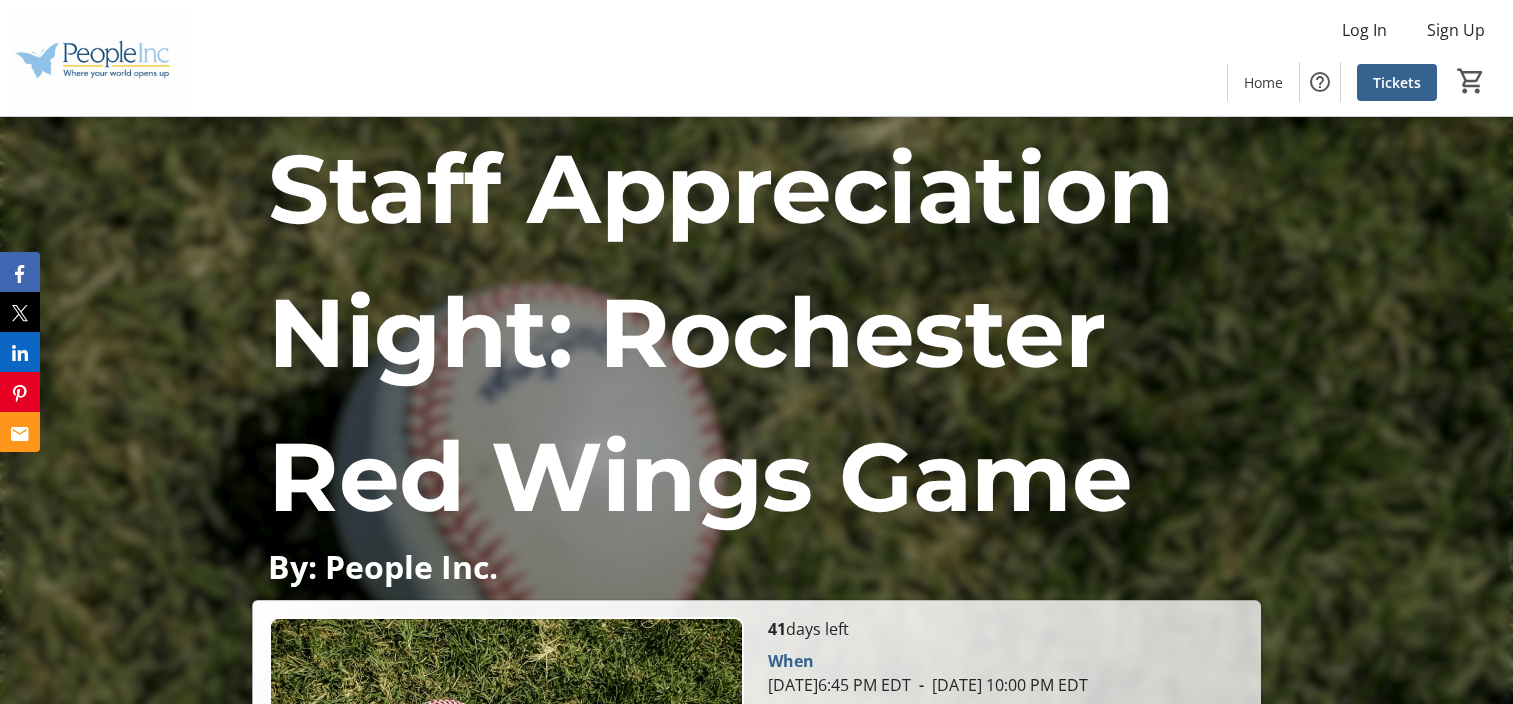 scroll, scrollTop: 372, scrollLeft: 0, axis: vertical 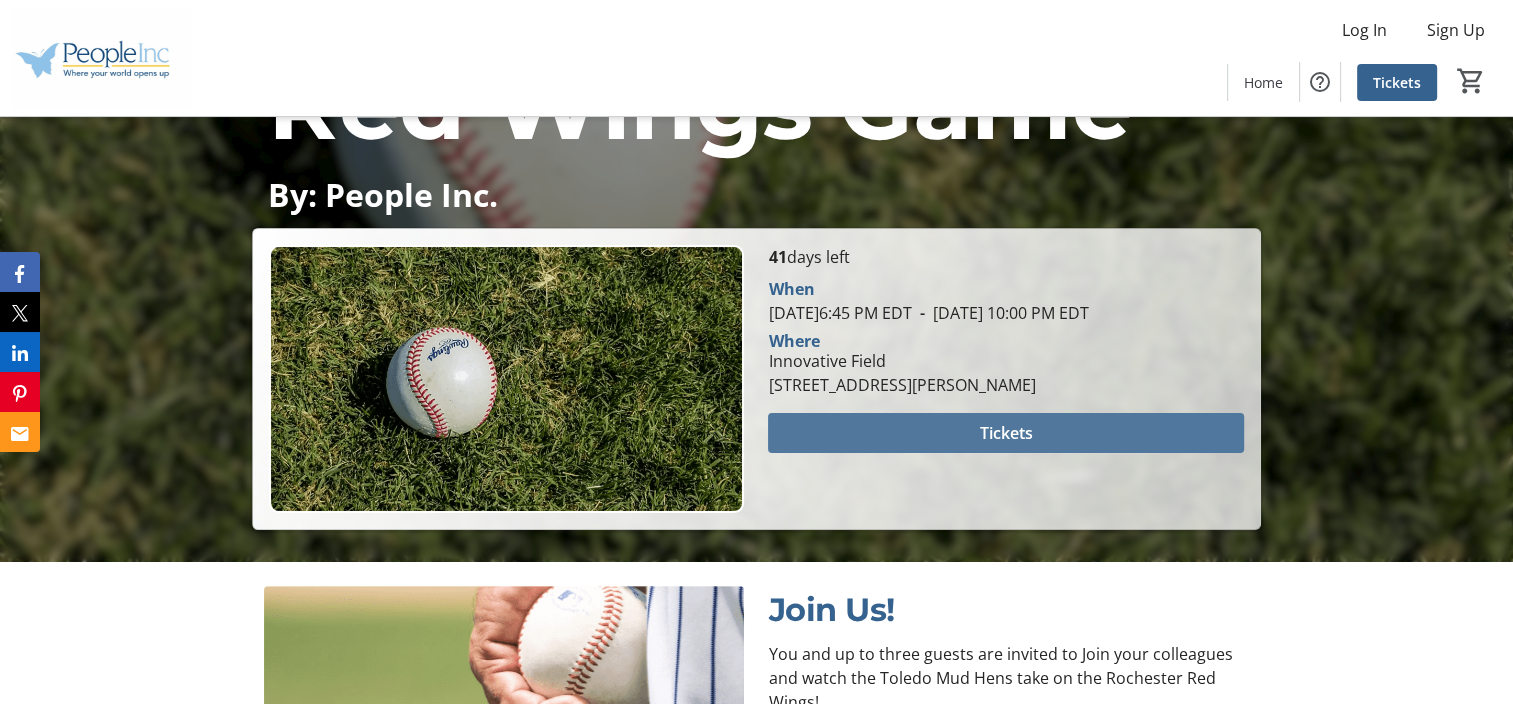 click at bounding box center (1005, 433) 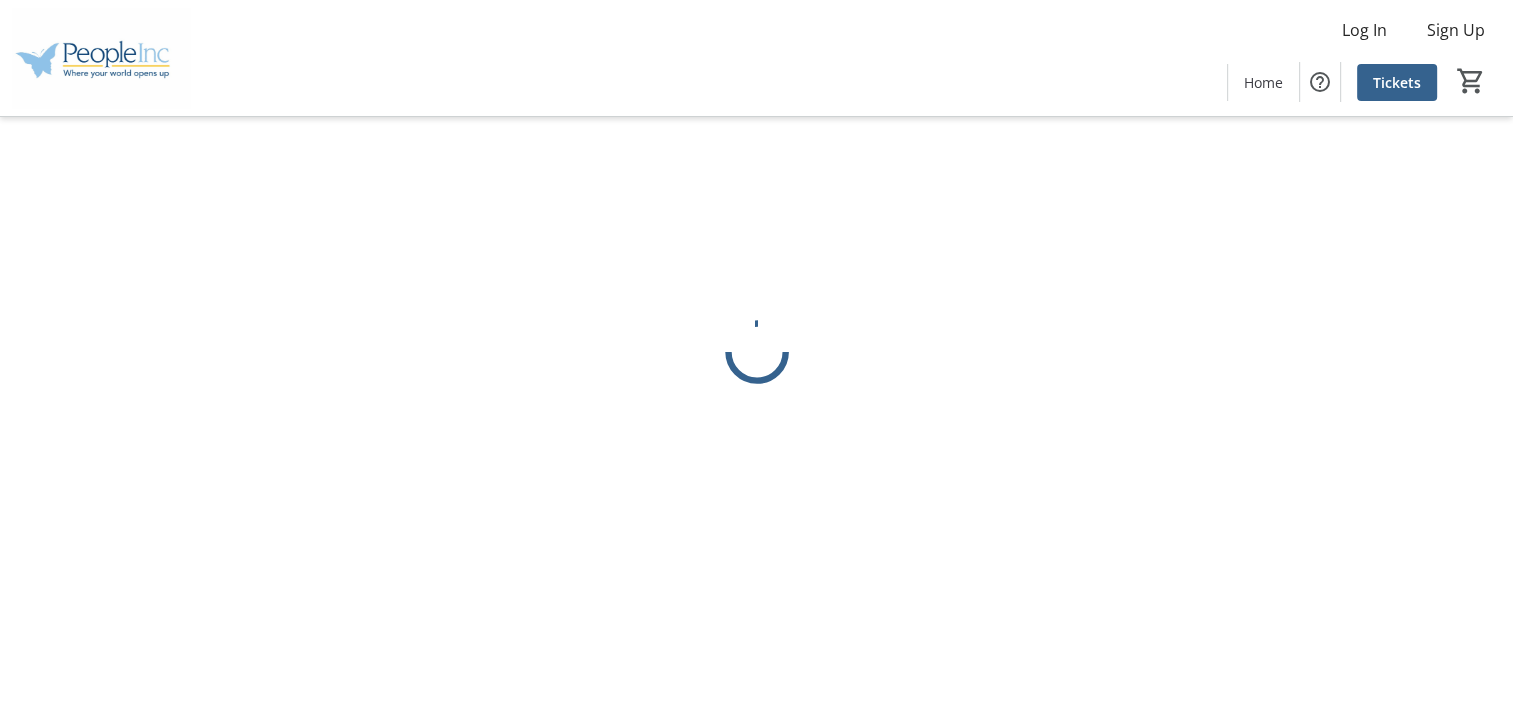 scroll, scrollTop: 0, scrollLeft: 0, axis: both 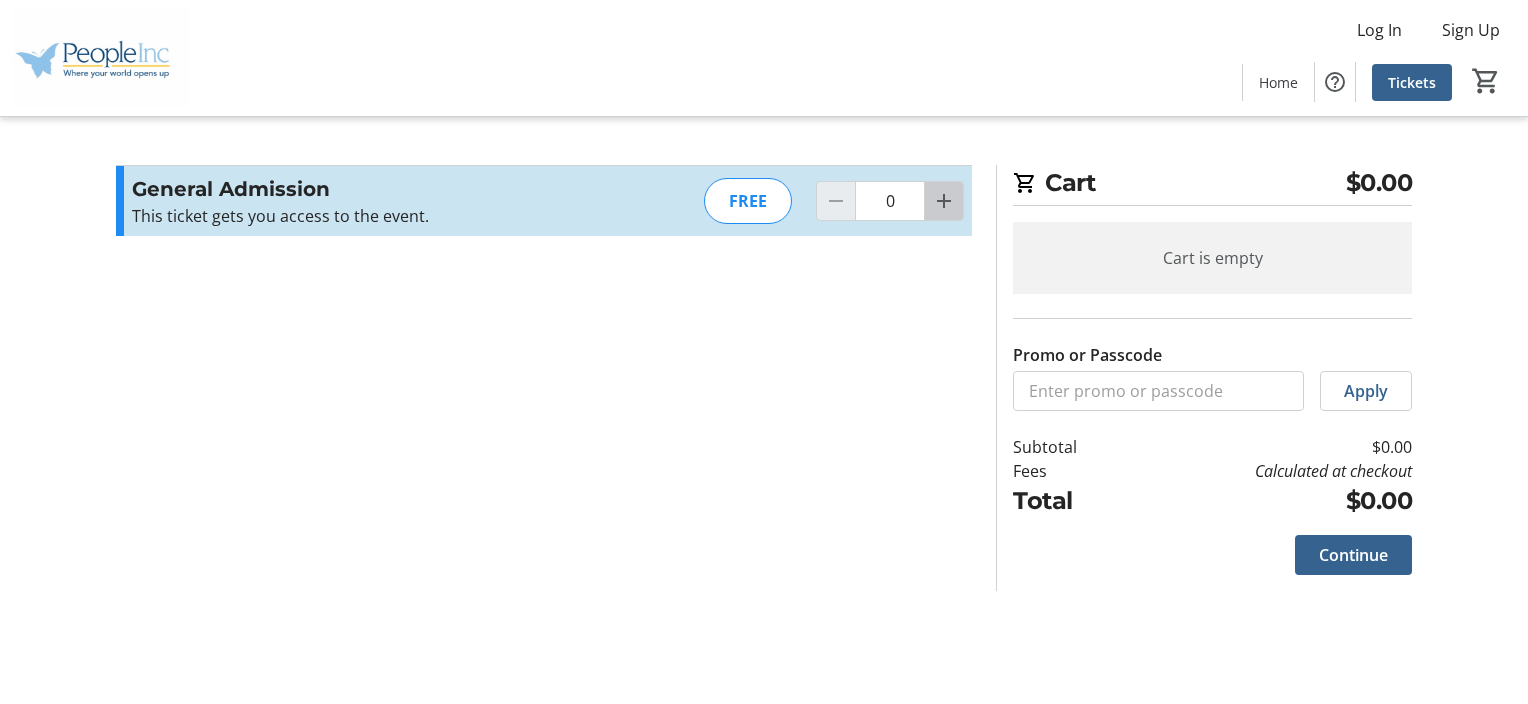 click 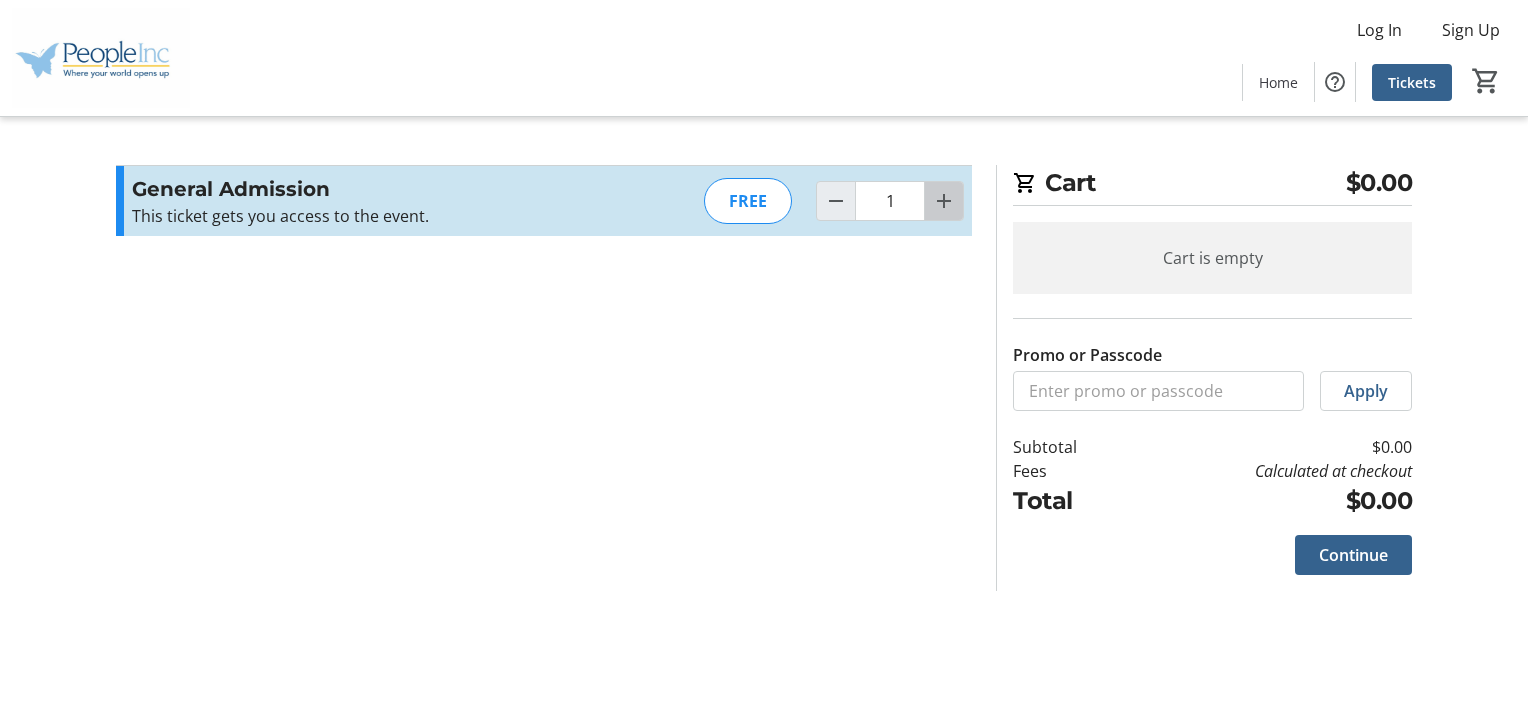click 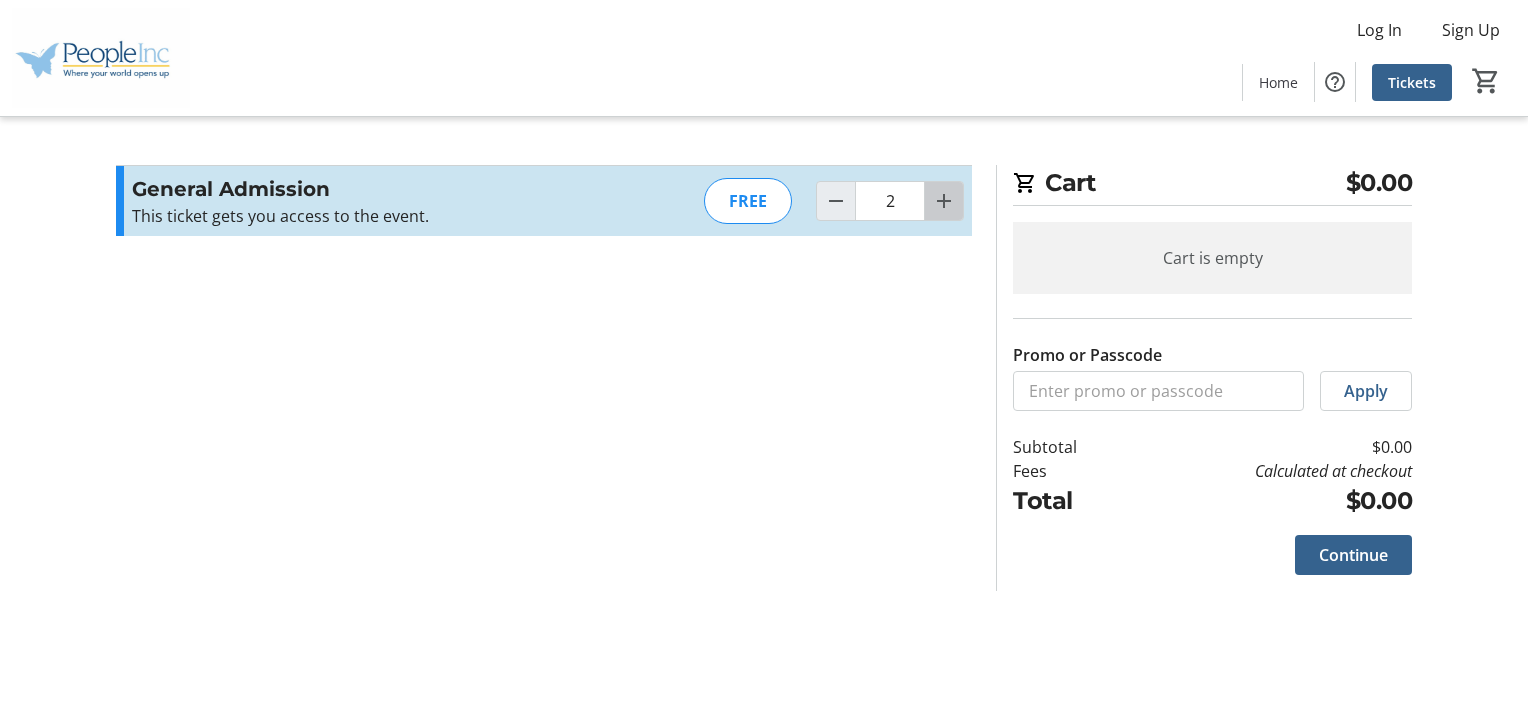 click 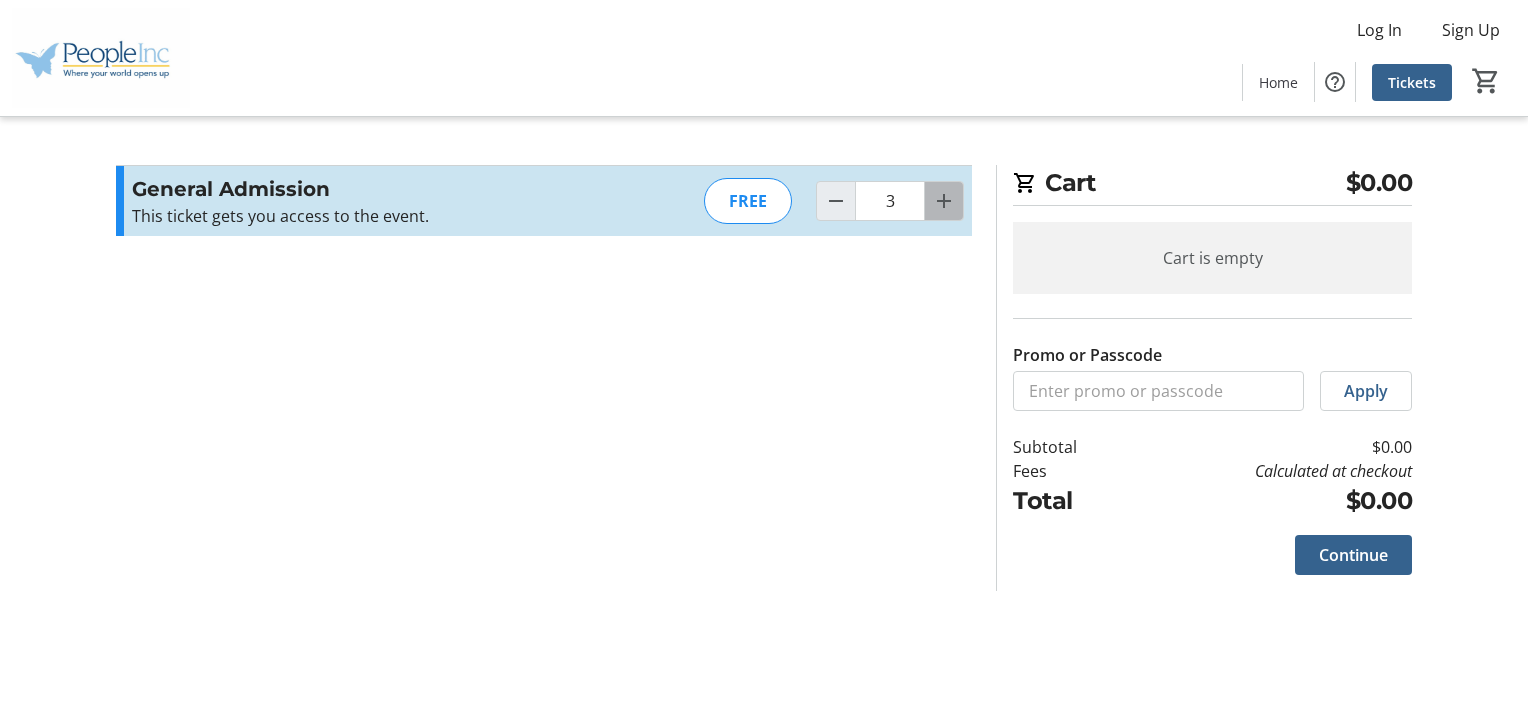 click 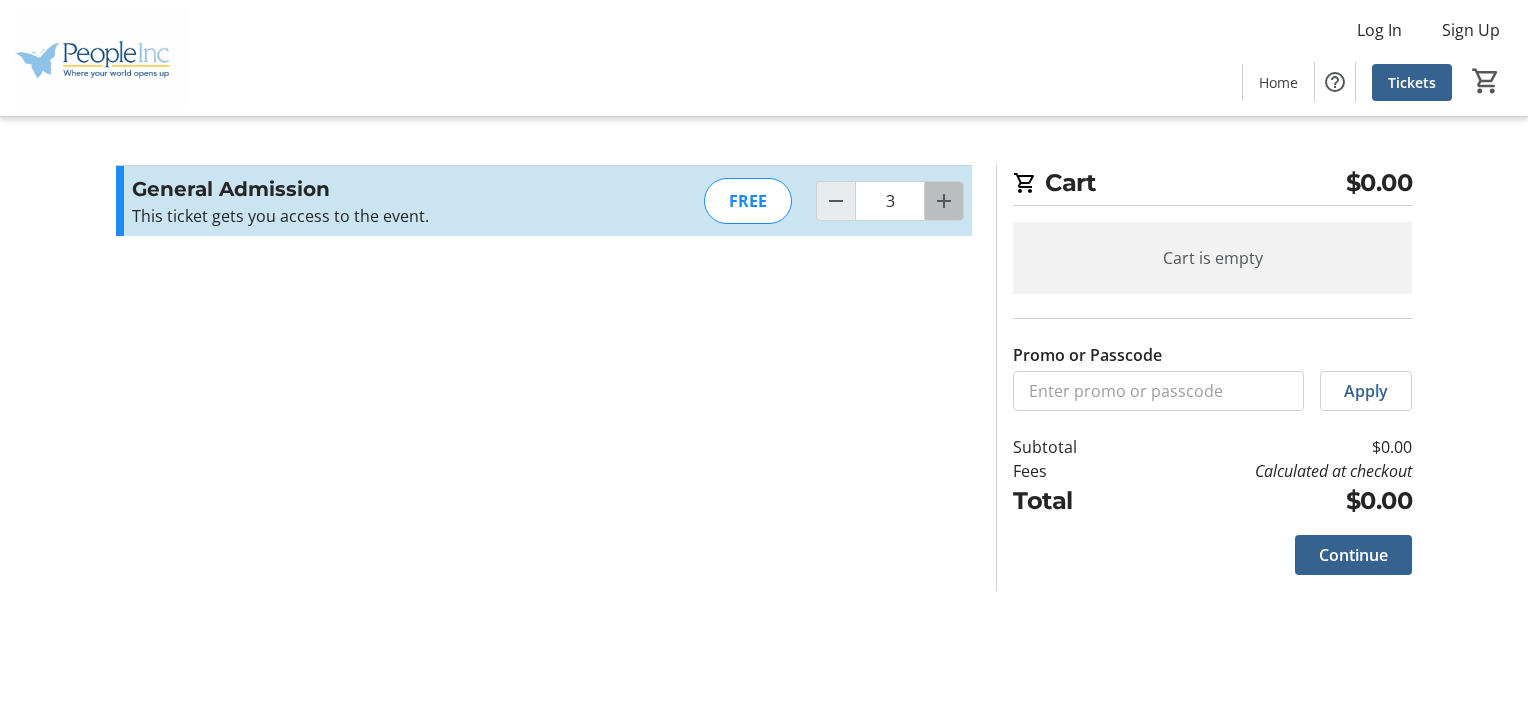 type on "4" 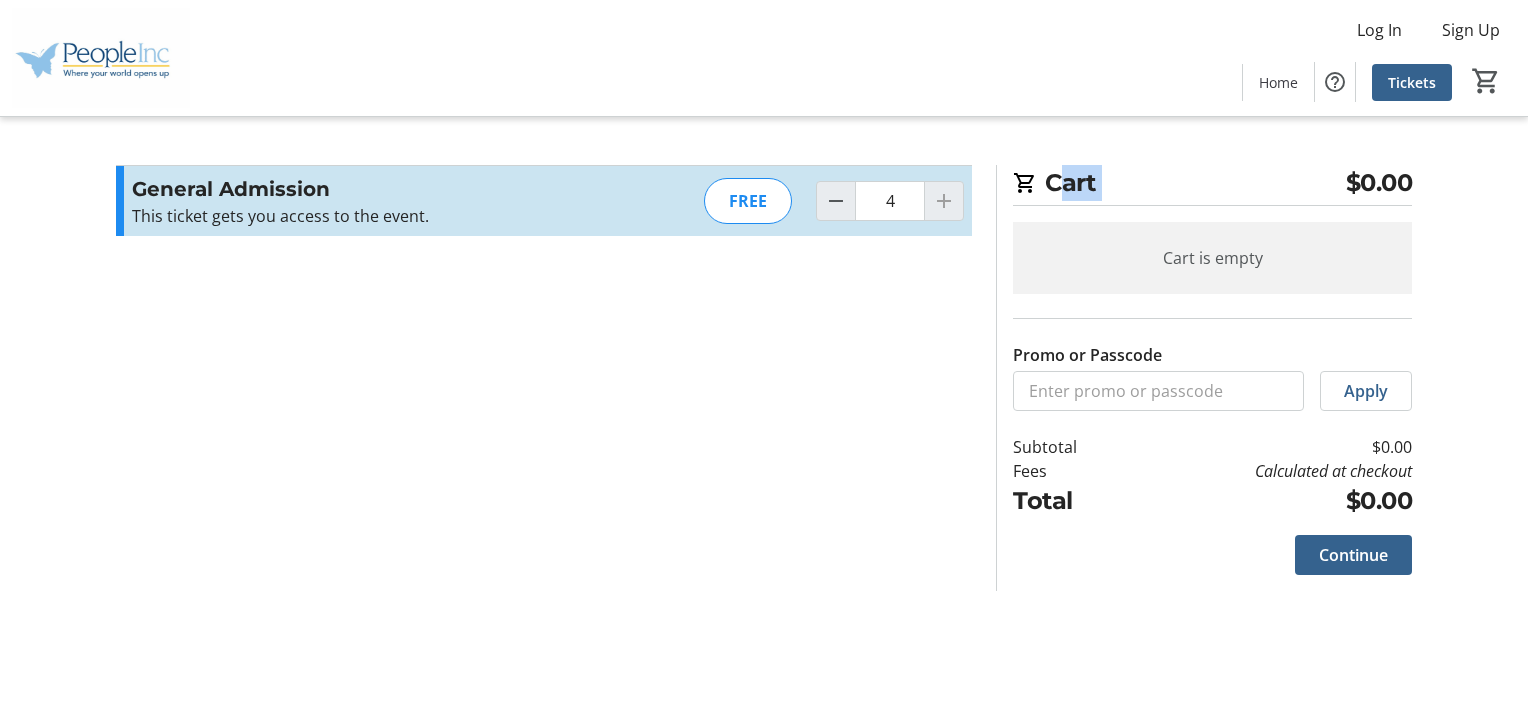 click 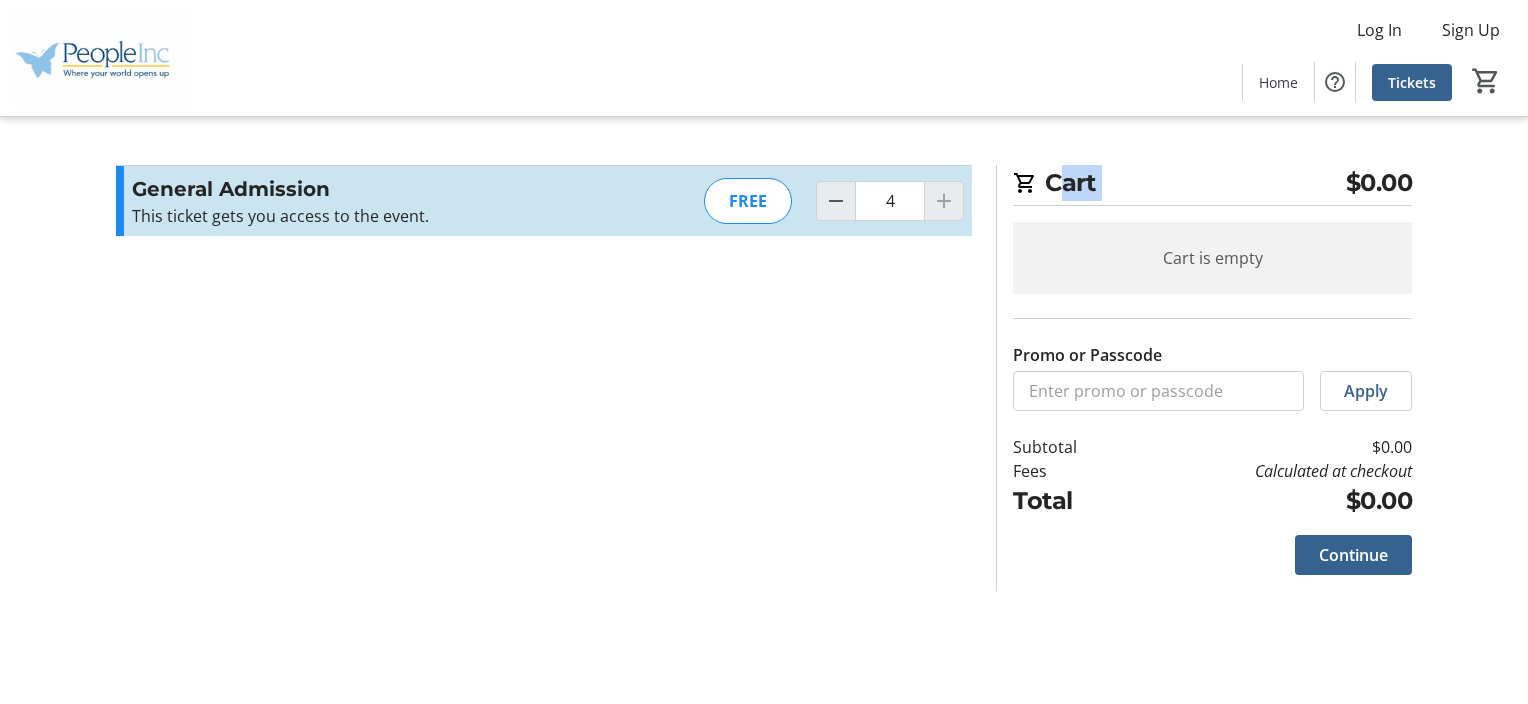 click 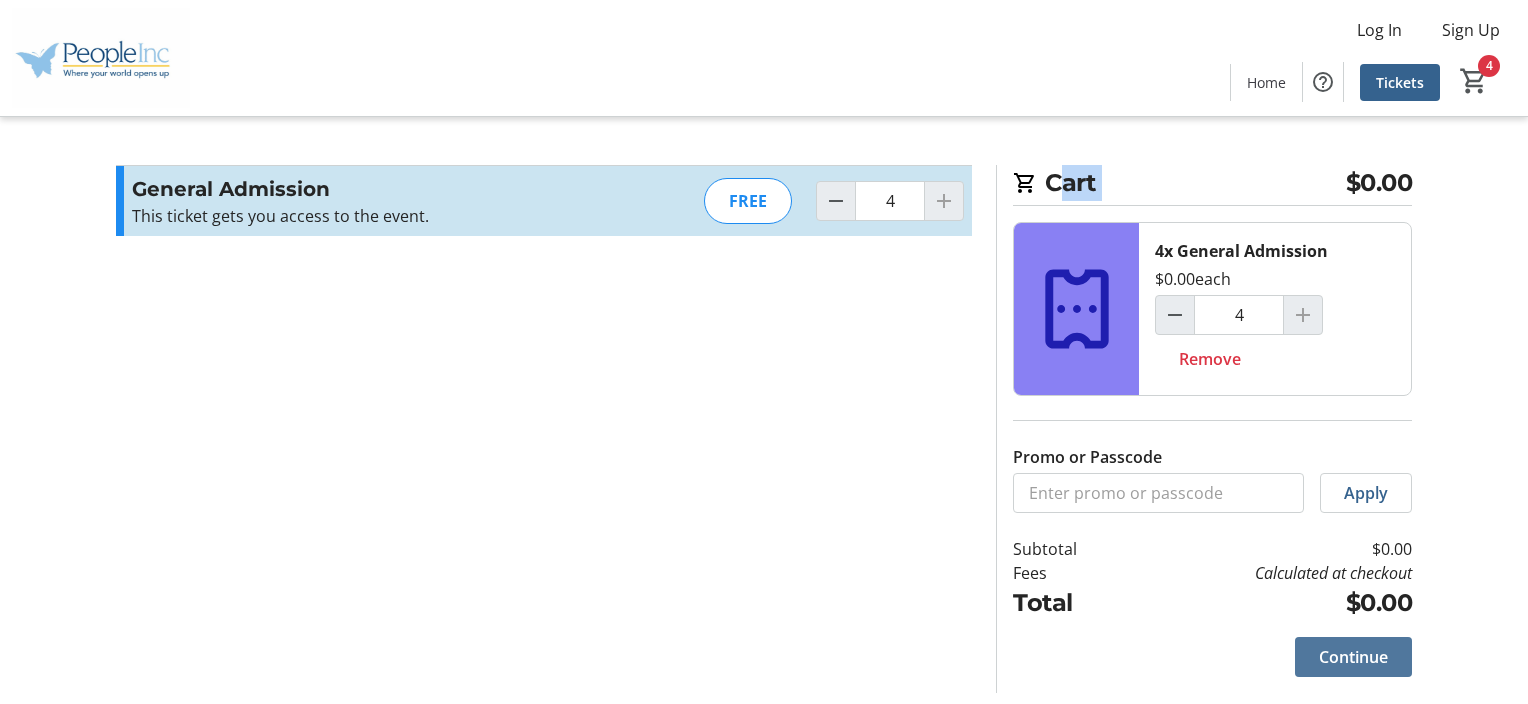 click on "Continue" 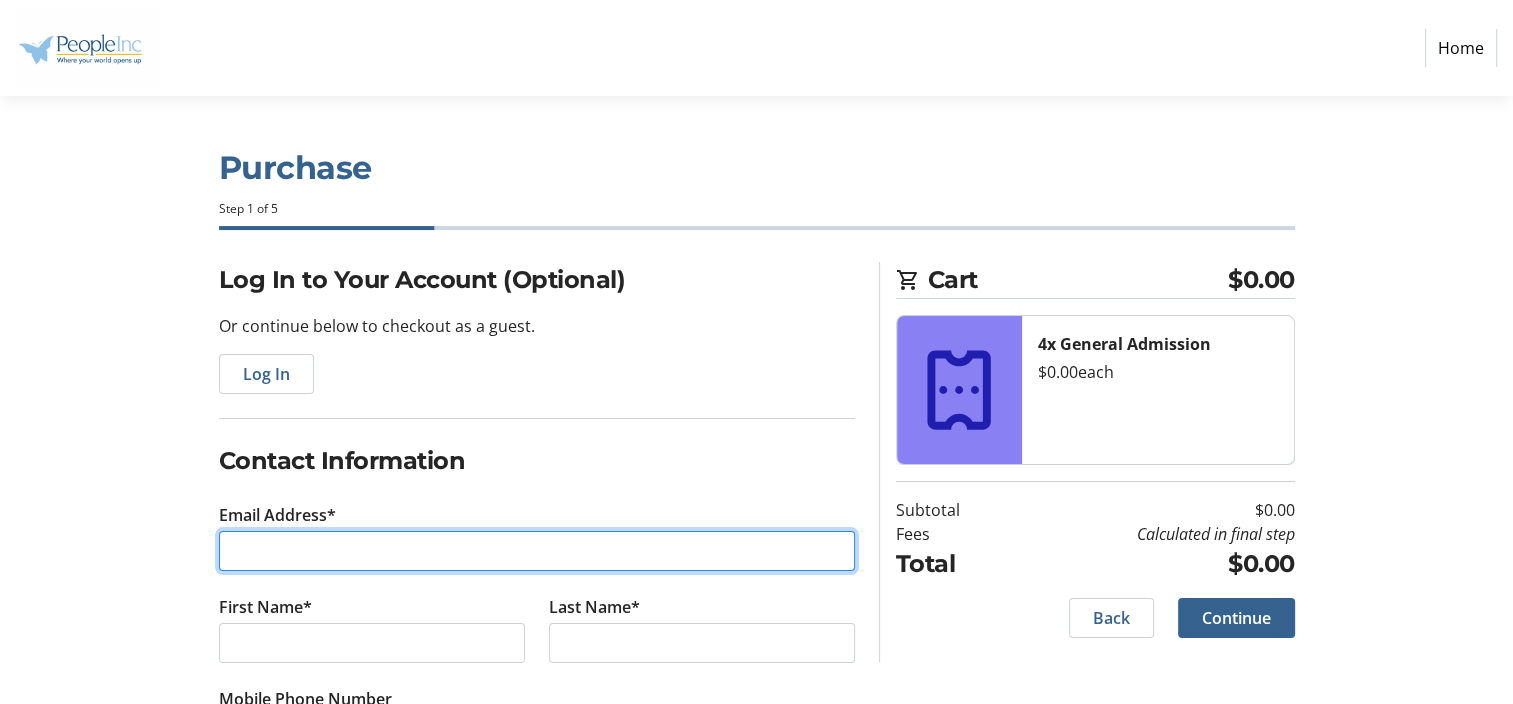 click on "Email Address*" at bounding box center [537, 551] 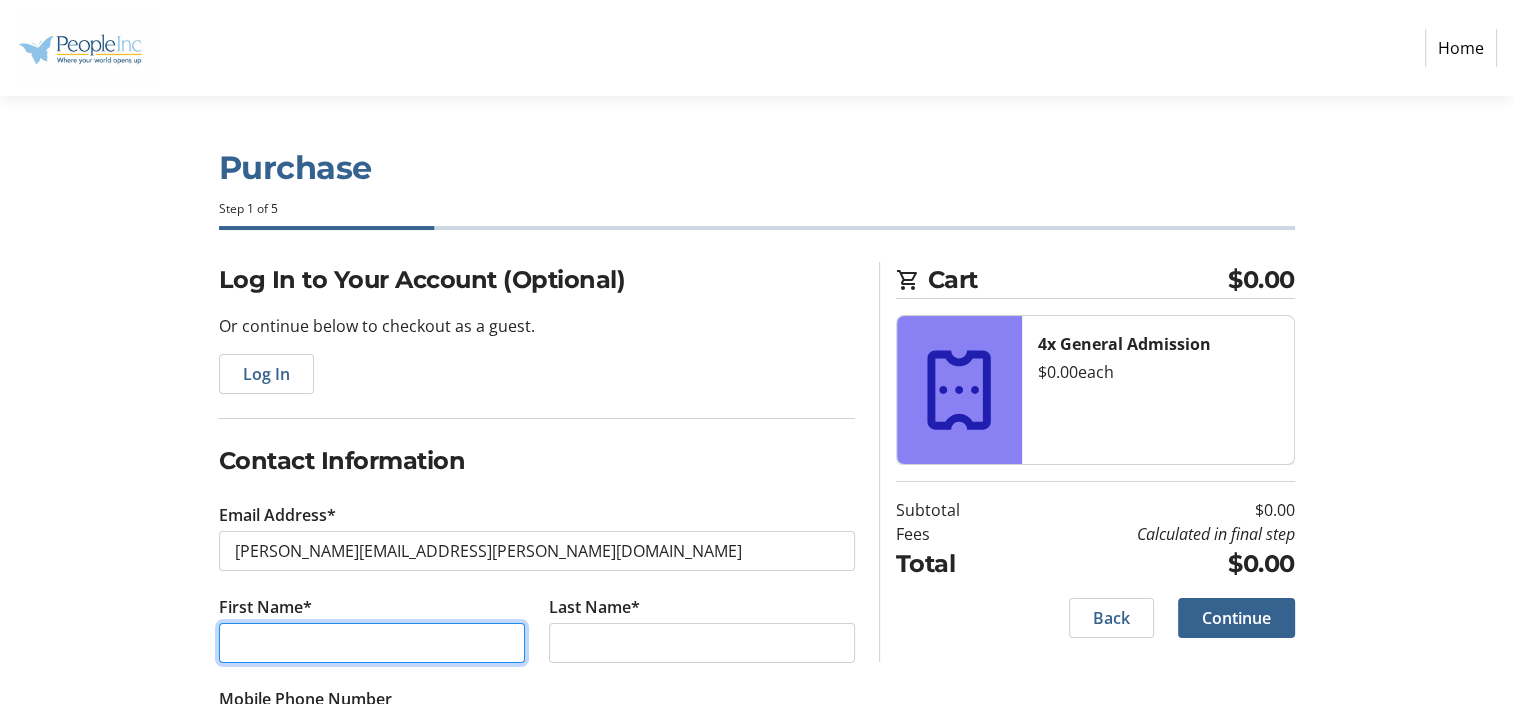 type on "[PERSON_NAME]" 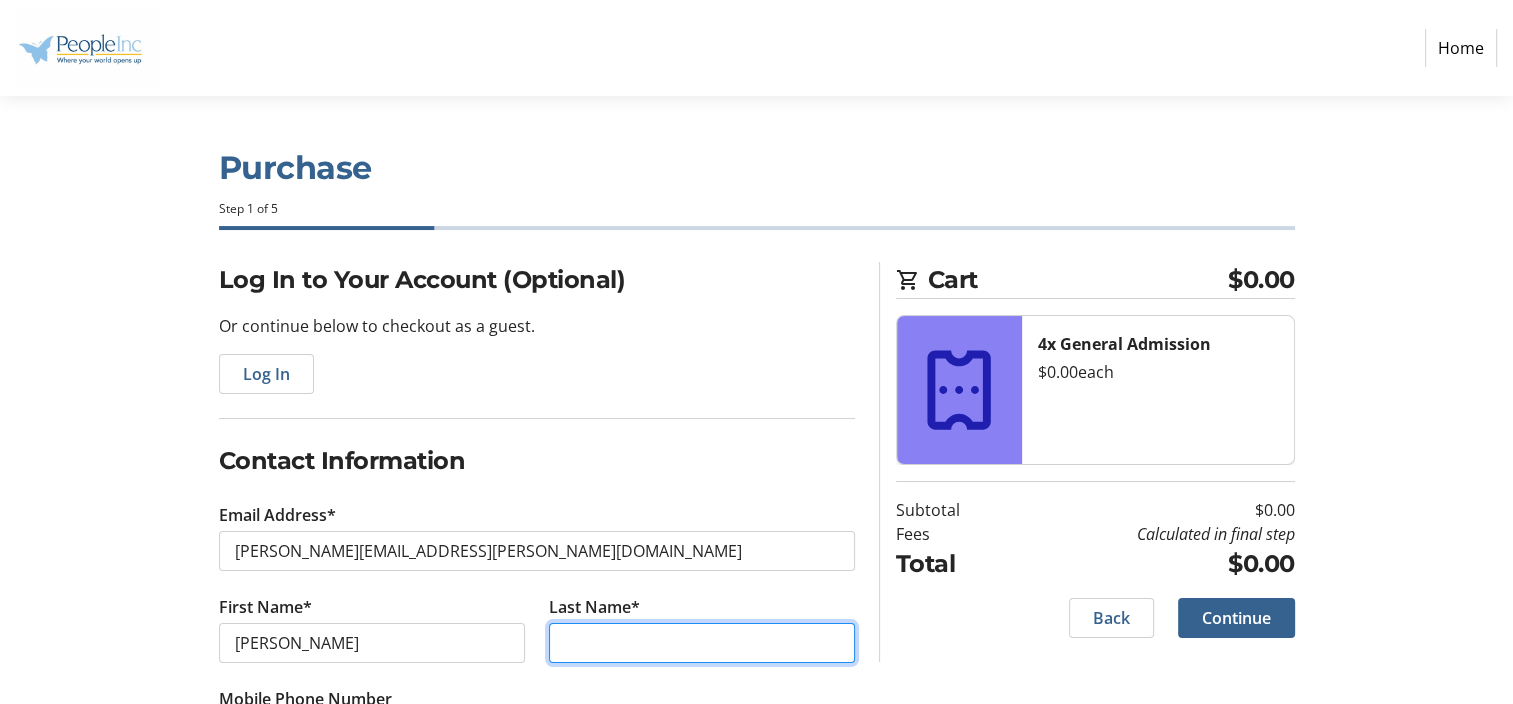 type on "m [PERSON_NAME]" 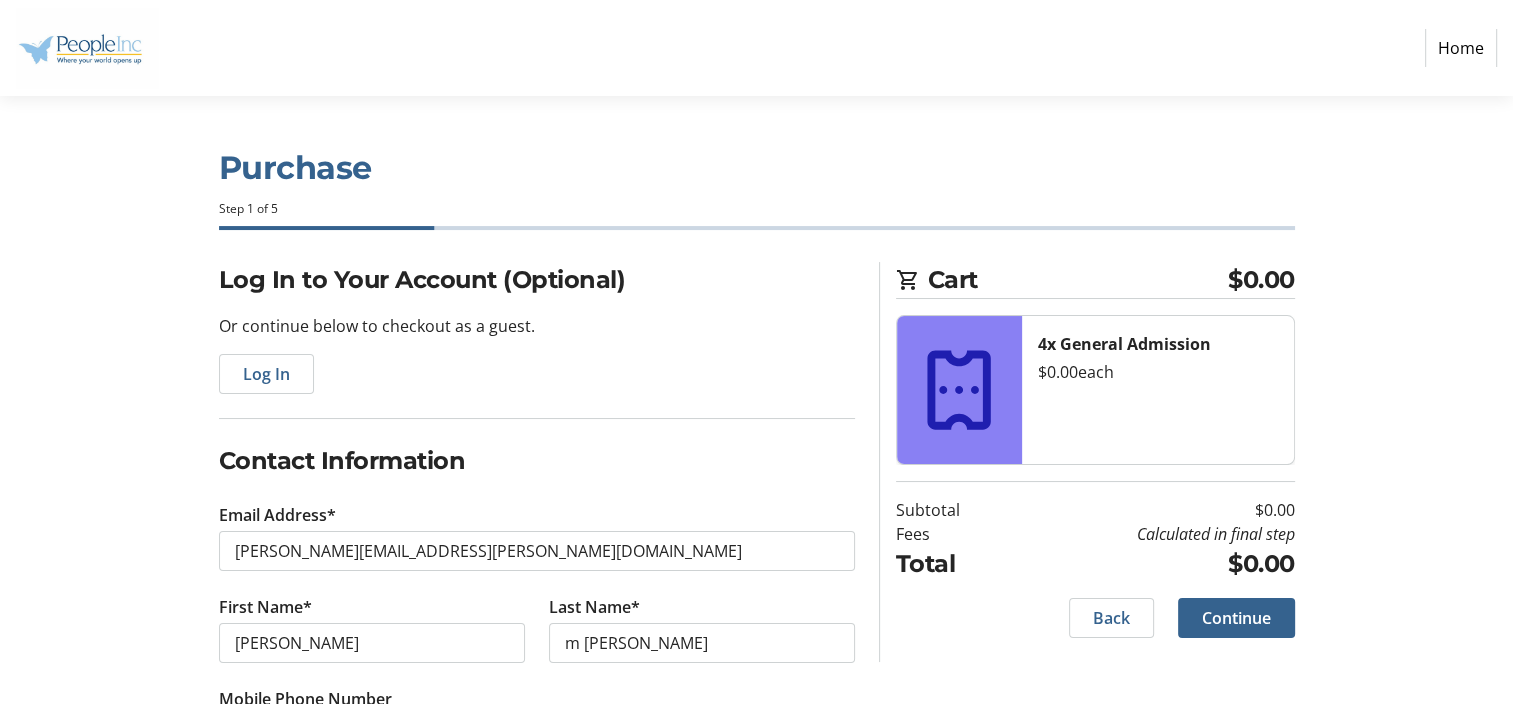 type on "[PHONE_NUMBER]" 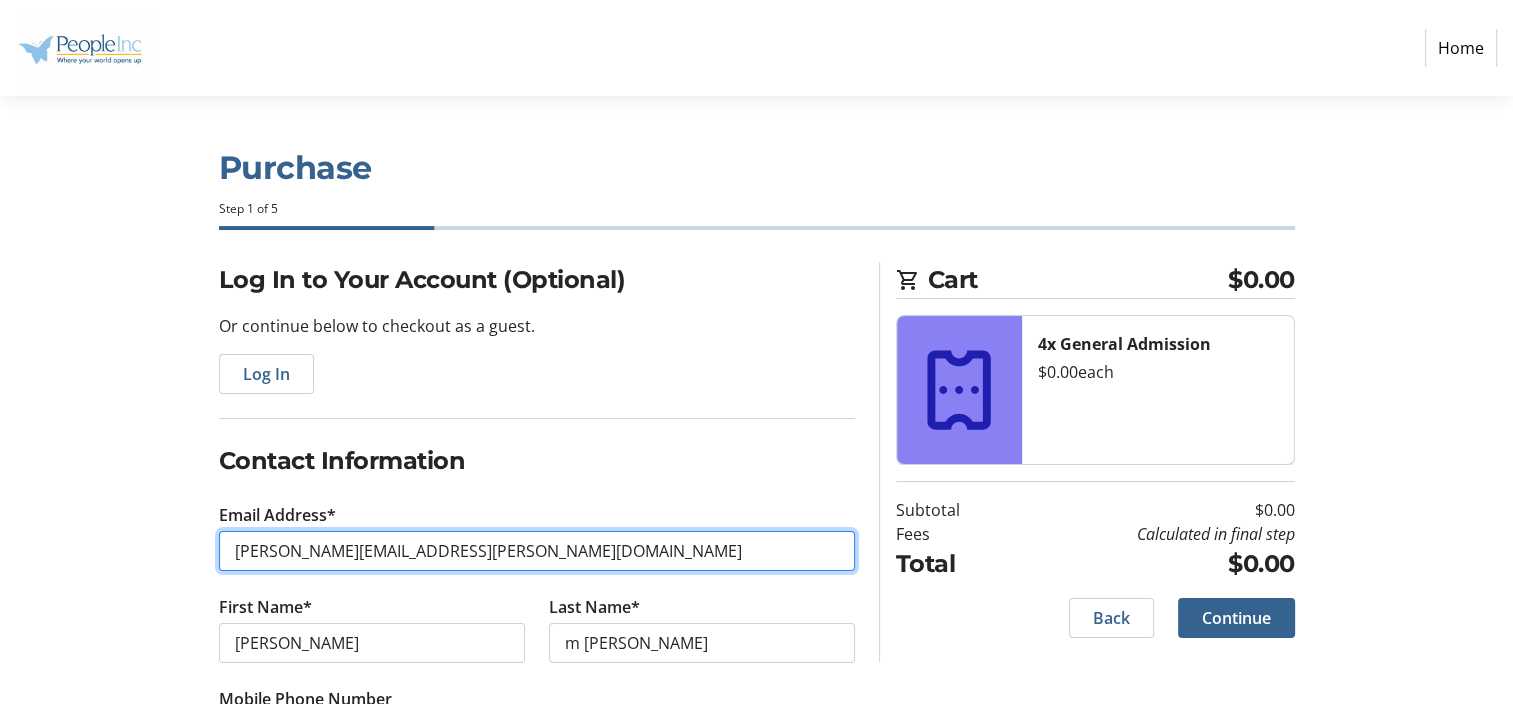 type on "[PERSON_NAME][EMAIL_ADDRESS][PERSON_NAME][DOMAIN_NAME]" 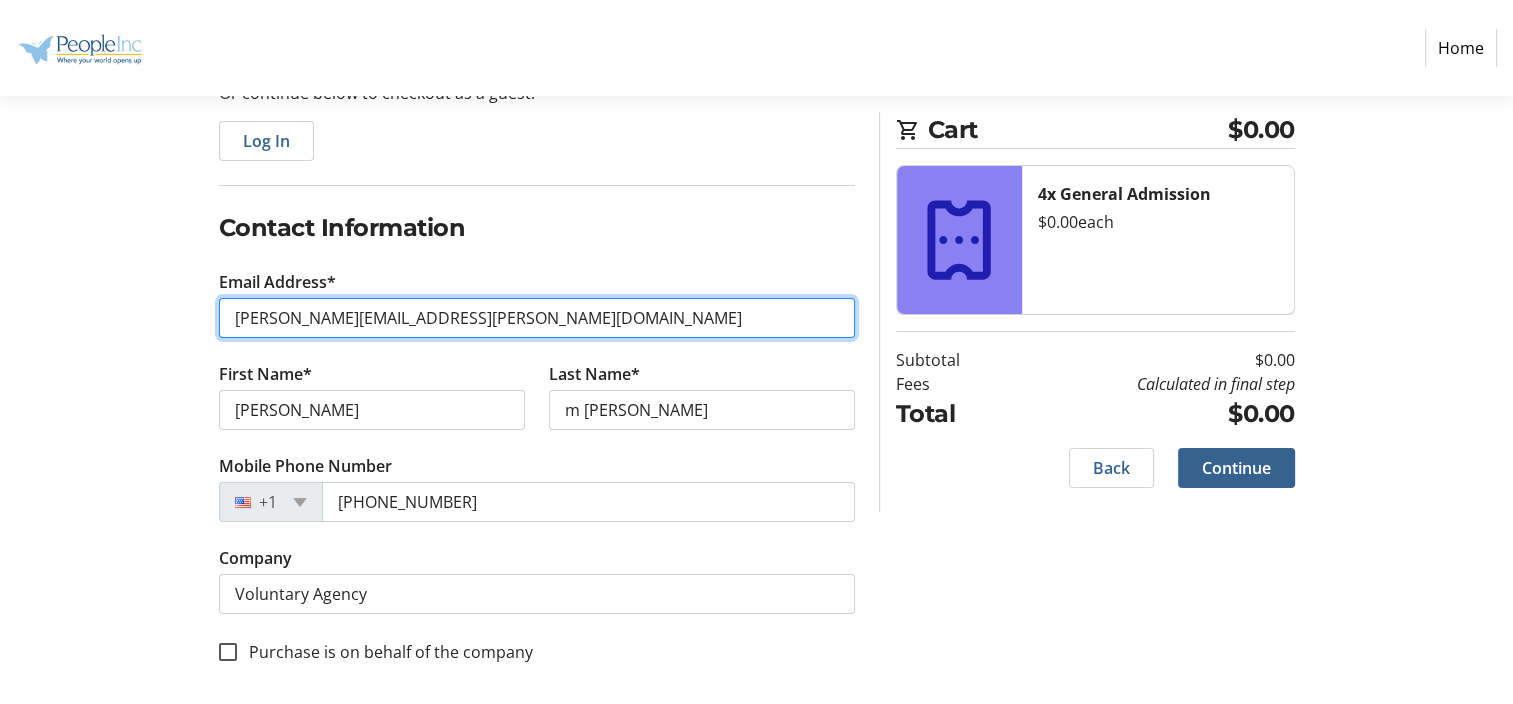 scroll, scrollTop: 238, scrollLeft: 0, axis: vertical 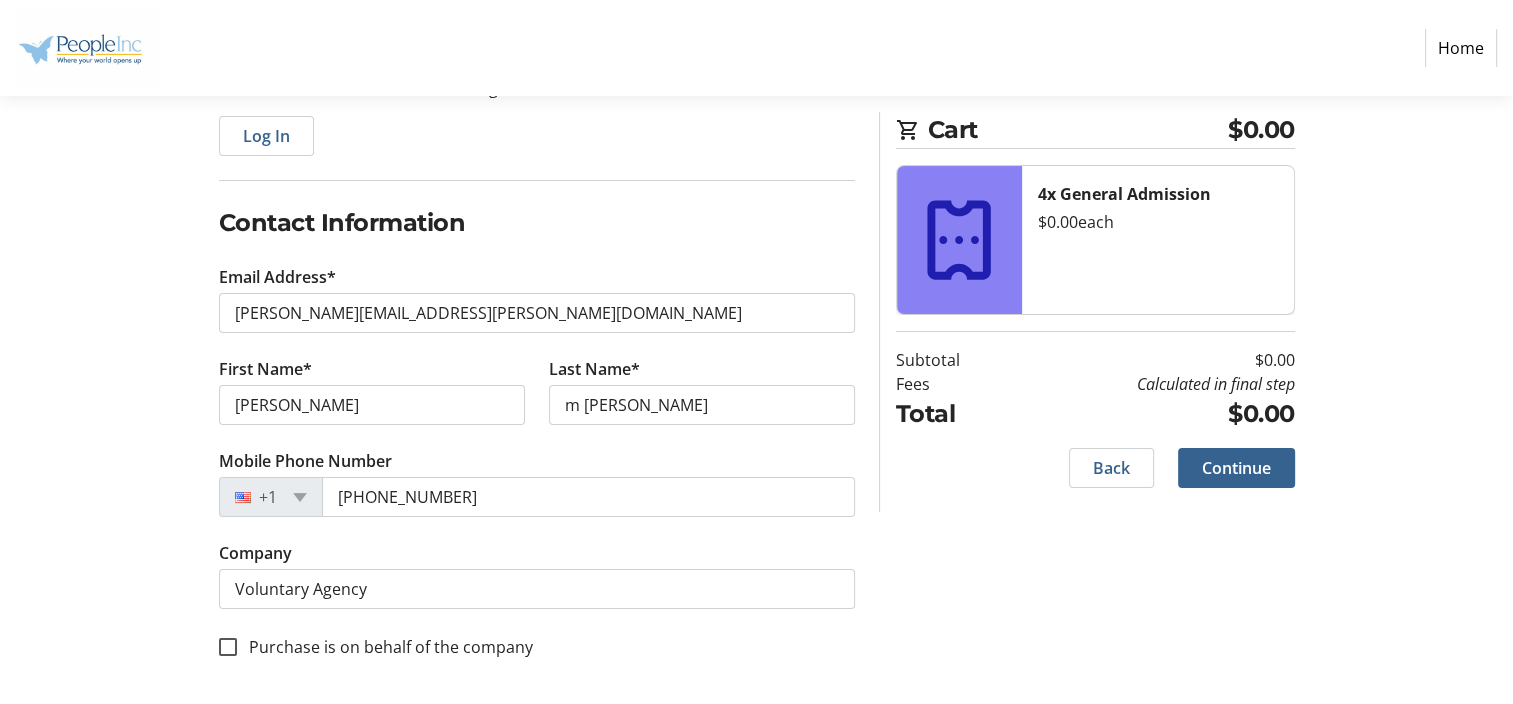 click on "Purchase is on behalf of the company" at bounding box center [385, 647] 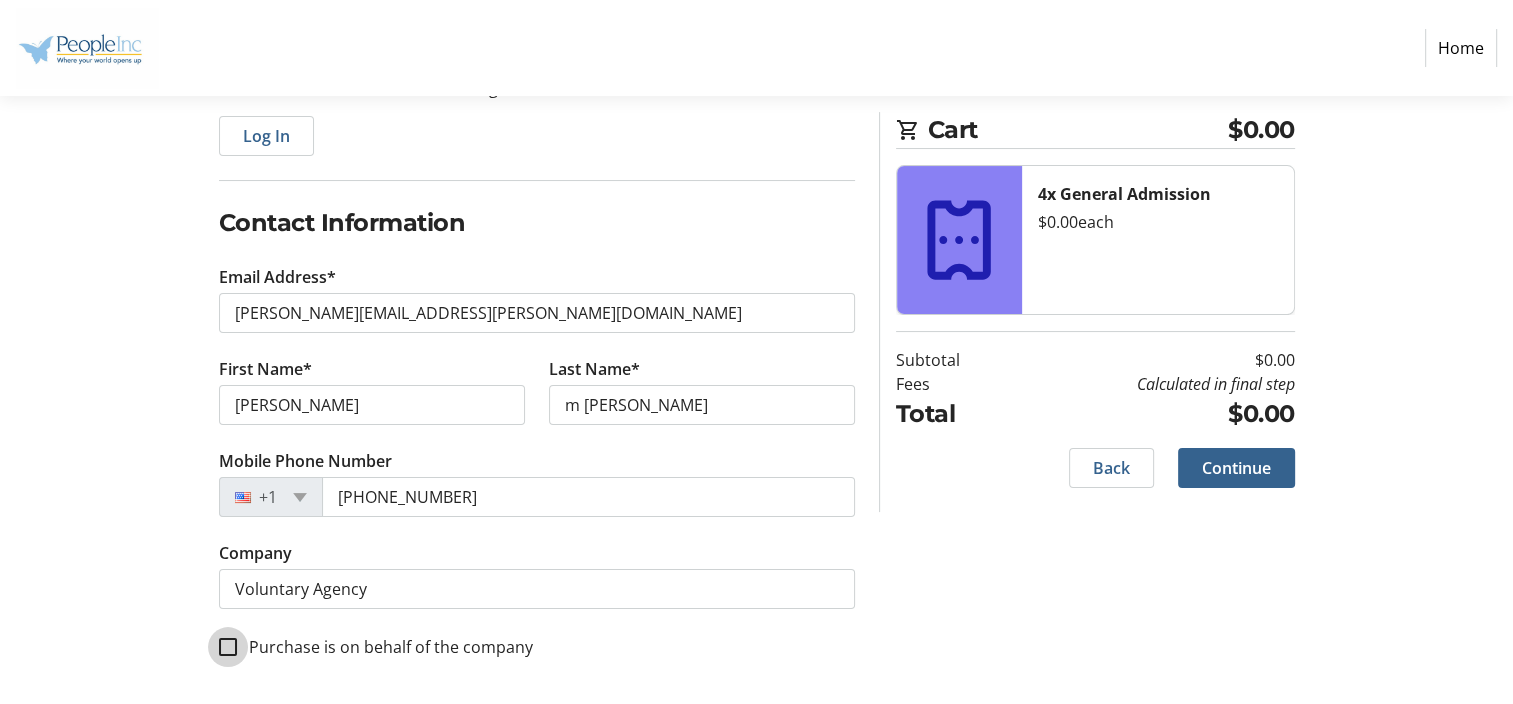 checkbox on "true" 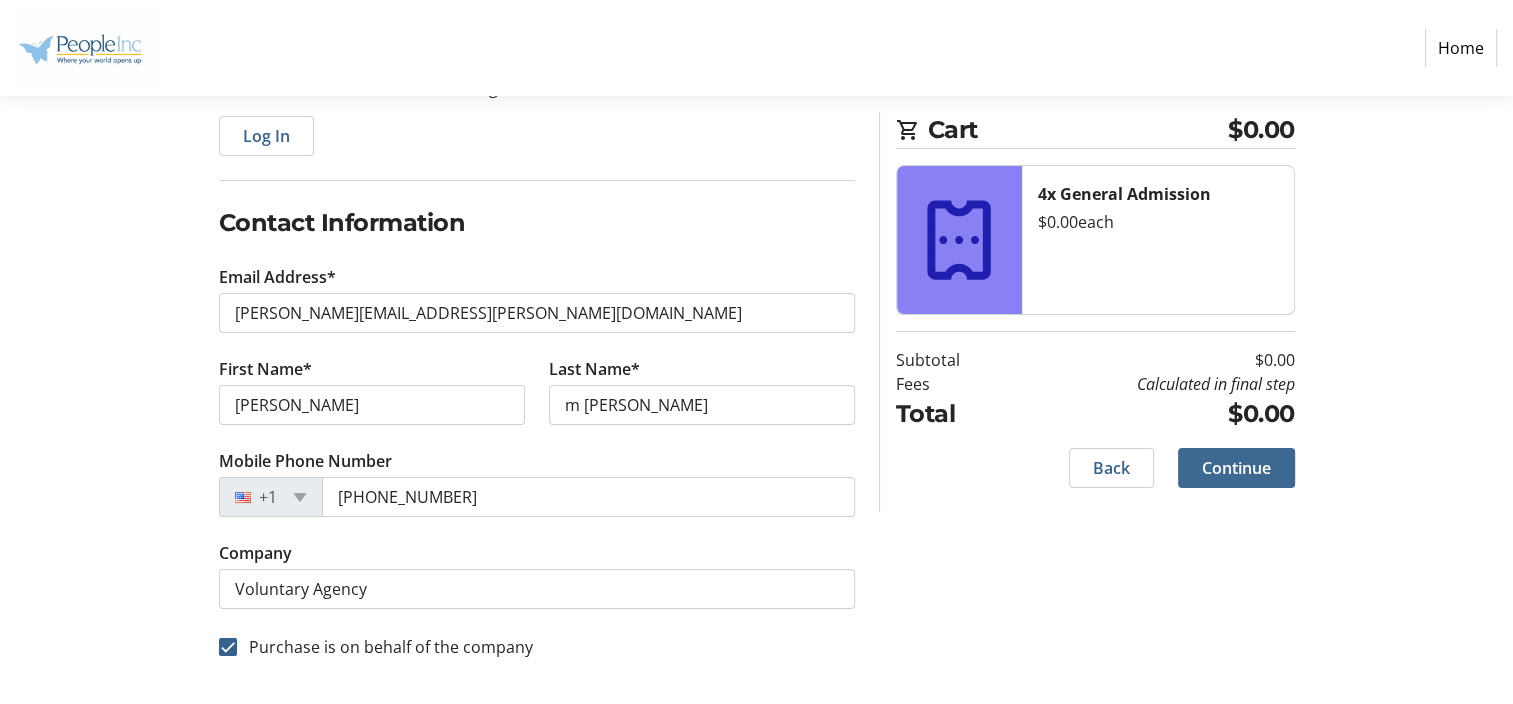 click 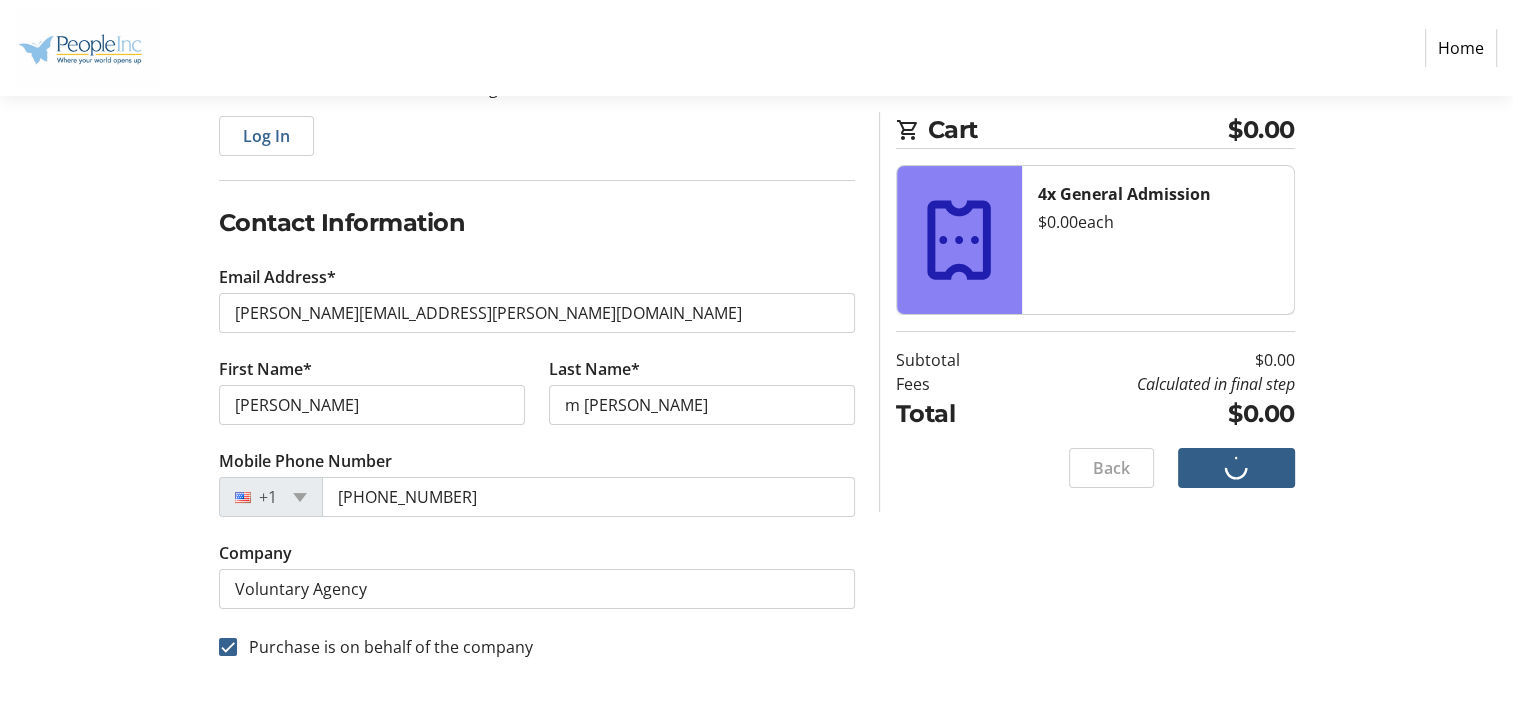 scroll, scrollTop: 0, scrollLeft: 0, axis: both 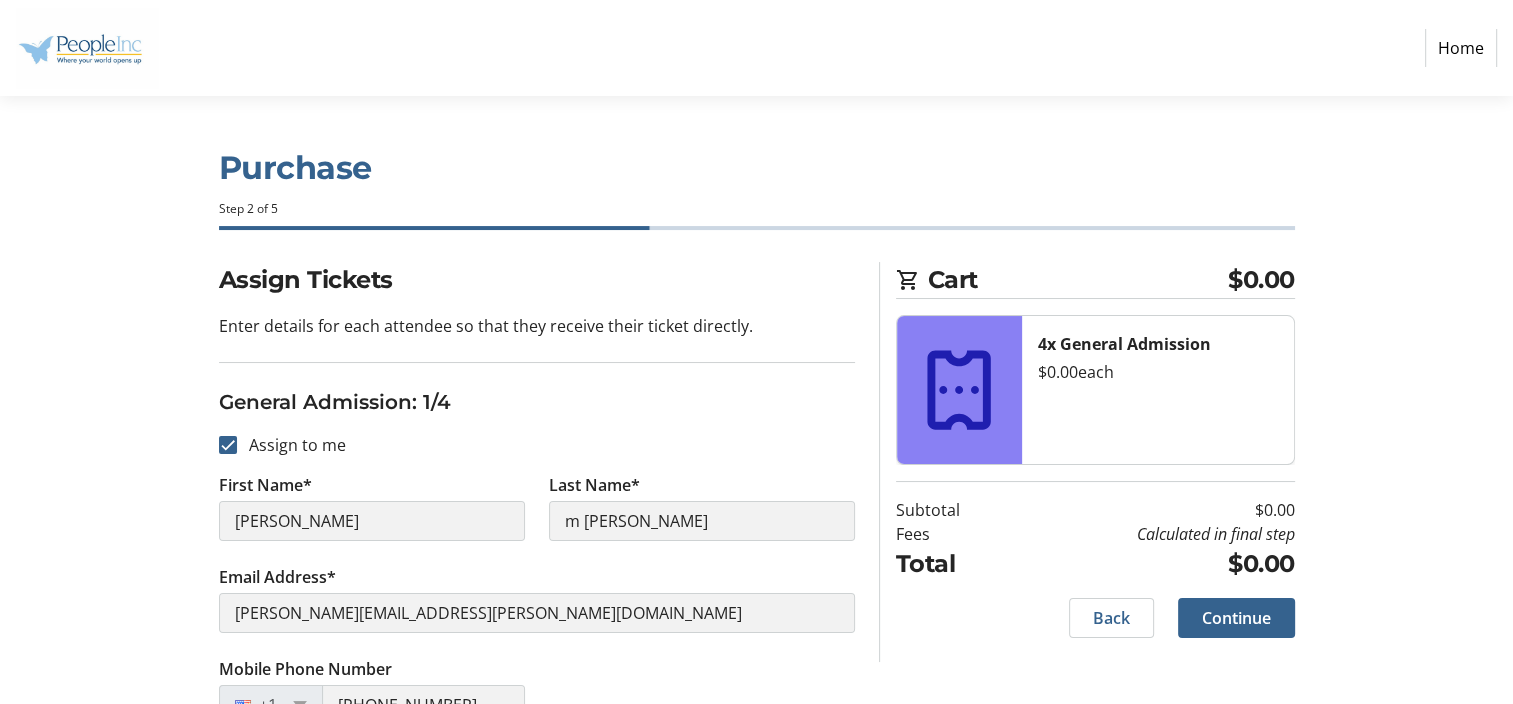 drag, startPoint x: 1509, startPoint y: 164, endPoint x: 1512, endPoint y: 126, distance: 38.118237 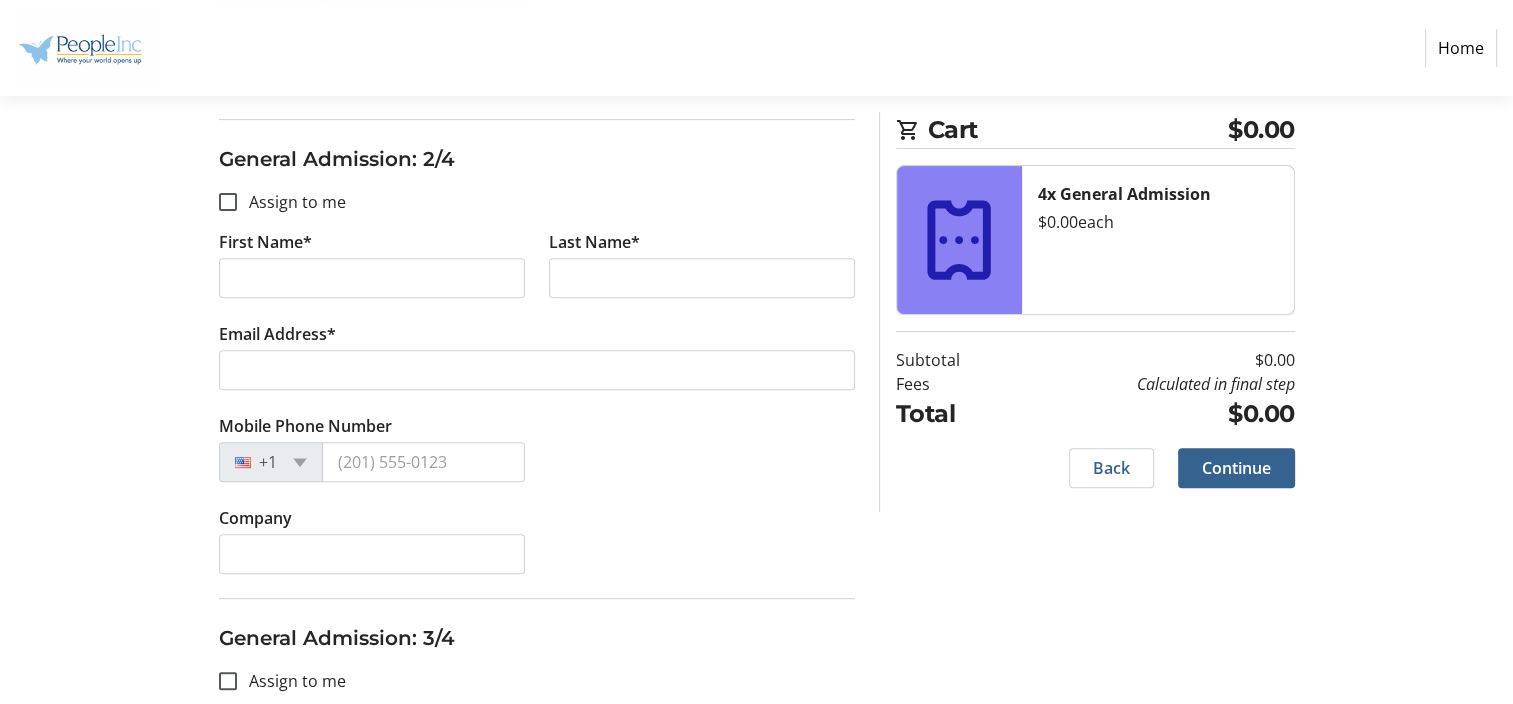 scroll, scrollTop: 724, scrollLeft: 0, axis: vertical 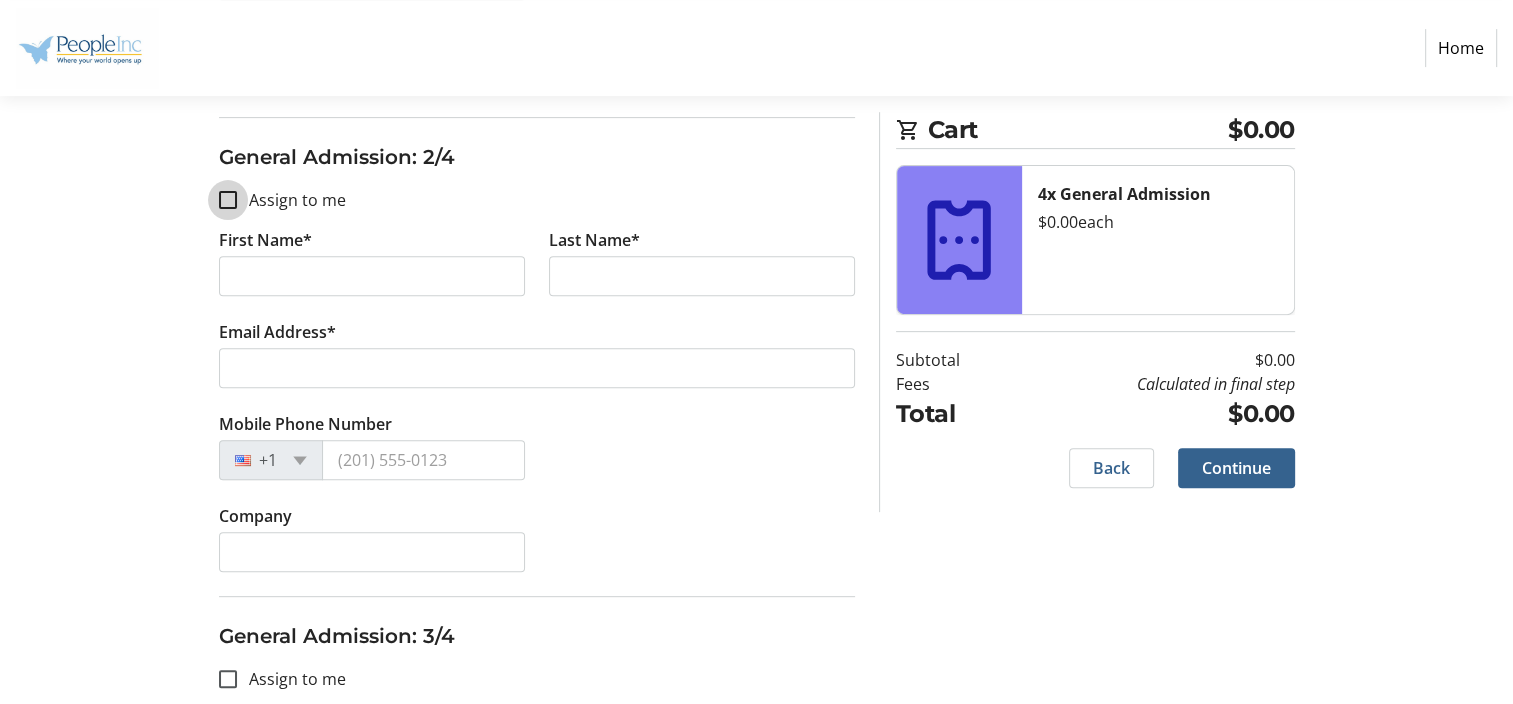 click on "Assign to me" at bounding box center [228, 200] 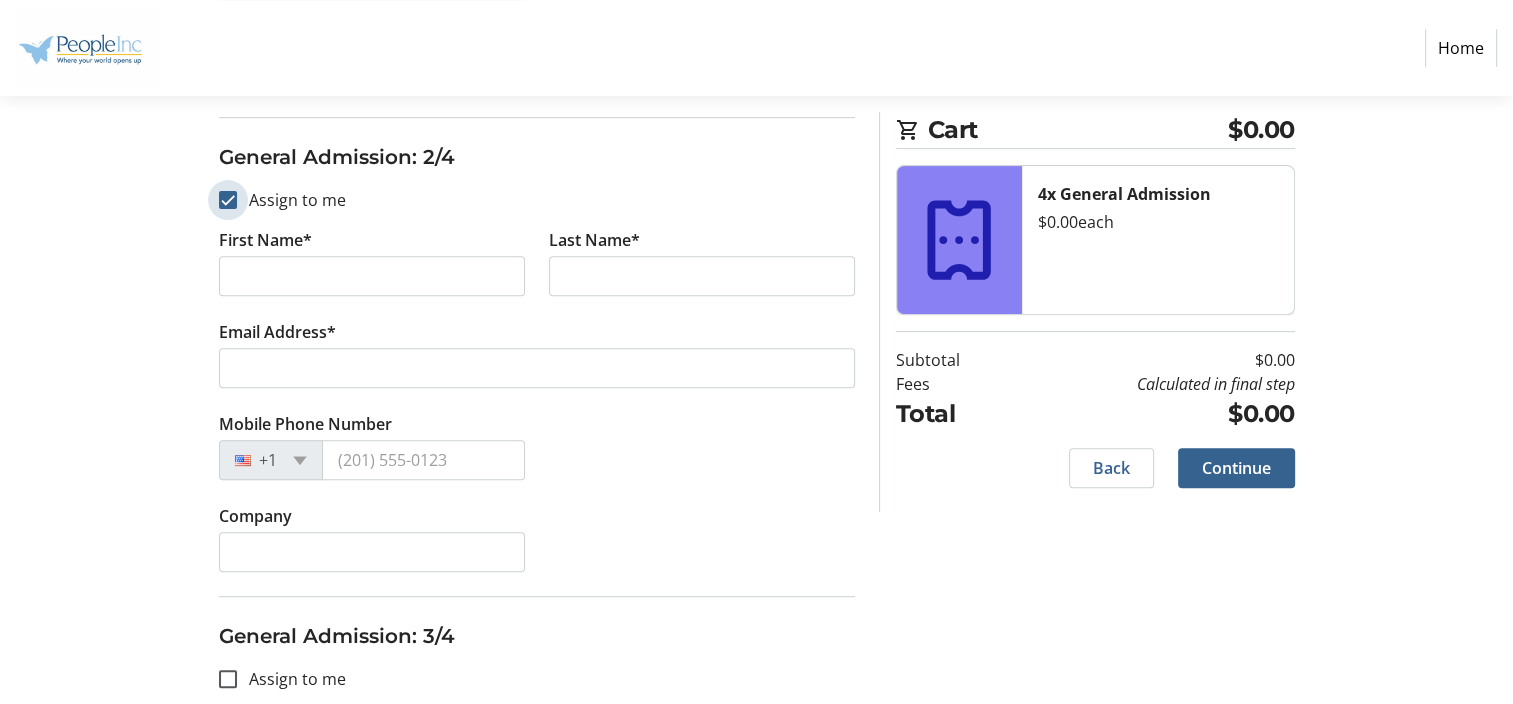 checkbox on "true" 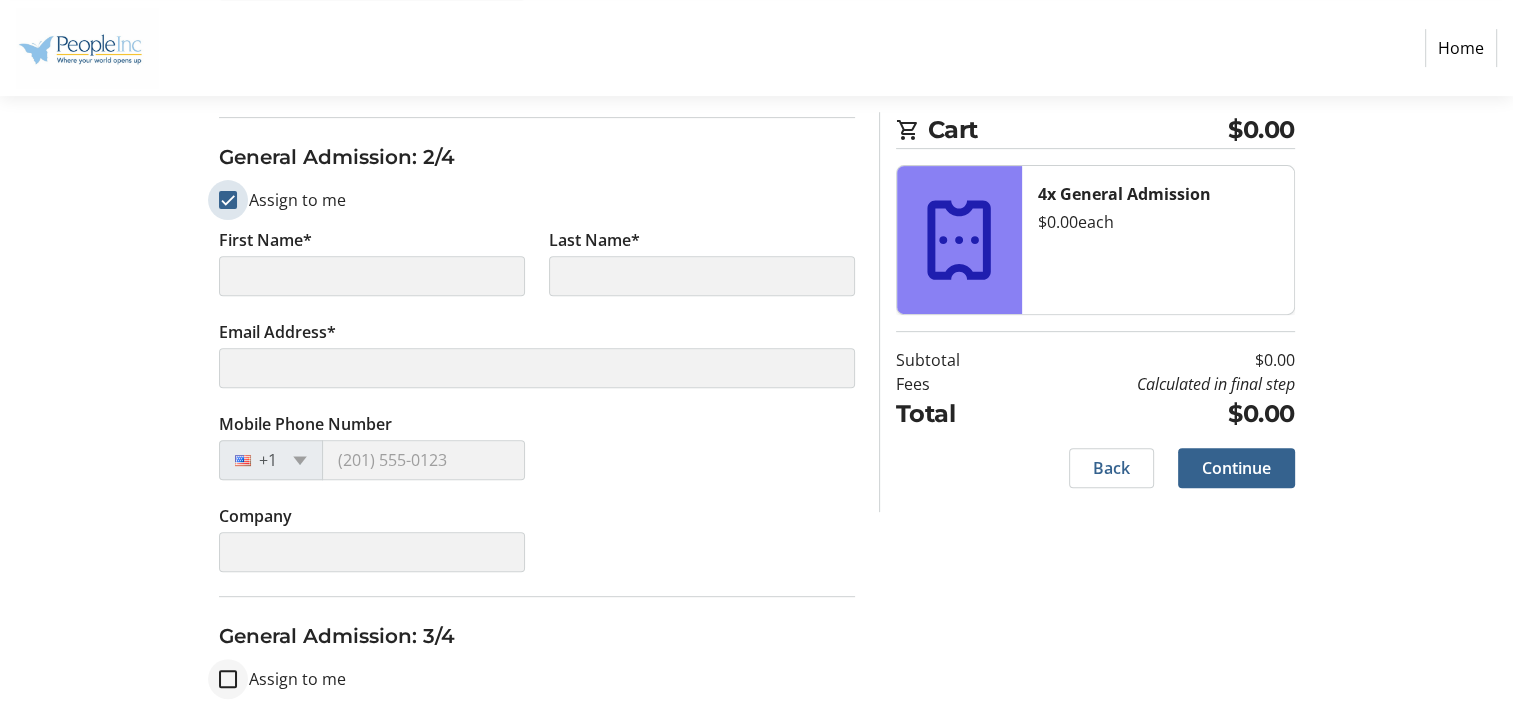 type on "[PERSON_NAME]" 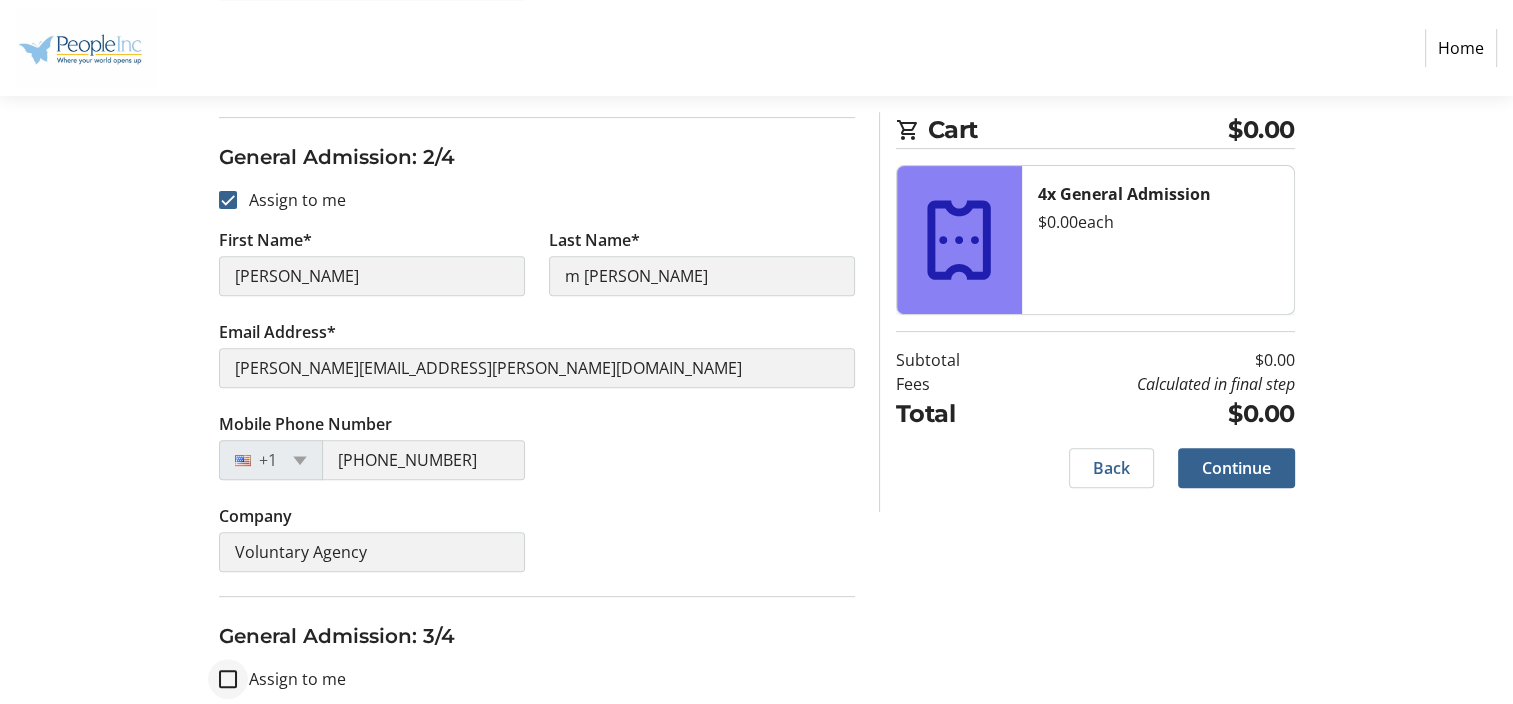 click at bounding box center [228, 679] 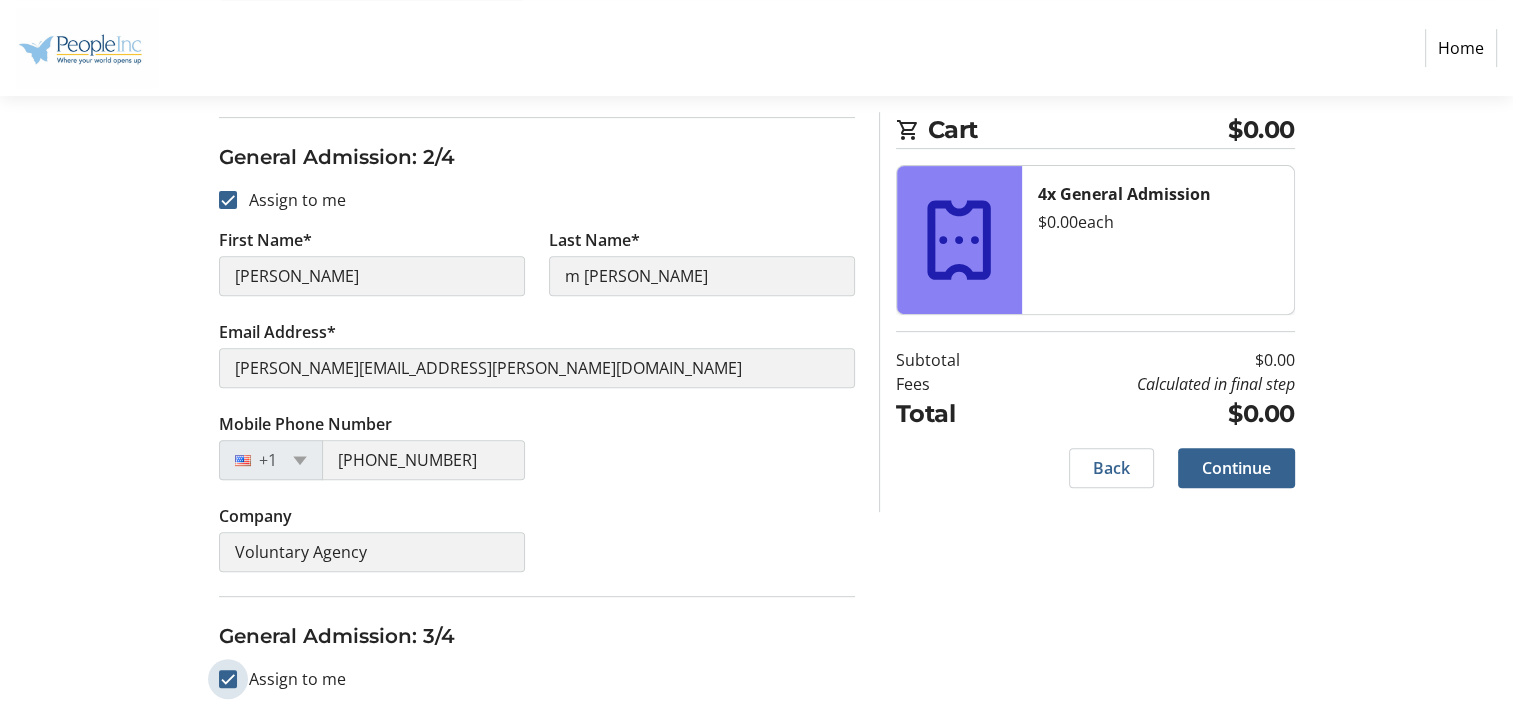 checkbox on "true" 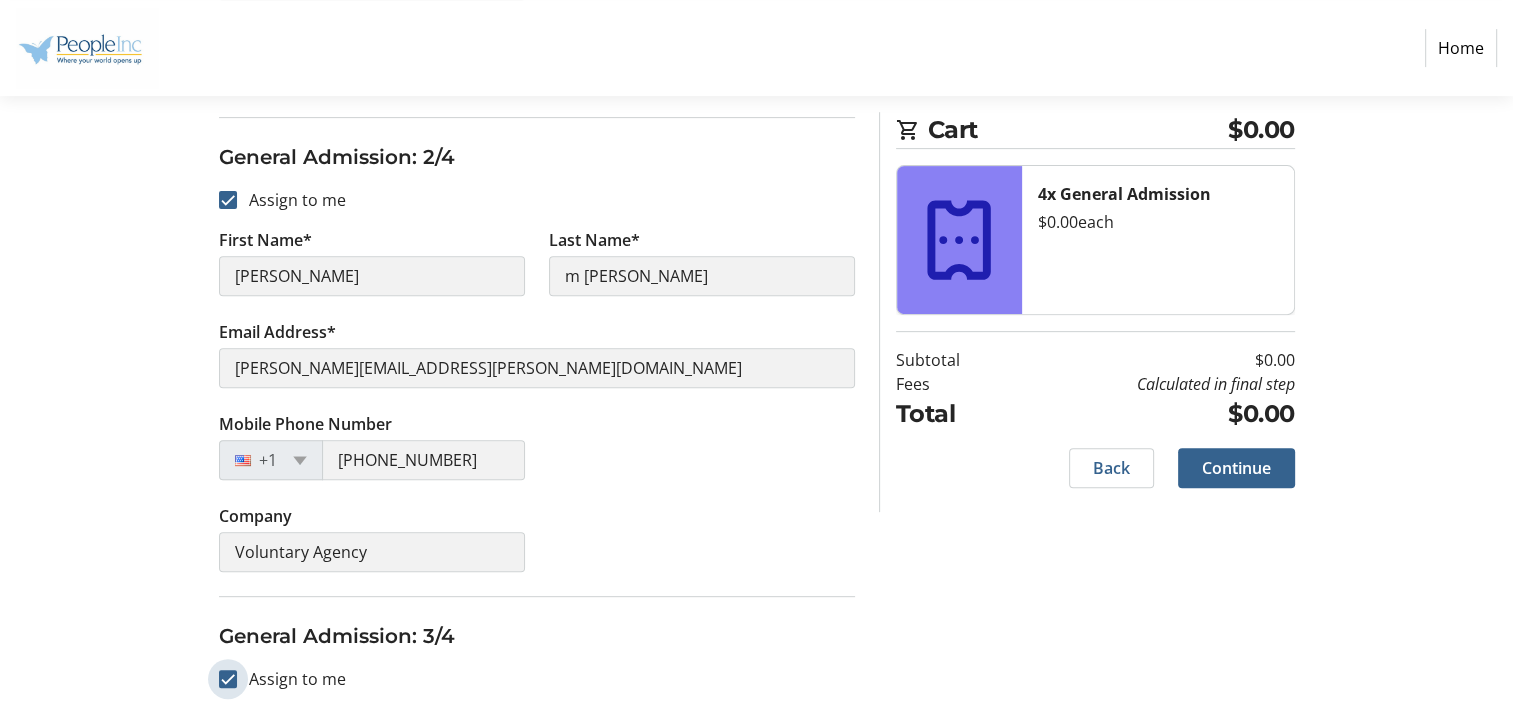 type on "[PERSON_NAME]" 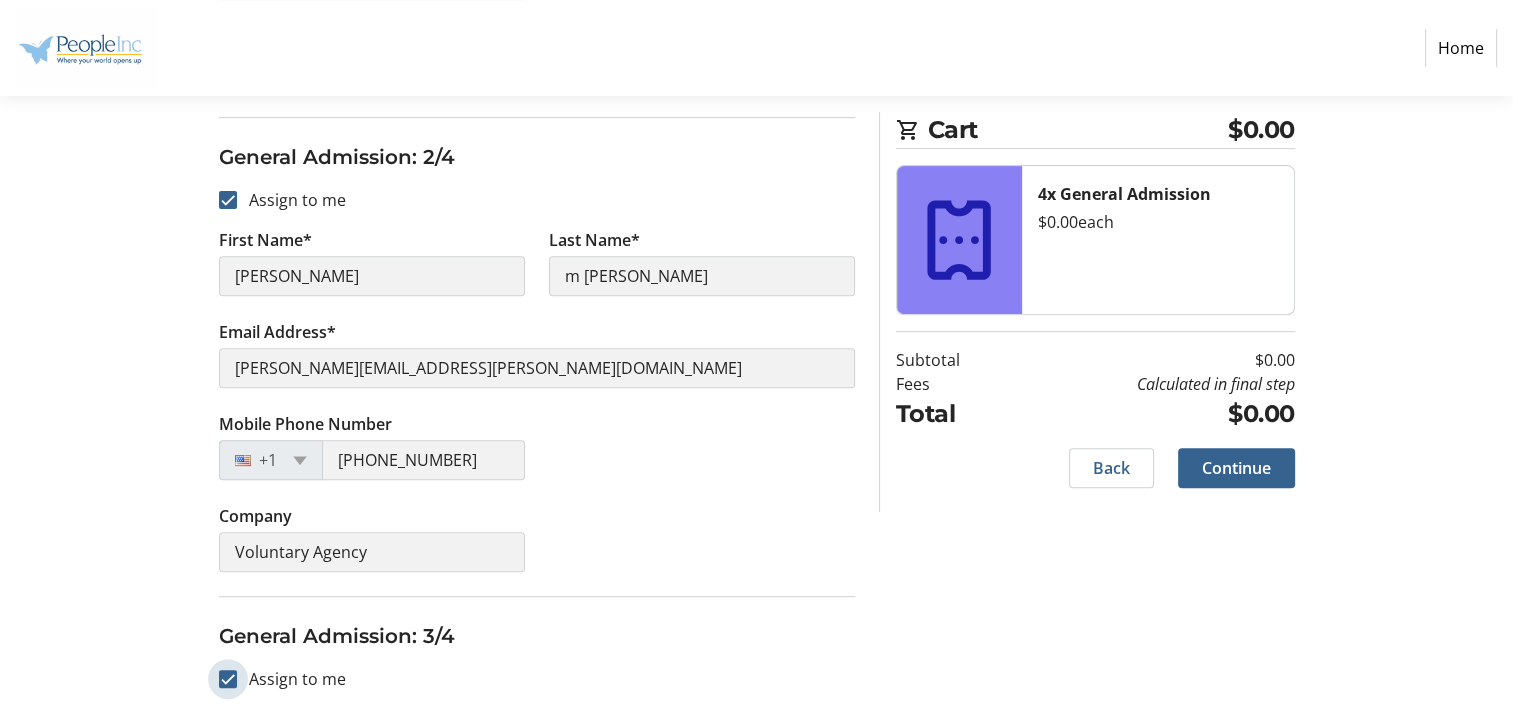 type on "m [PERSON_NAME]" 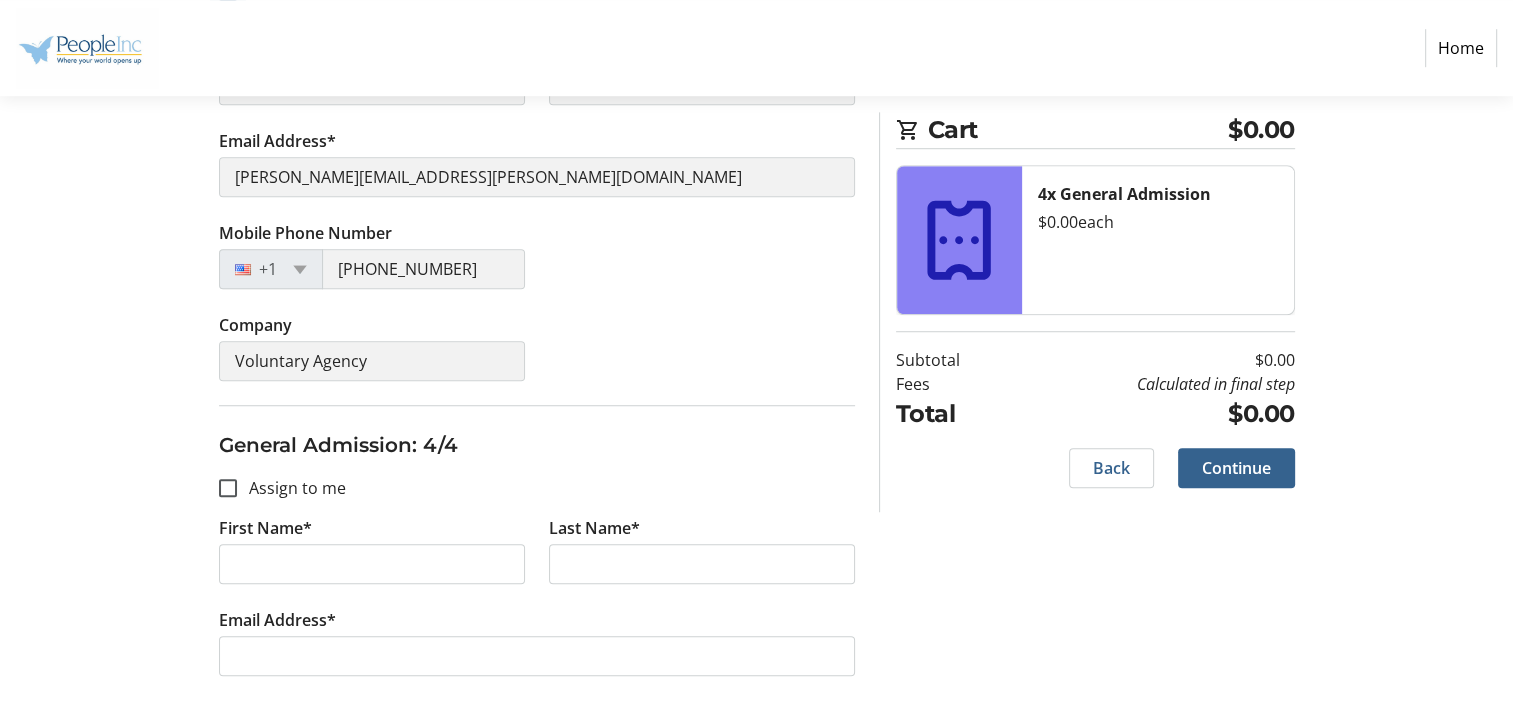scroll, scrollTop: 1449, scrollLeft: 0, axis: vertical 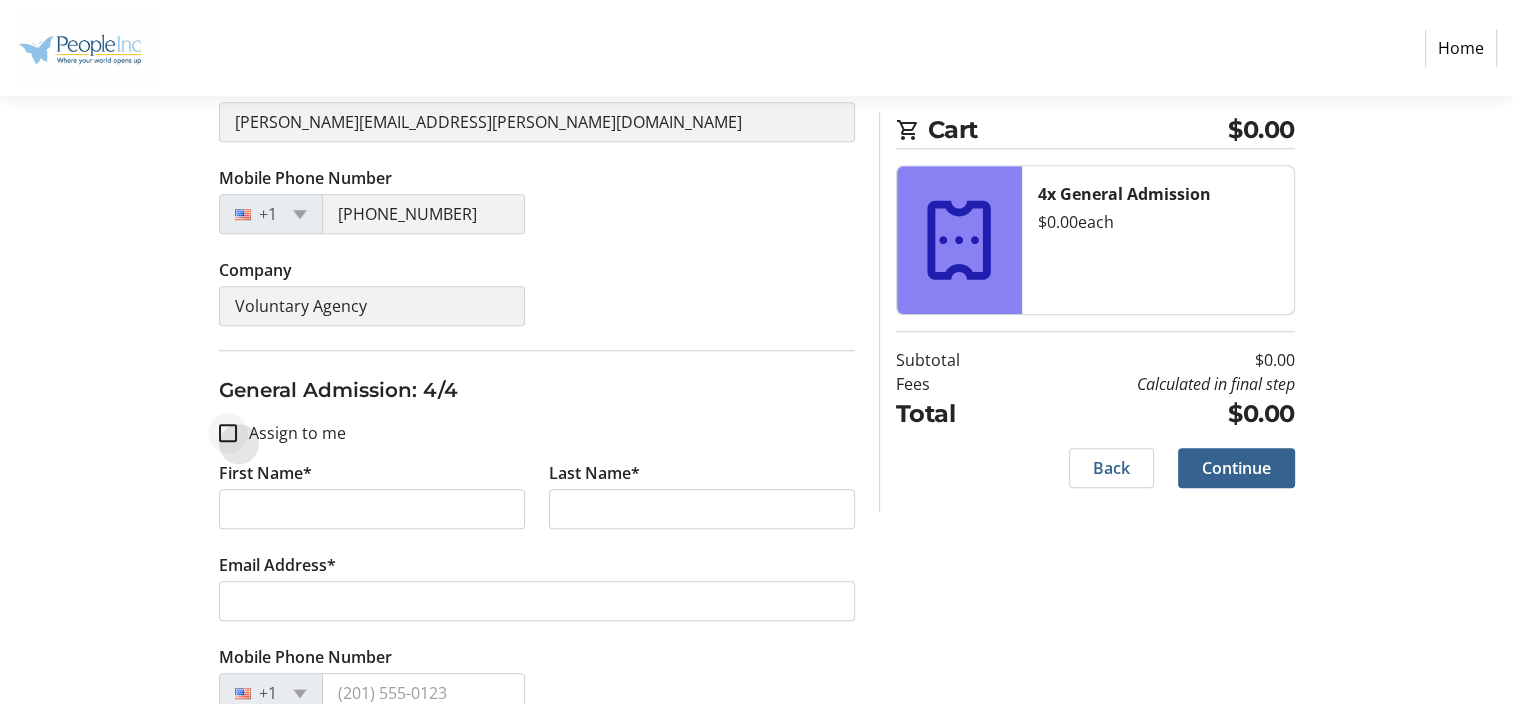 click at bounding box center [228, 433] 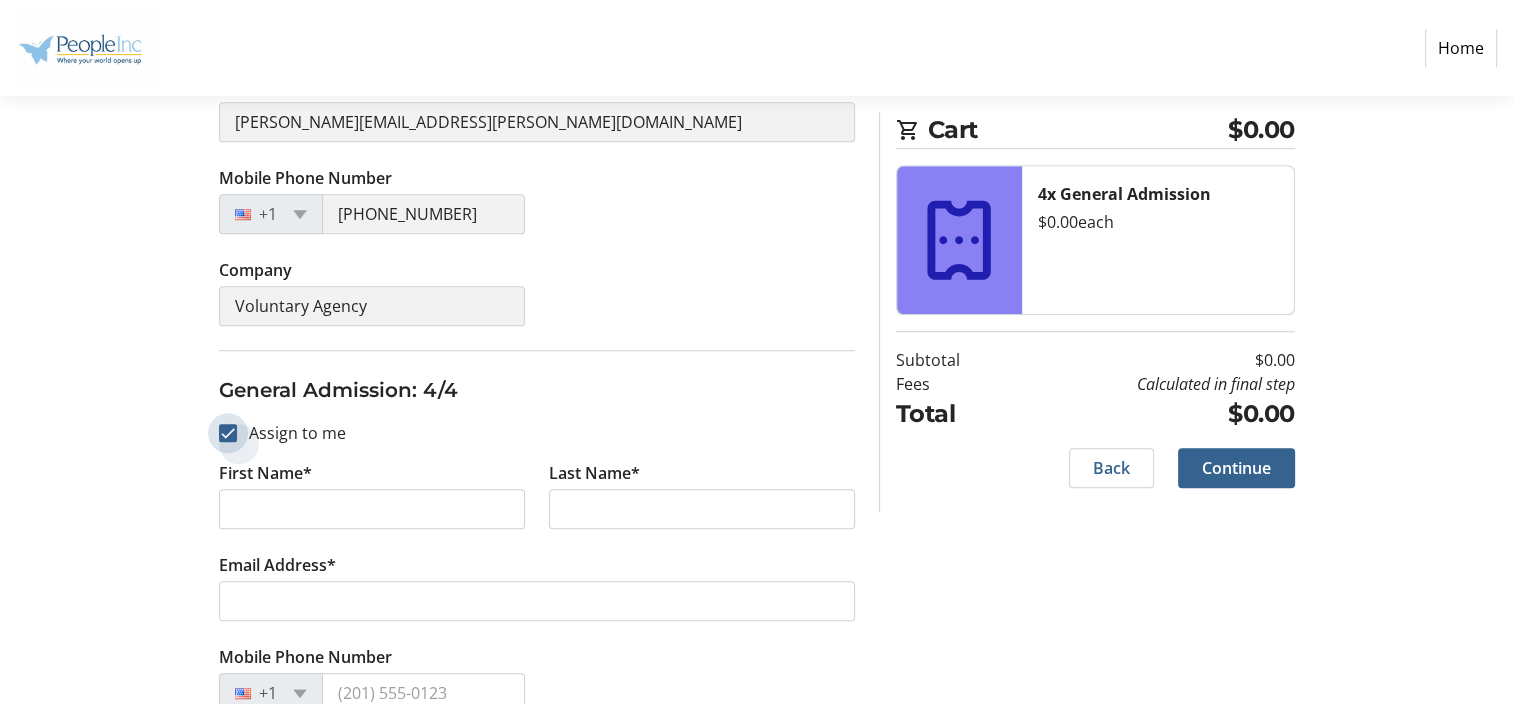 checkbox on "true" 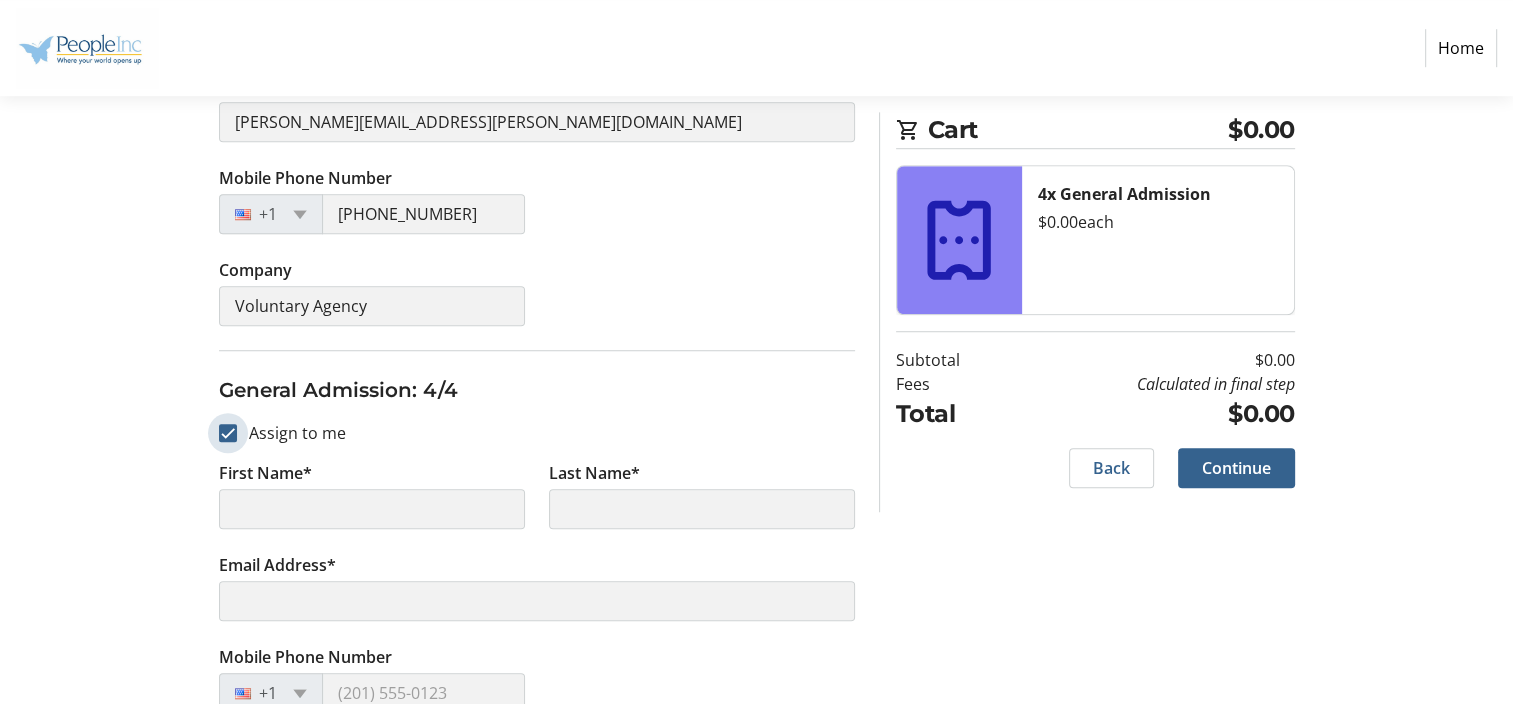 type on "[PERSON_NAME]" 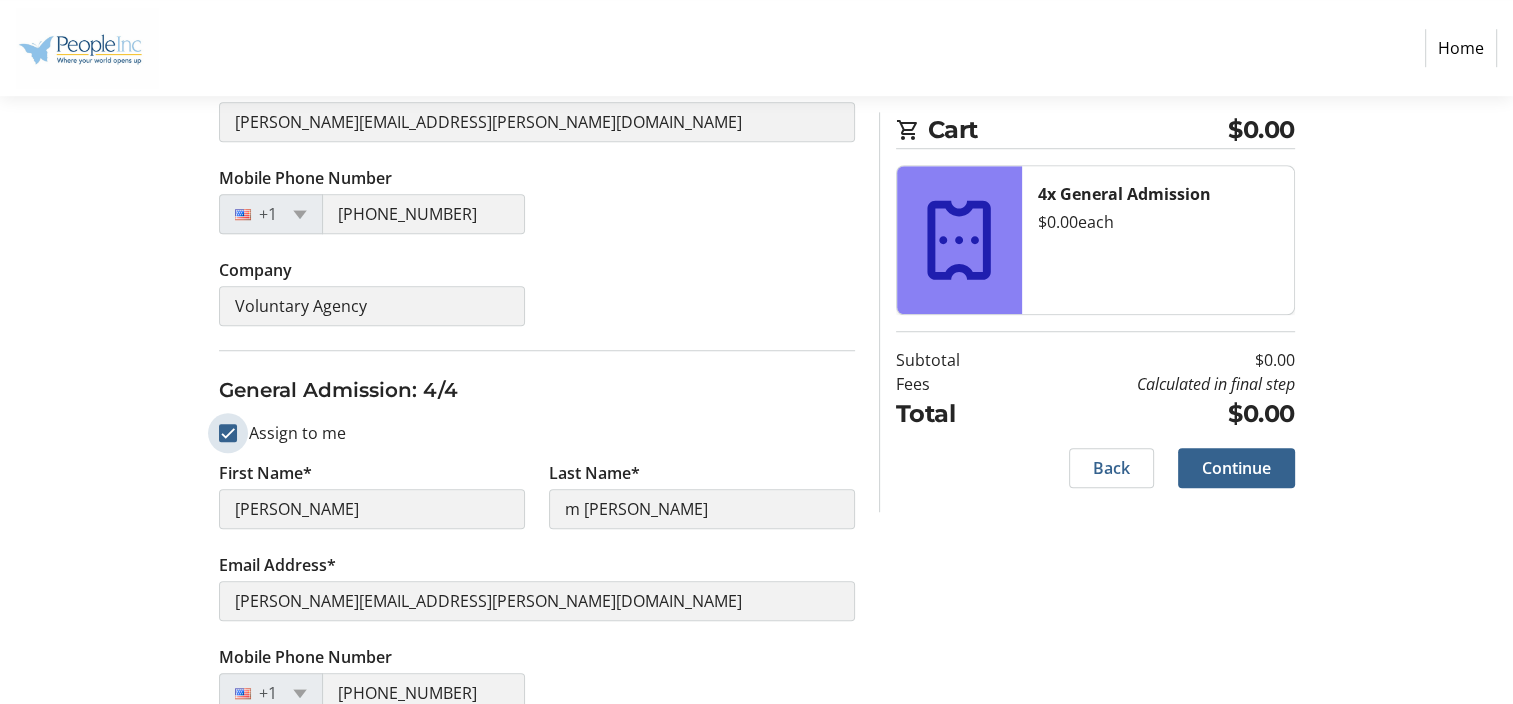 scroll, scrollTop: 1568, scrollLeft: 0, axis: vertical 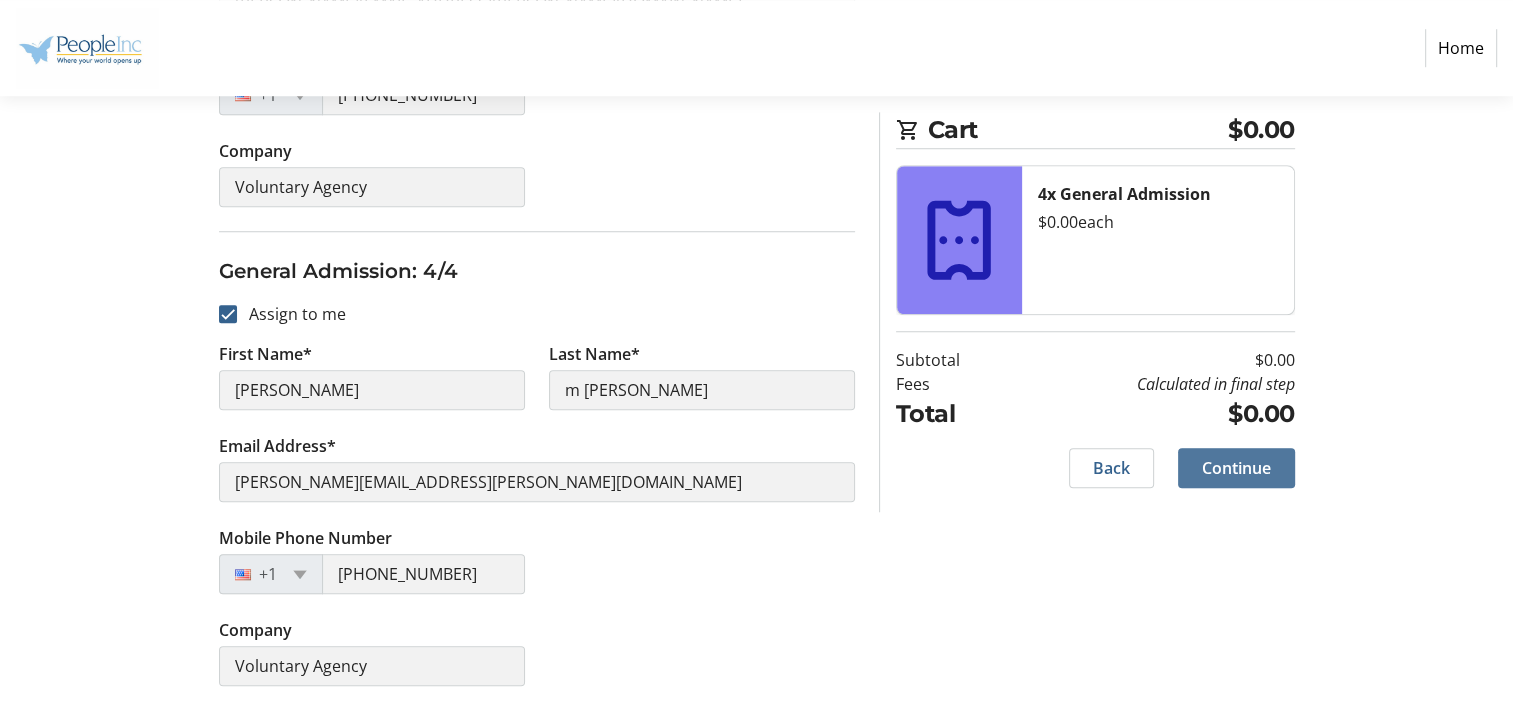 click 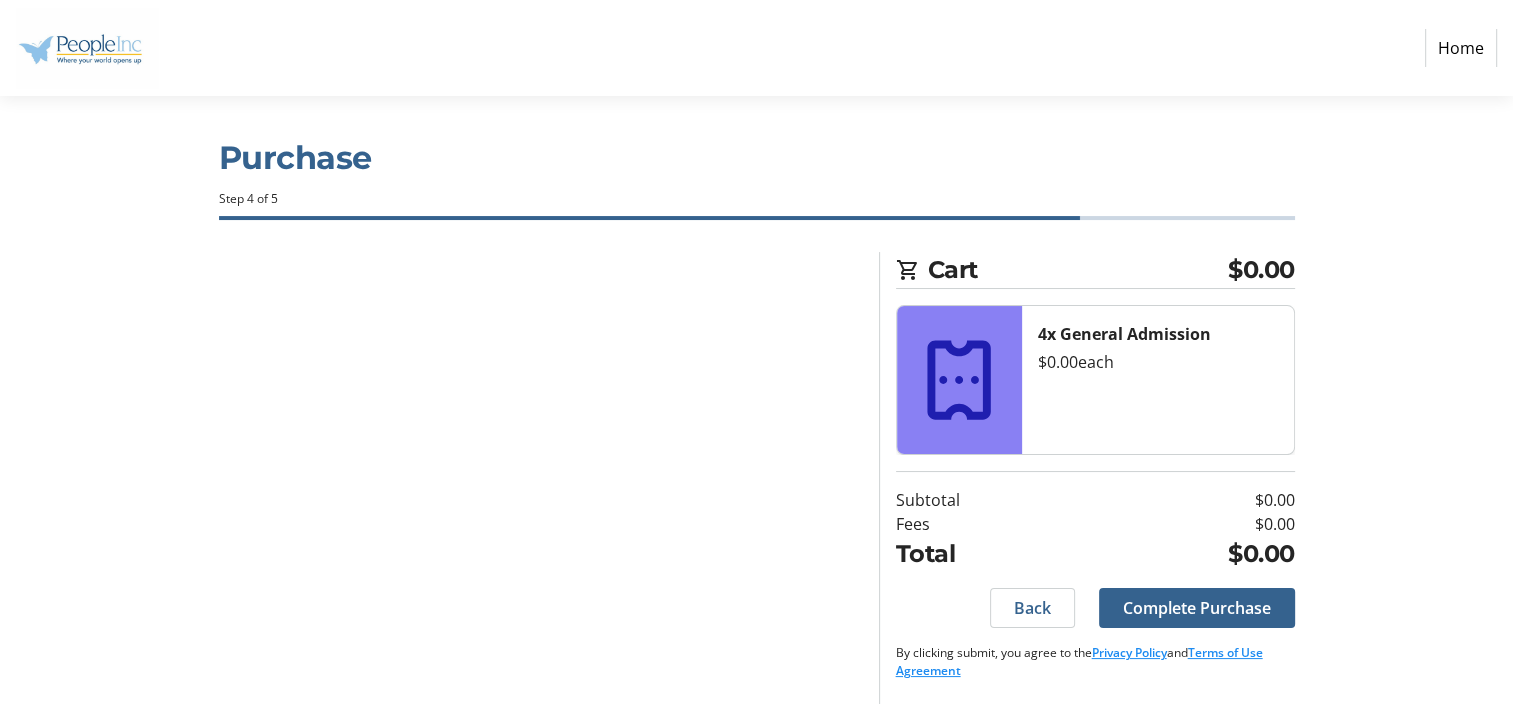 scroll, scrollTop: 3, scrollLeft: 0, axis: vertical 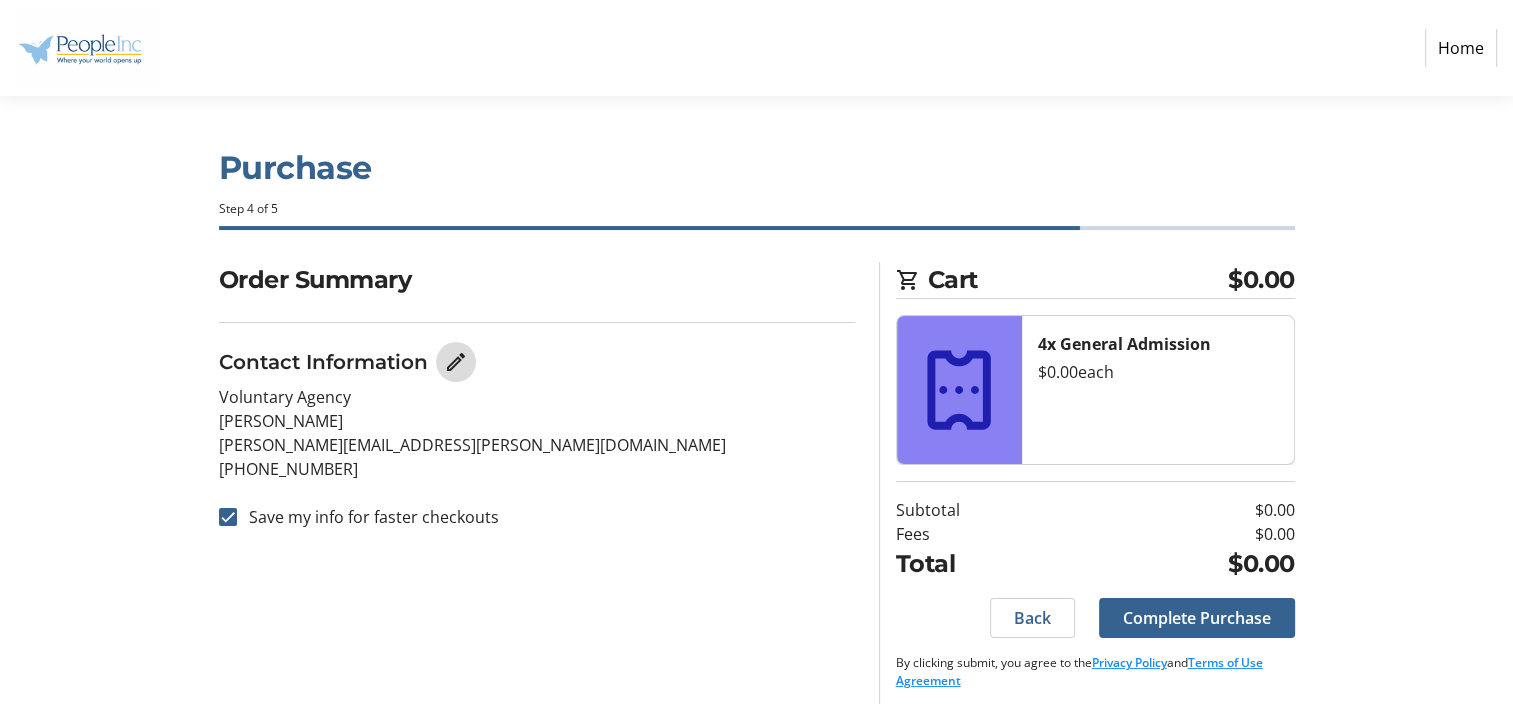 click 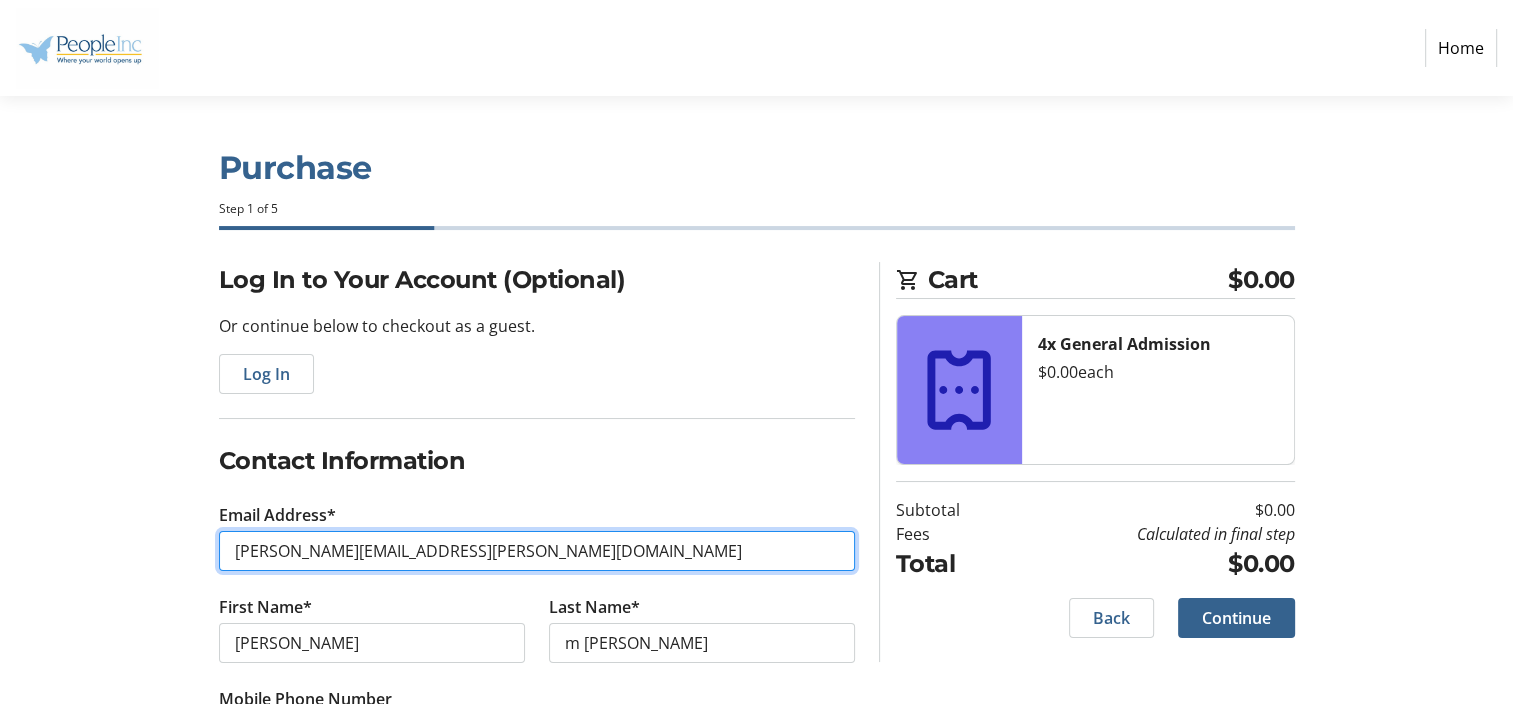 drag, startPoint x: 471, startPoint y: 560, endPoint x: 189, endPoint y: 546, distance: 282.3473 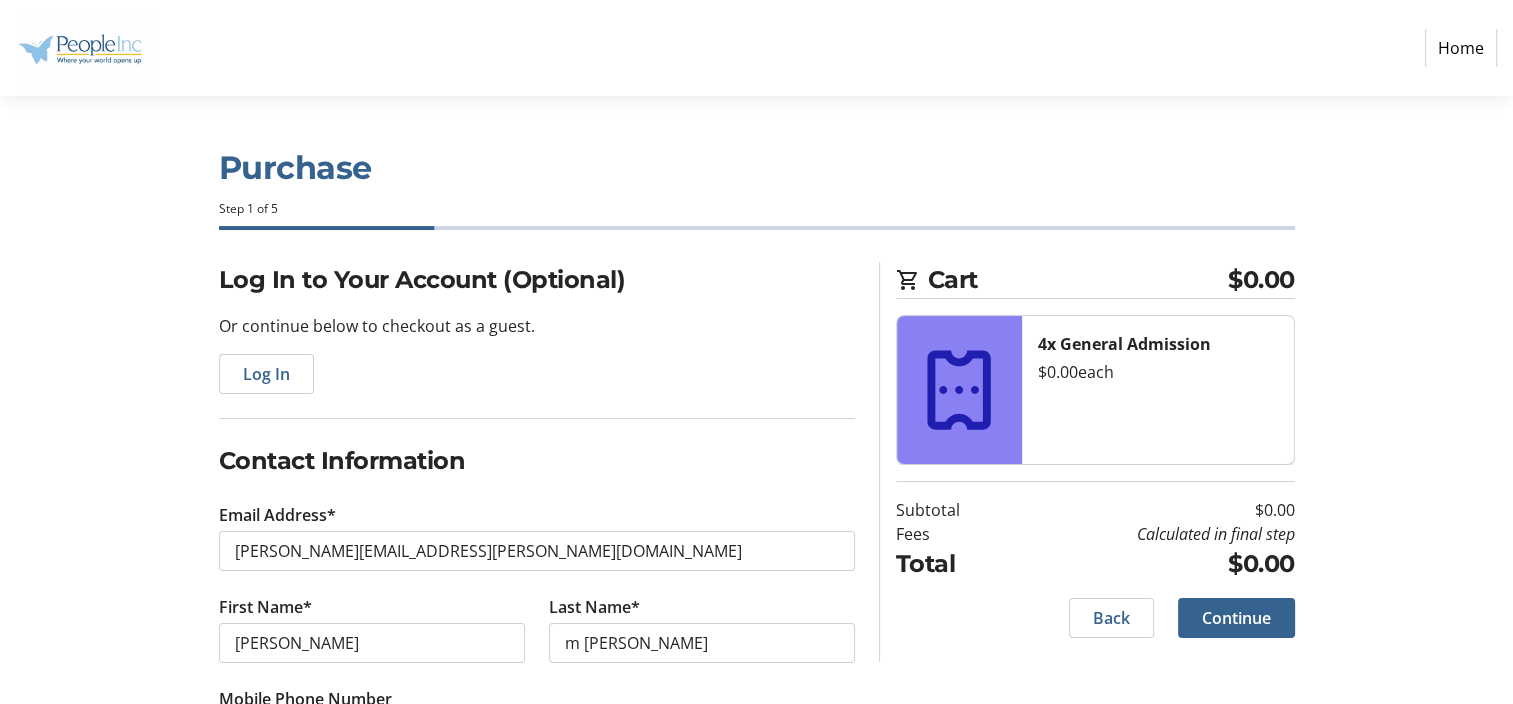 click on "Contact Information Email Address* [PERSON_NAME][EMAIL_ADDRESS][PERSON_NAME][DOMAIN_NAME] First Name* [PERSON_NAME] Last Name* m [PERSON_NAME]  Mobile Phone Number  [PHONE_NUMBER]  Company  Voluntary Agency  Purchase is on behalf of the company" 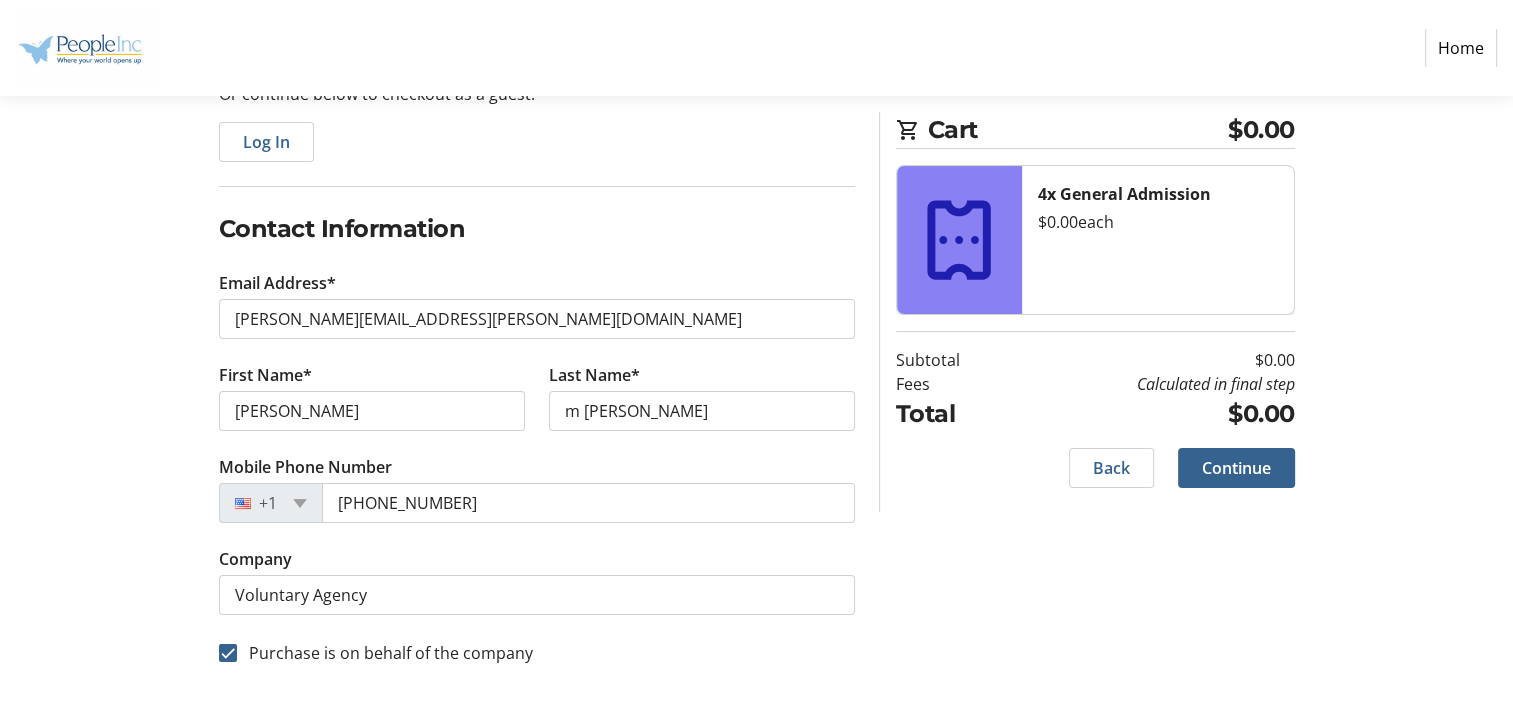 scroll, scrollTop: 238, scrollLeft: 0, axis: vertical 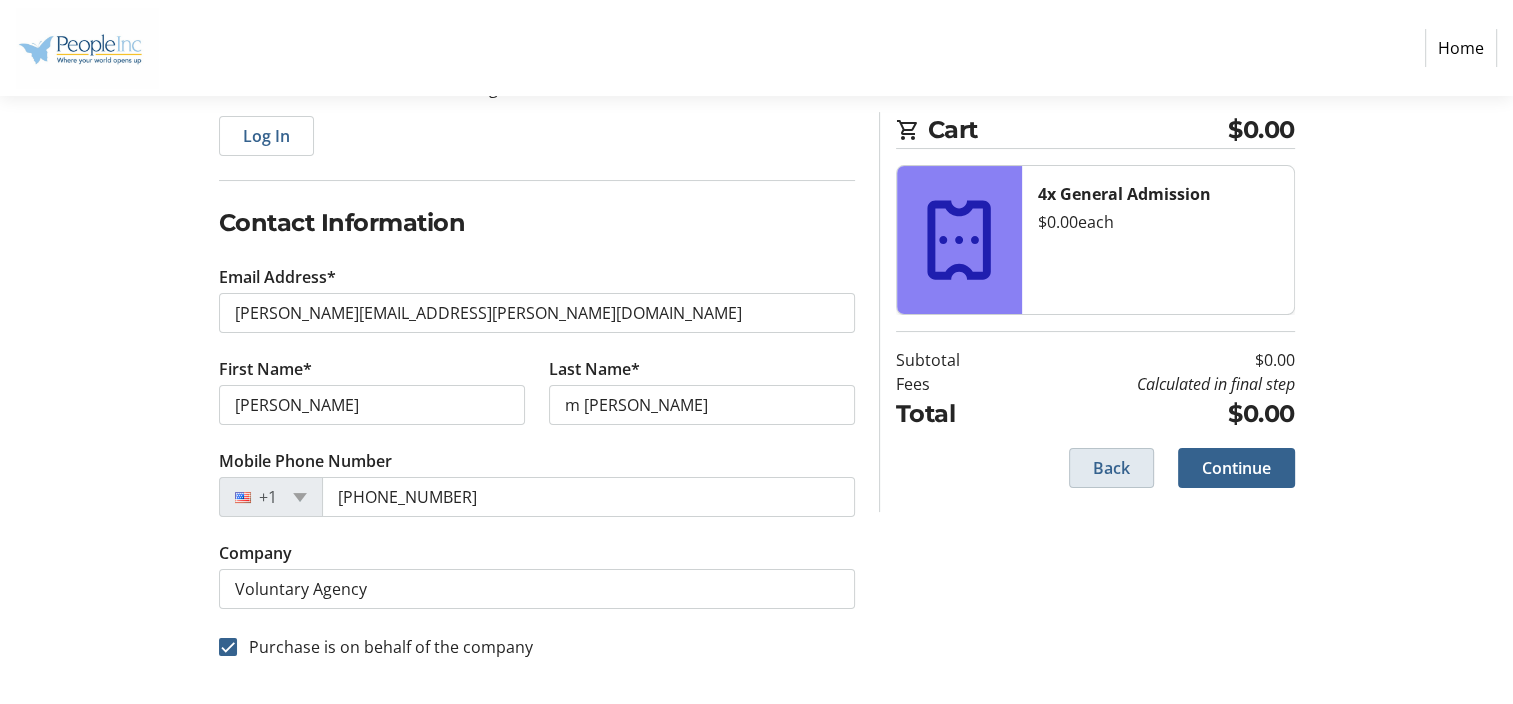 click 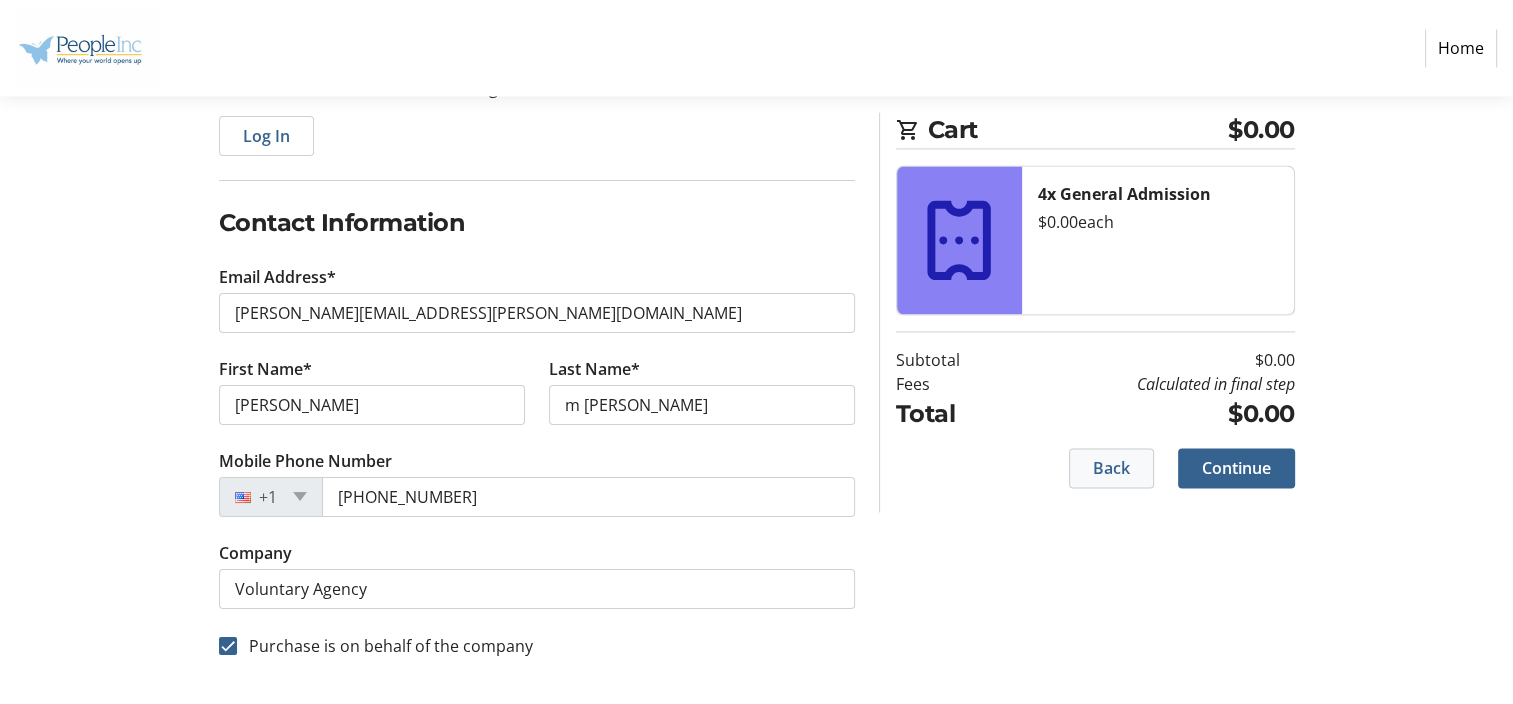 scroll, scrollTop: 0, scrollLeft: 0, axis: both 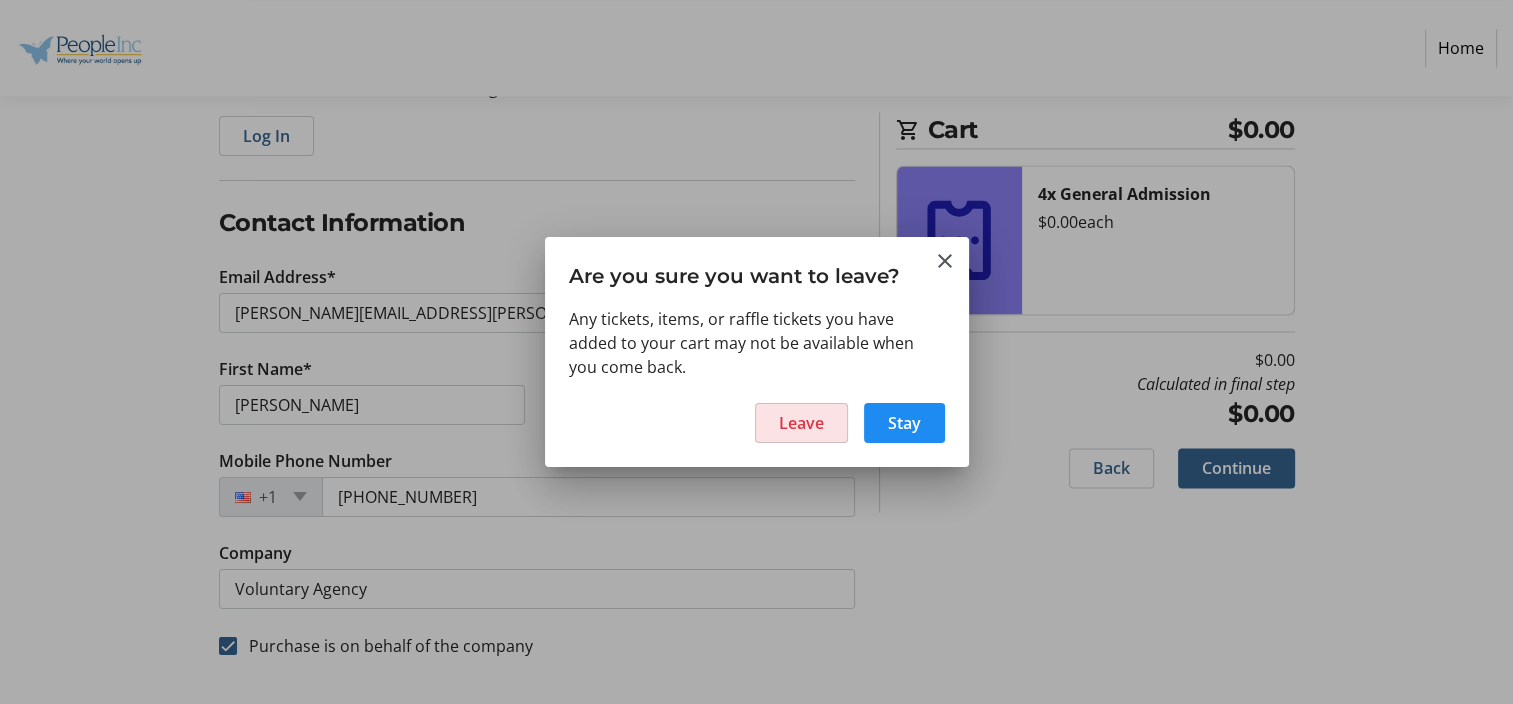 click on "Leave" at bounding box center (801, 423) 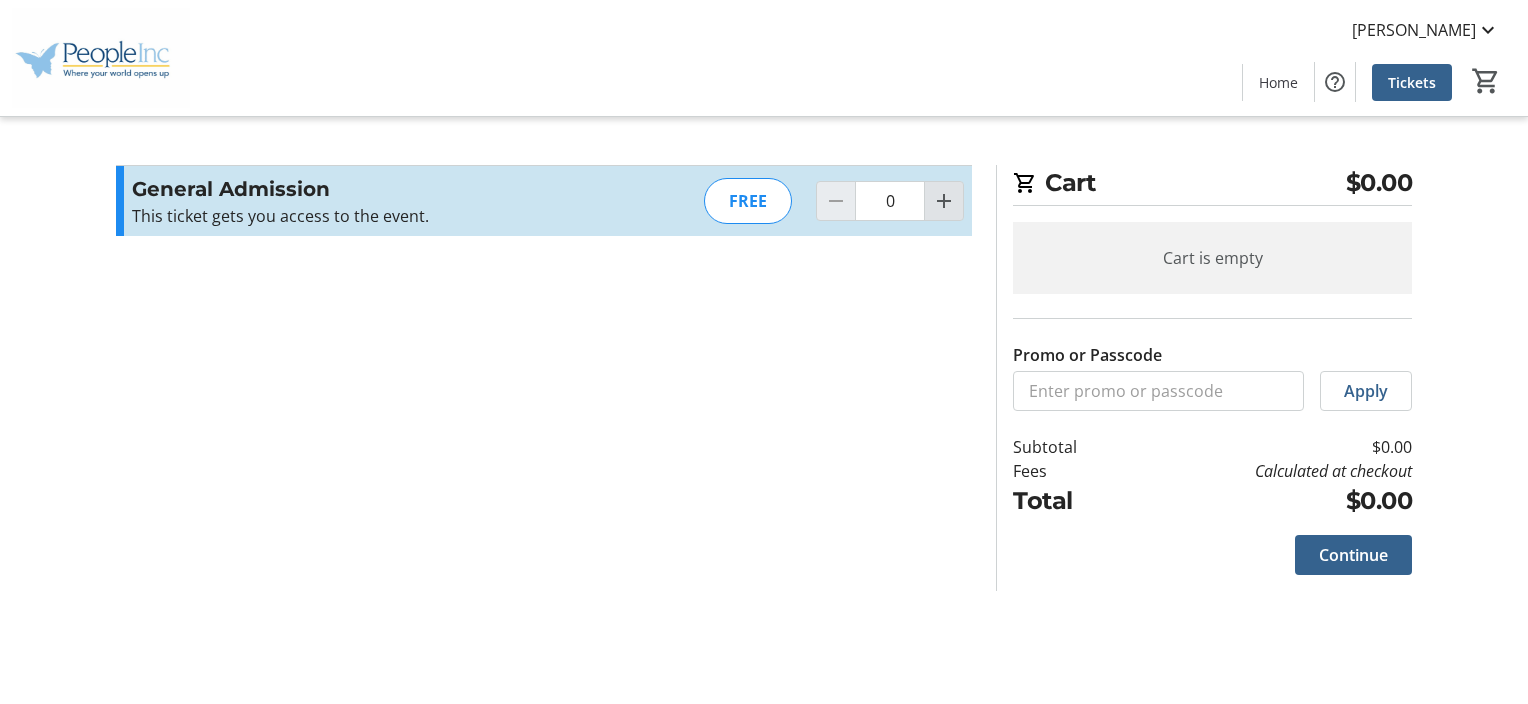 click 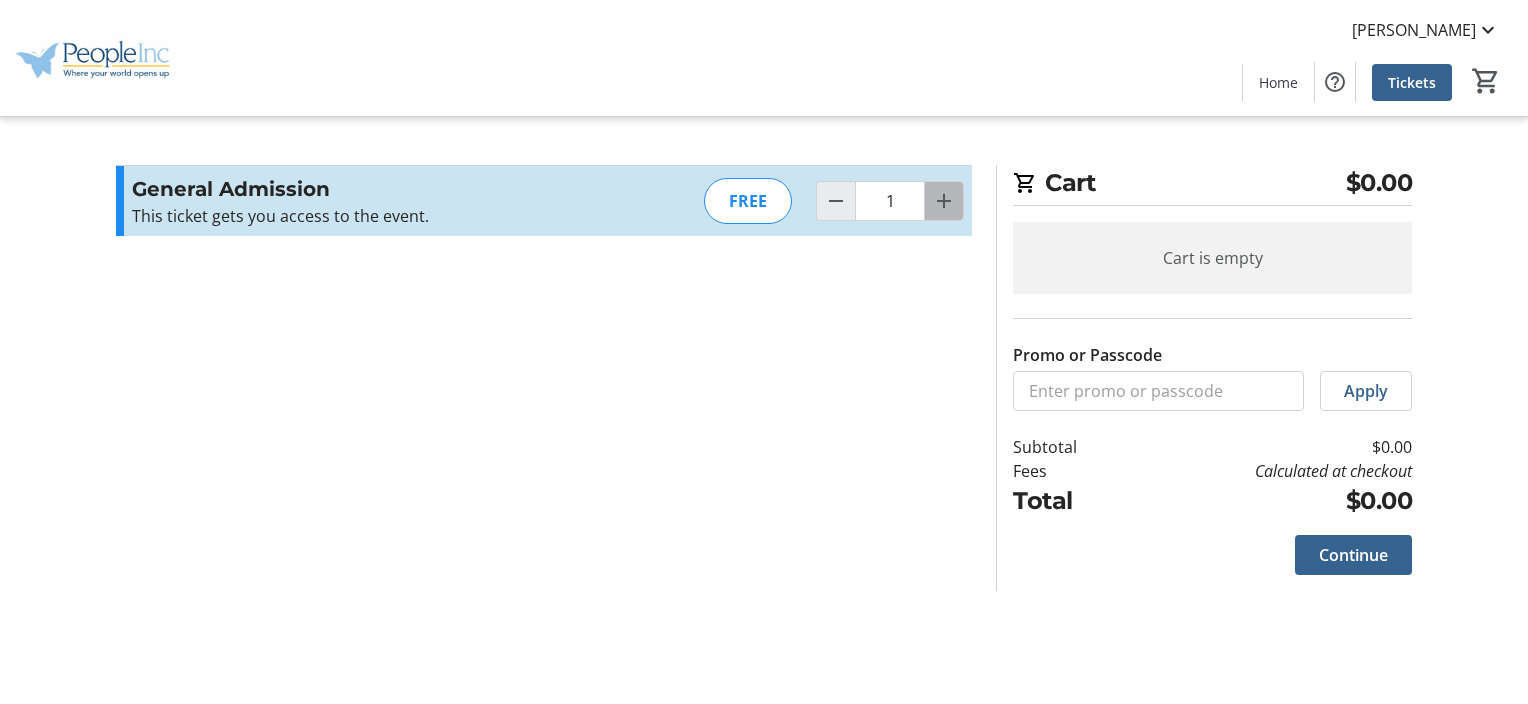 click 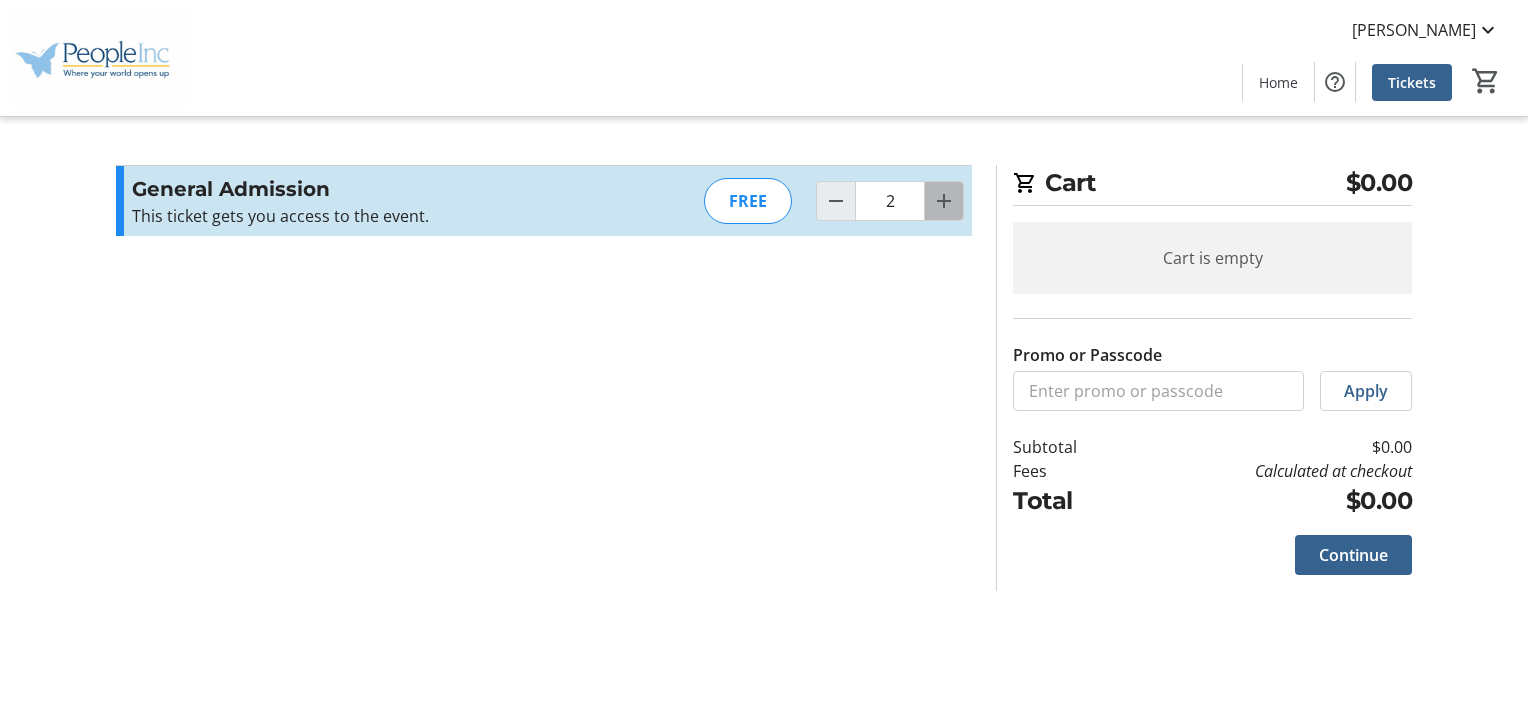 click 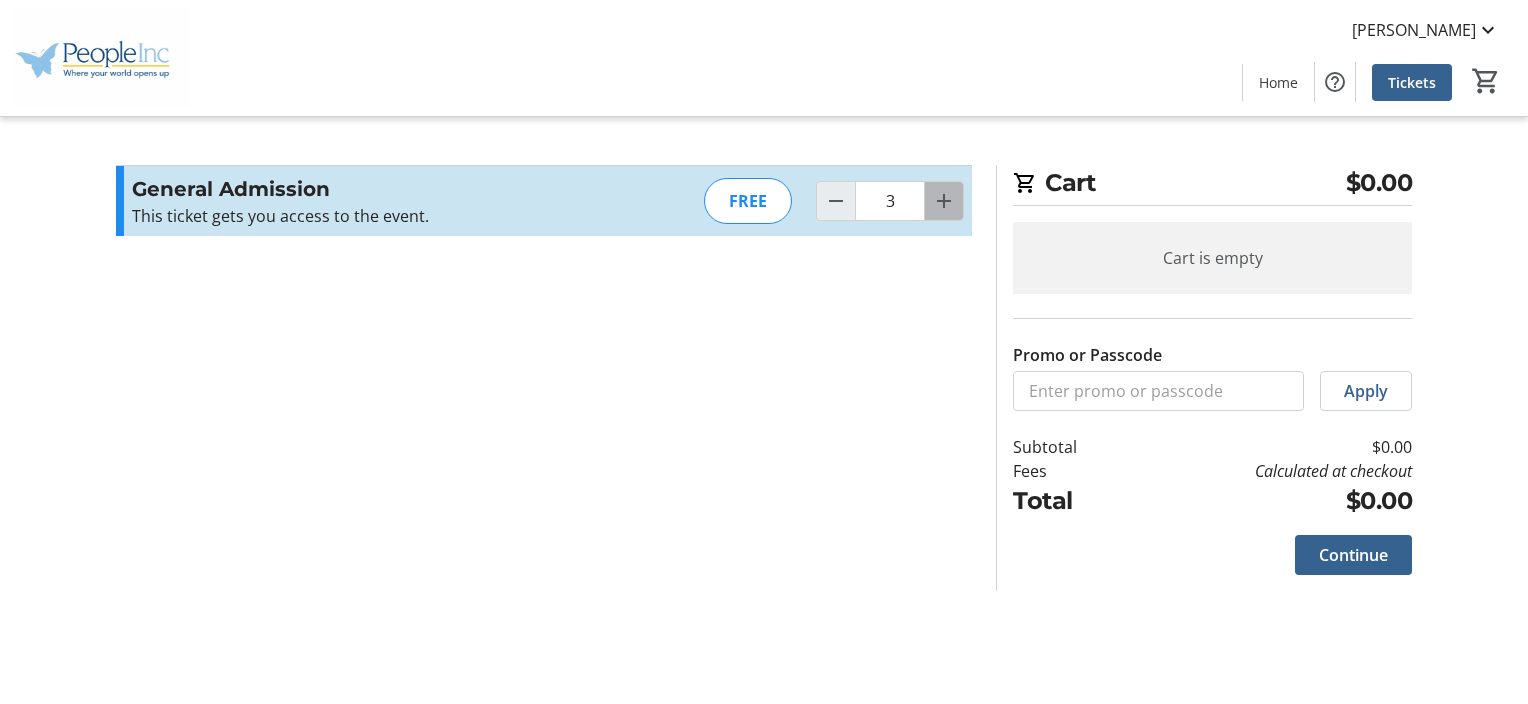 click 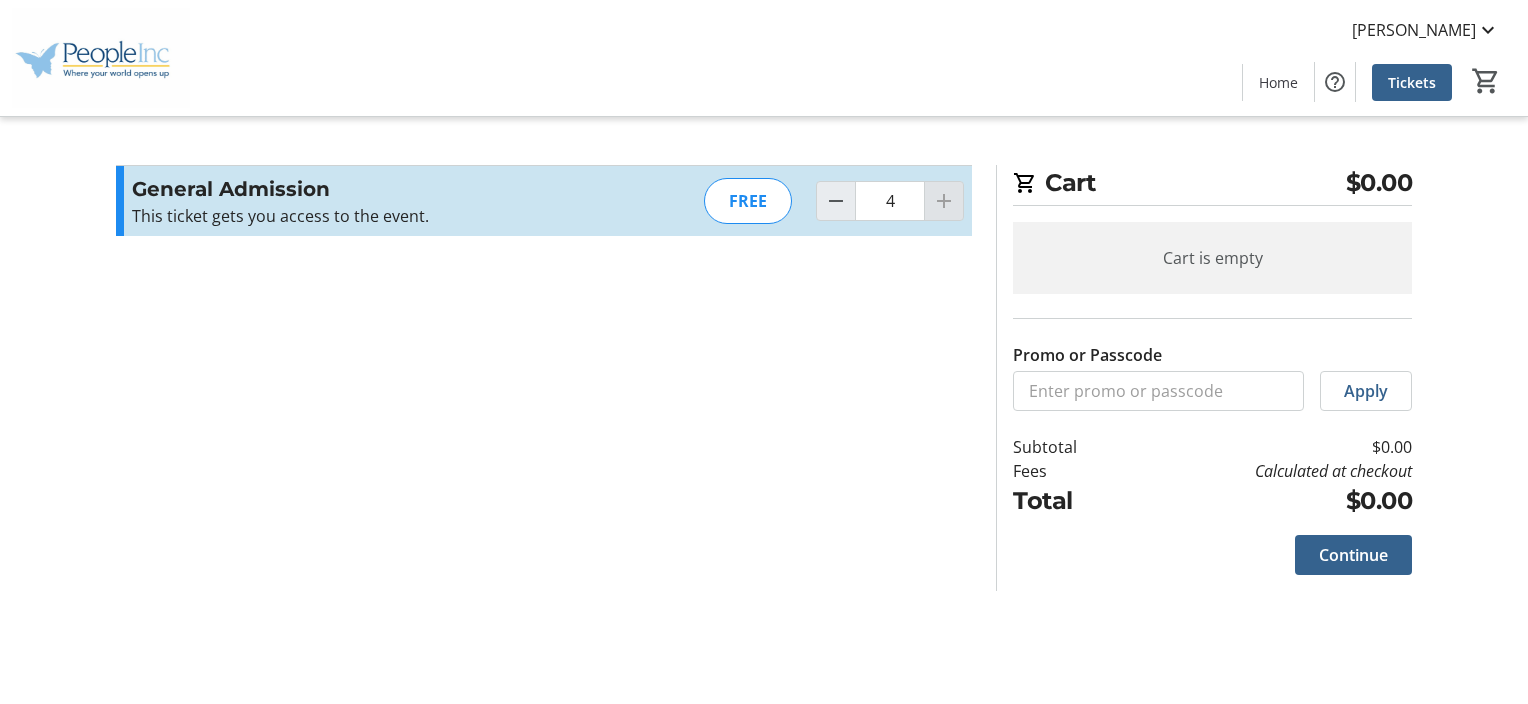 click 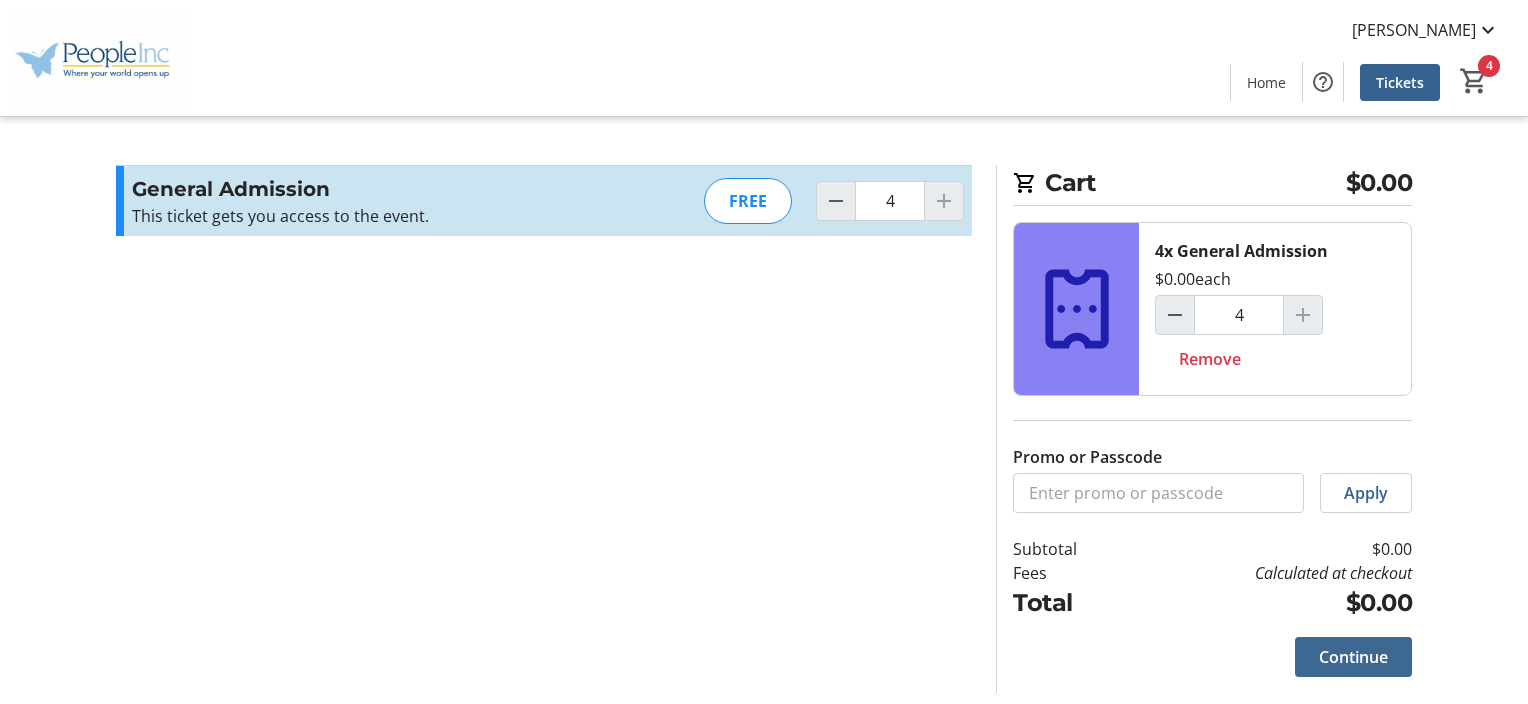 click on "Continue" 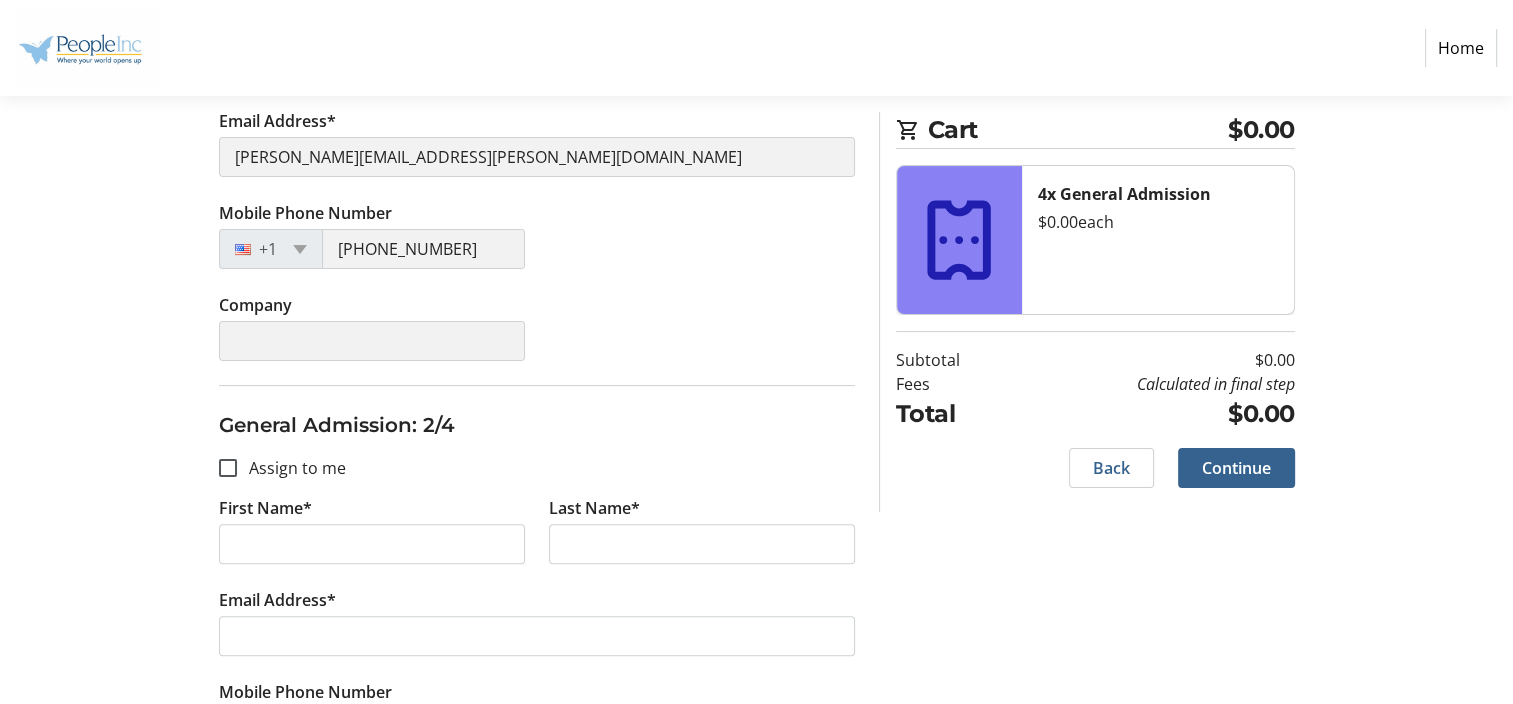 scroll, scrollTop: 578, scrollLeft: 0, axis: vertical 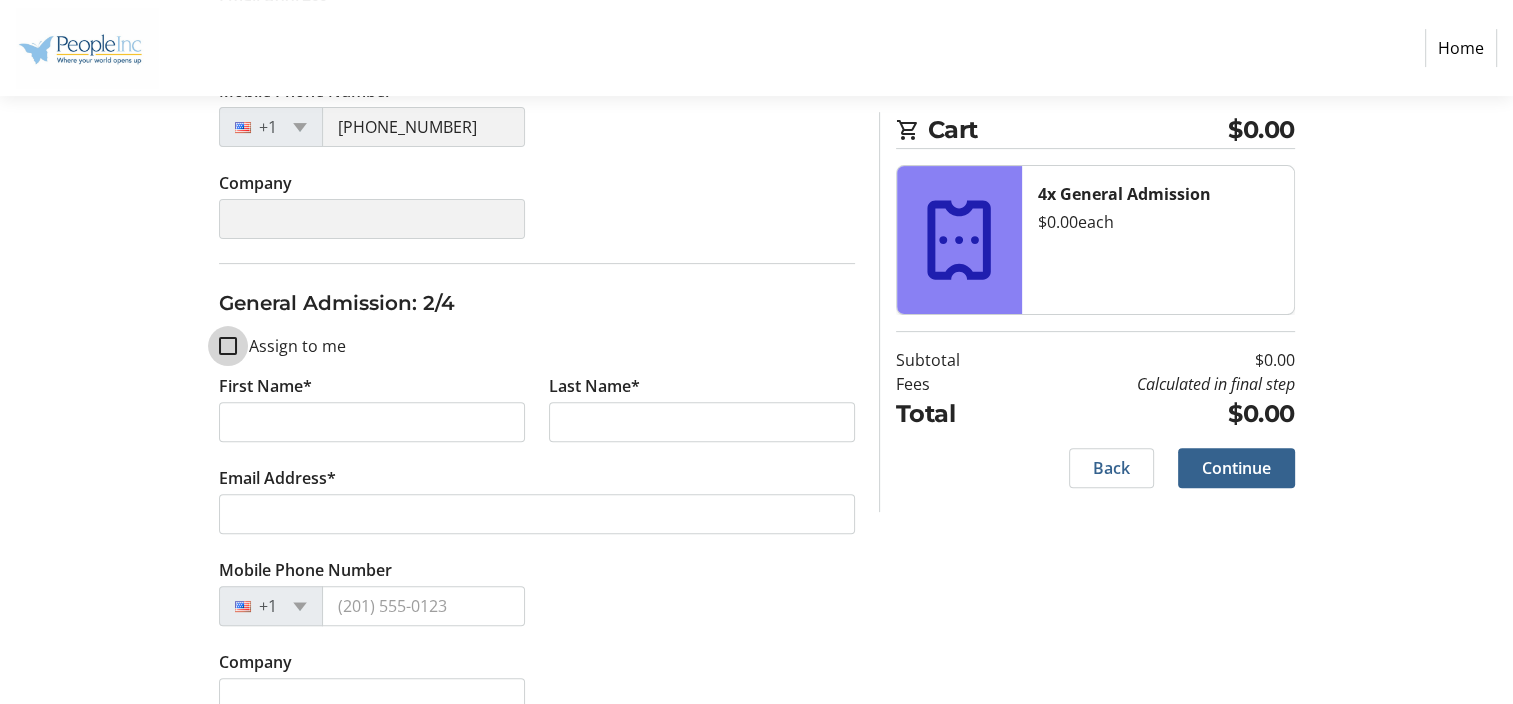 click on "Assign to me" at bounding box center [228, 346] 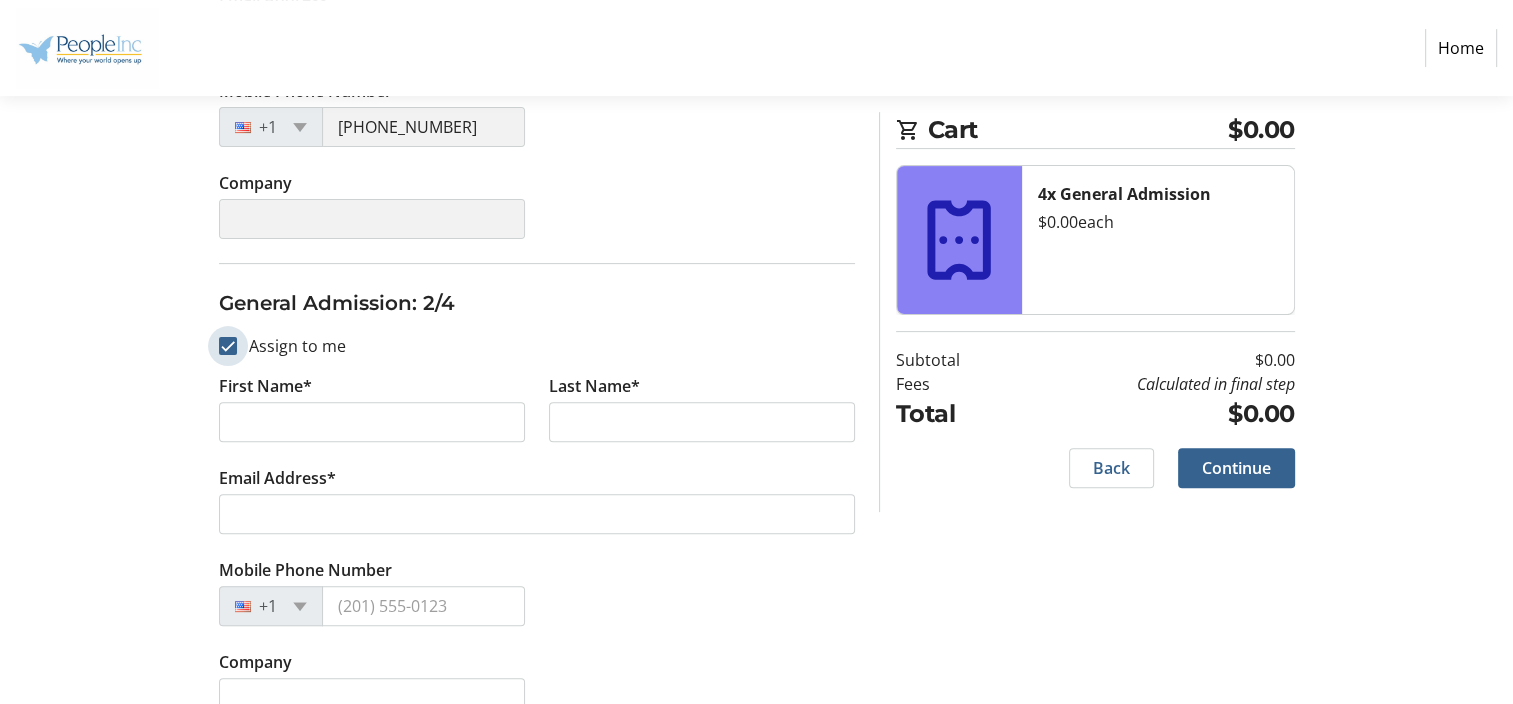 checkbox on "true" 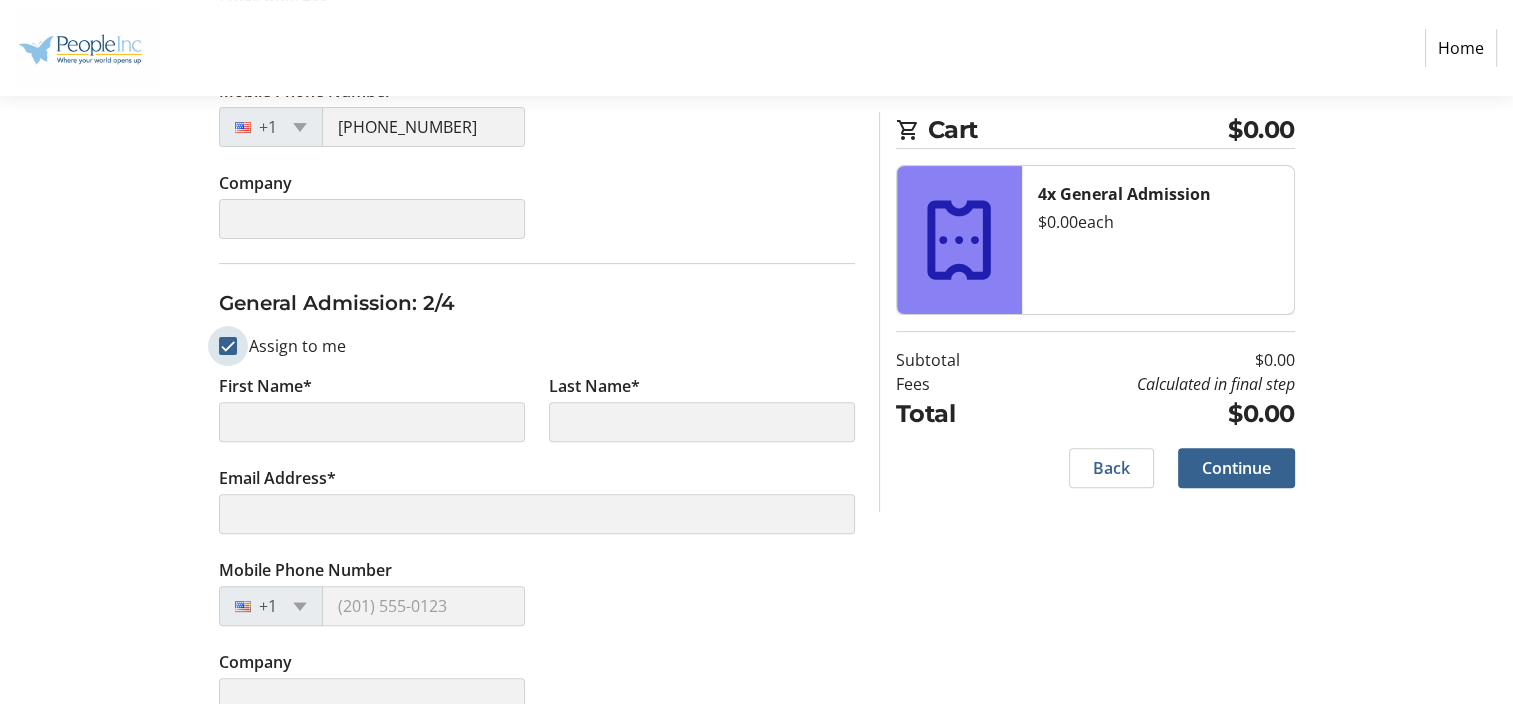 type on "[PERSON_NAME]" 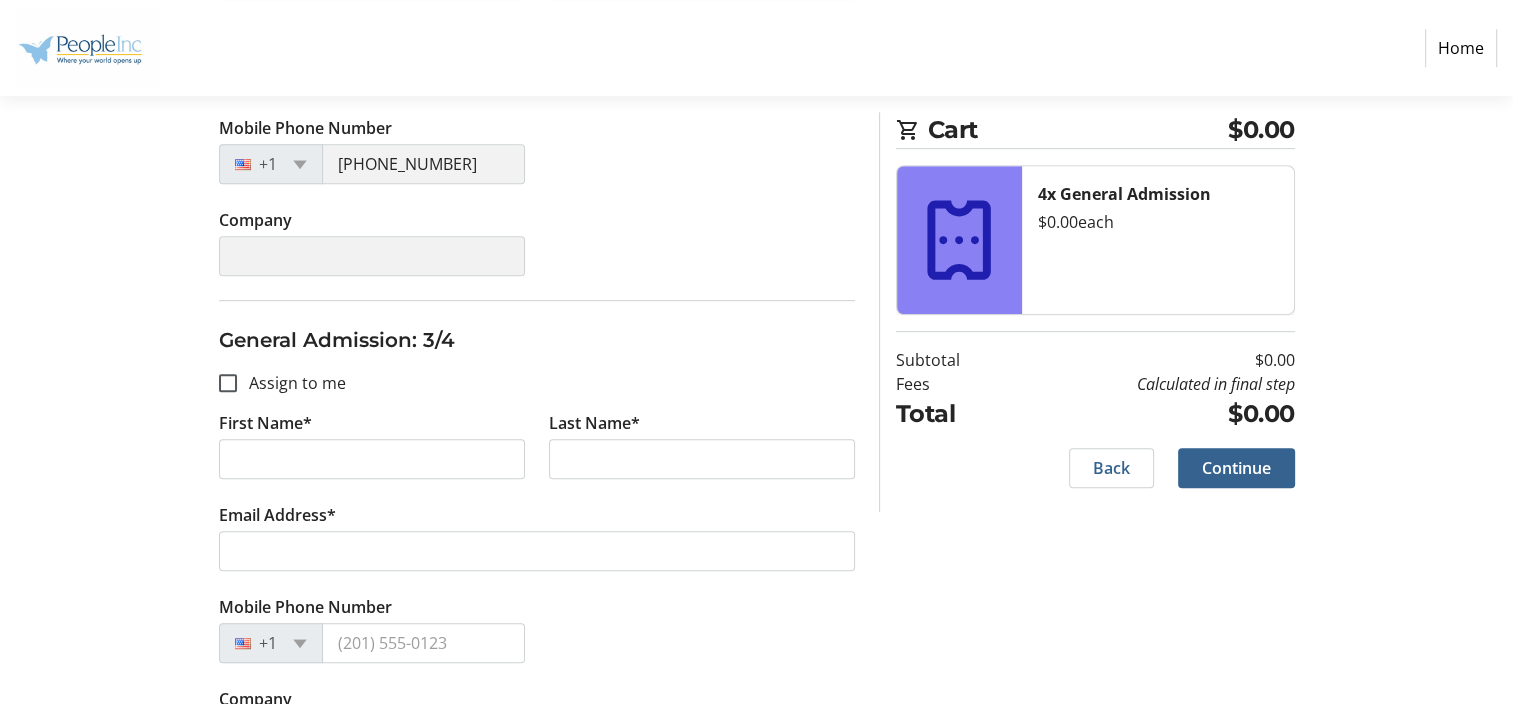 scroll, scrollTop: 1026, scrollLeft: 0, axis: vertical 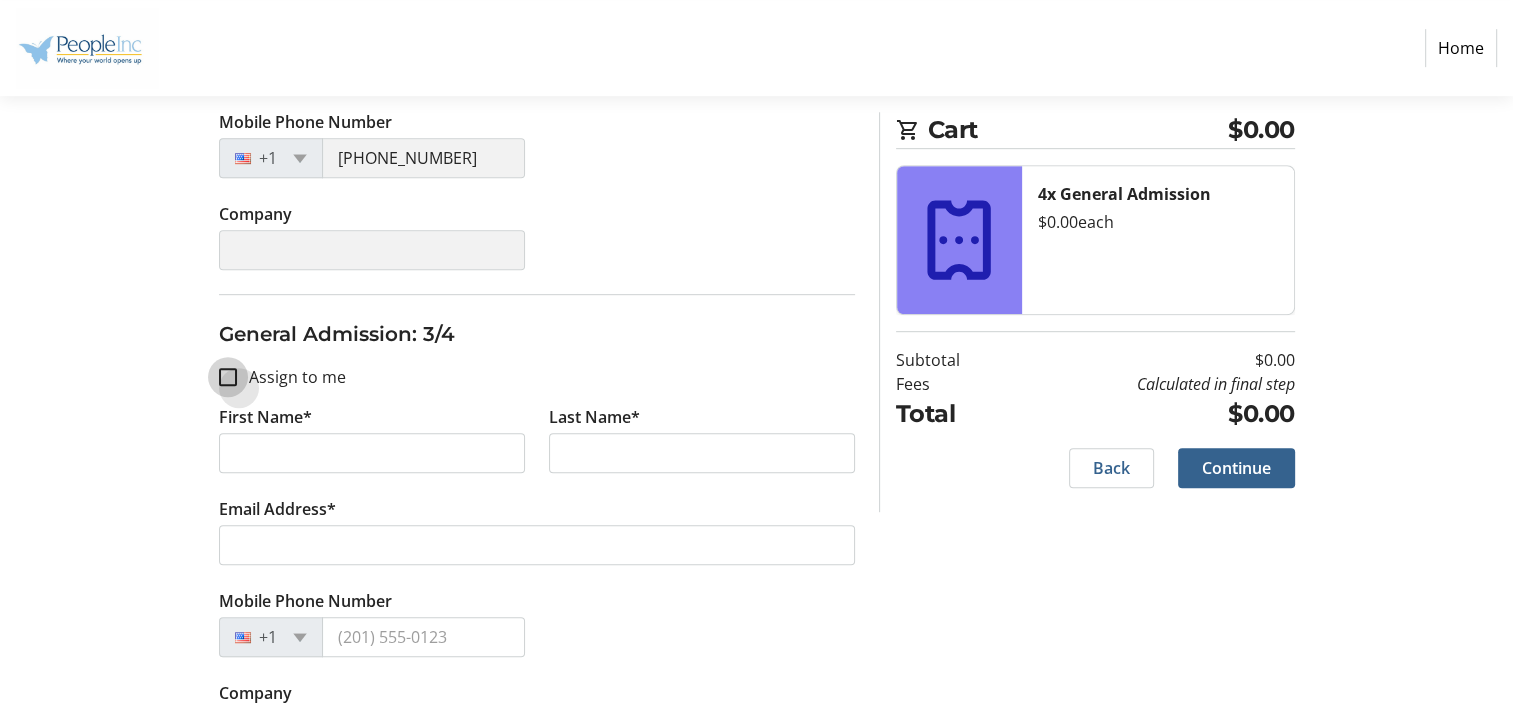 click on "Assign to me" at bounding box center (228, 377) 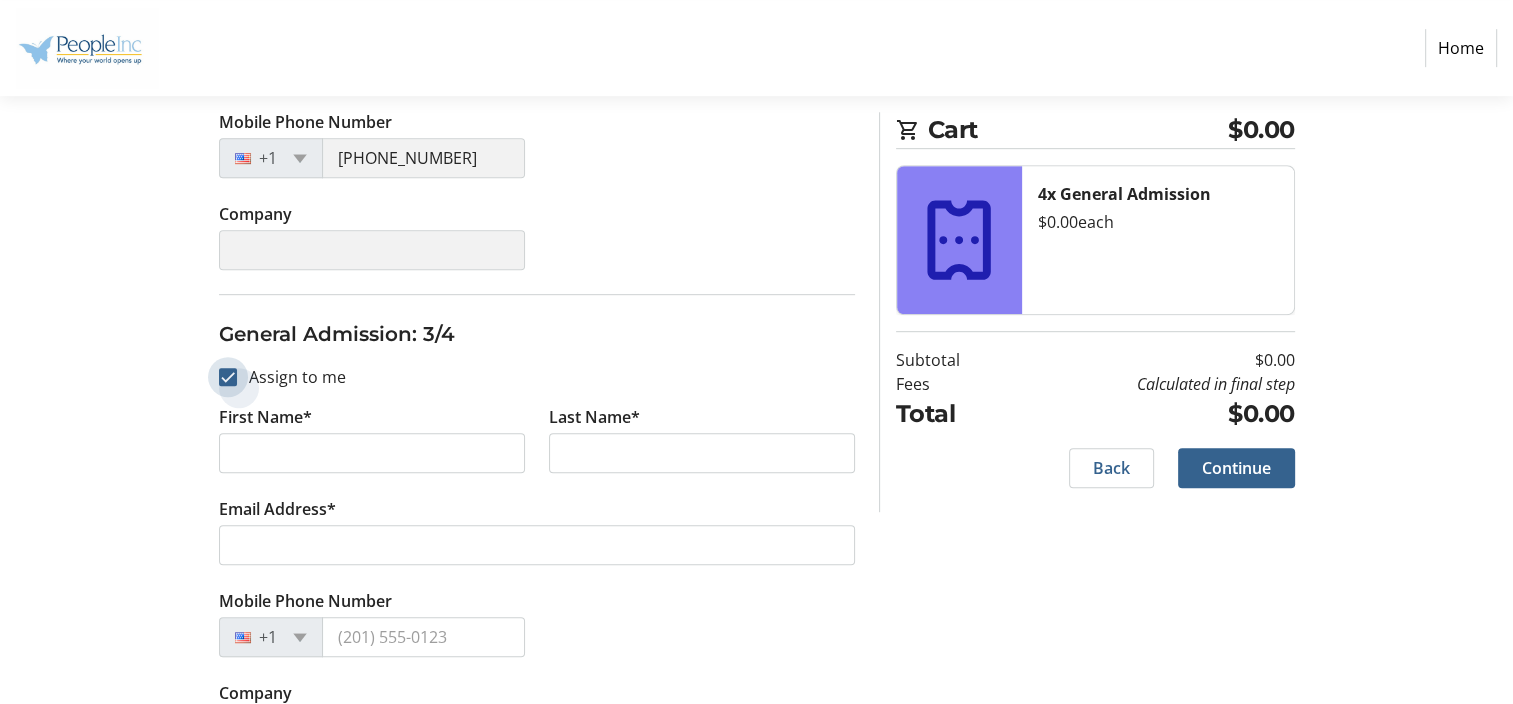 checkbox on "true" 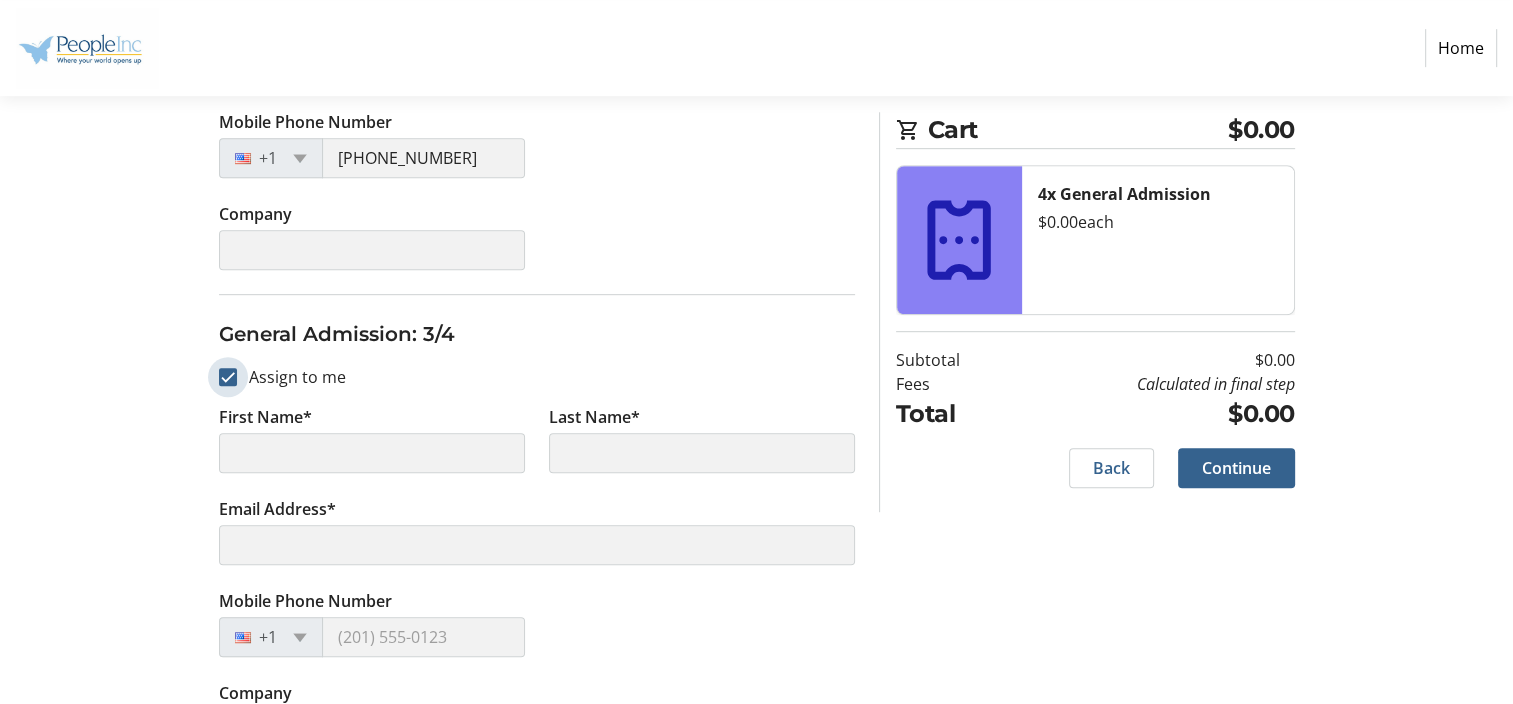type on "[PERSON_NAME]" 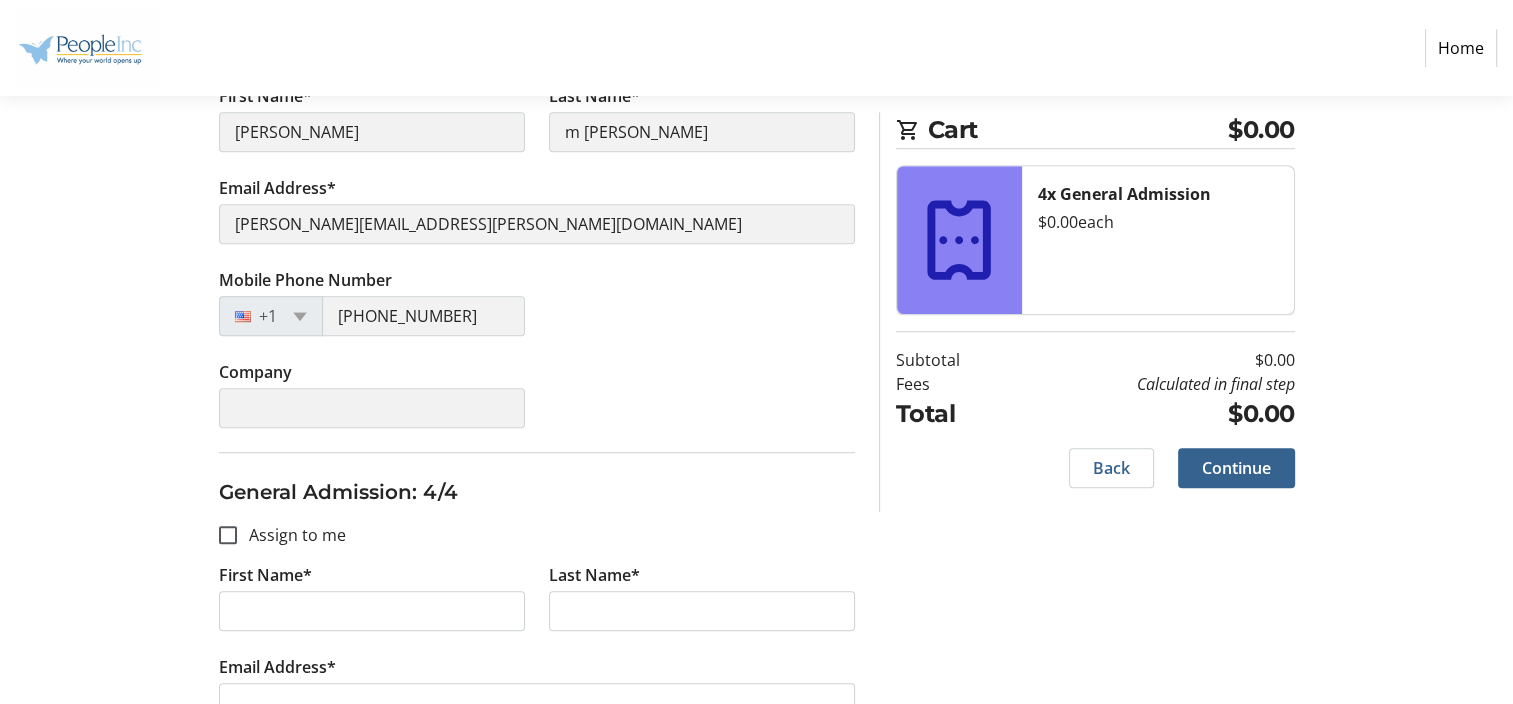 scroll, scrollTop: 1568, scrollLeft: 0, axis: vertical 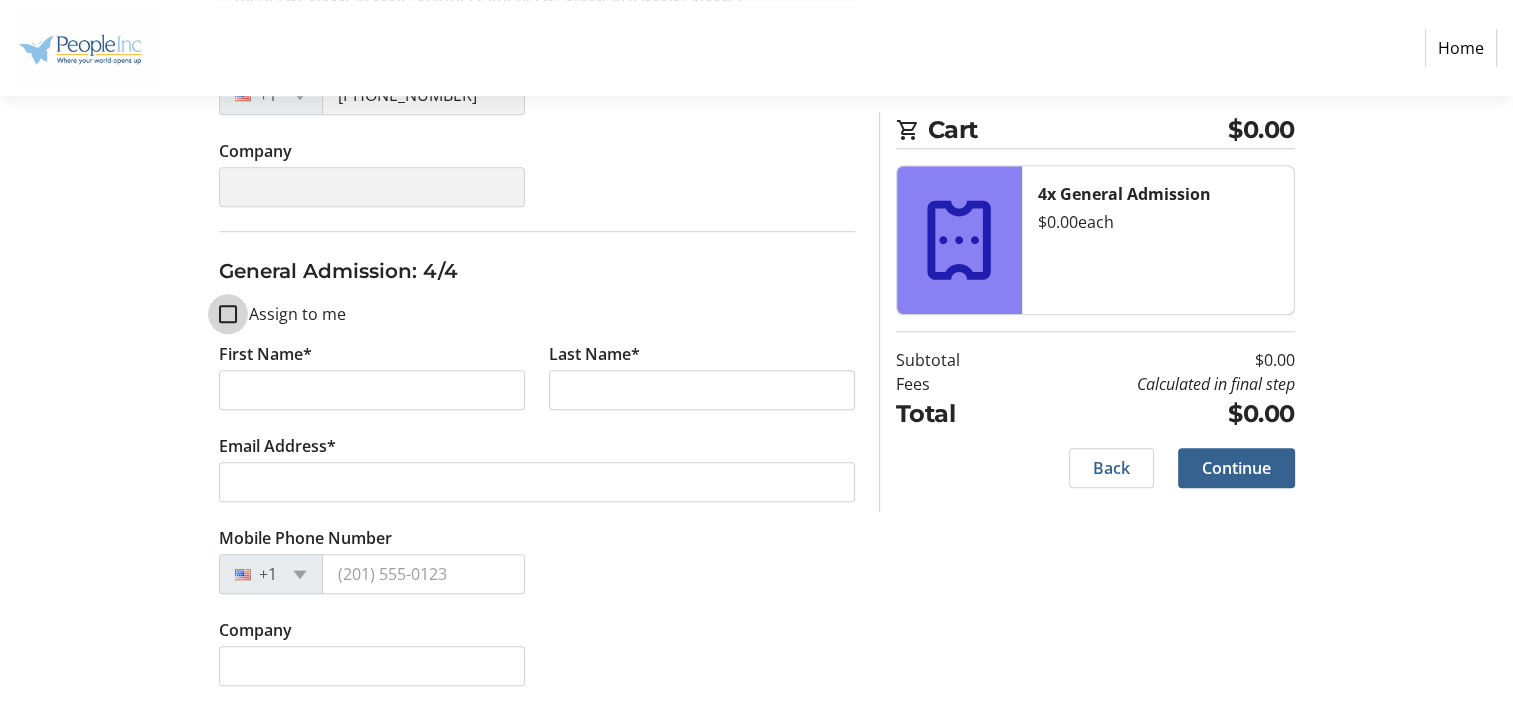 click on "Assign to me" at bounding box center (228, 314) 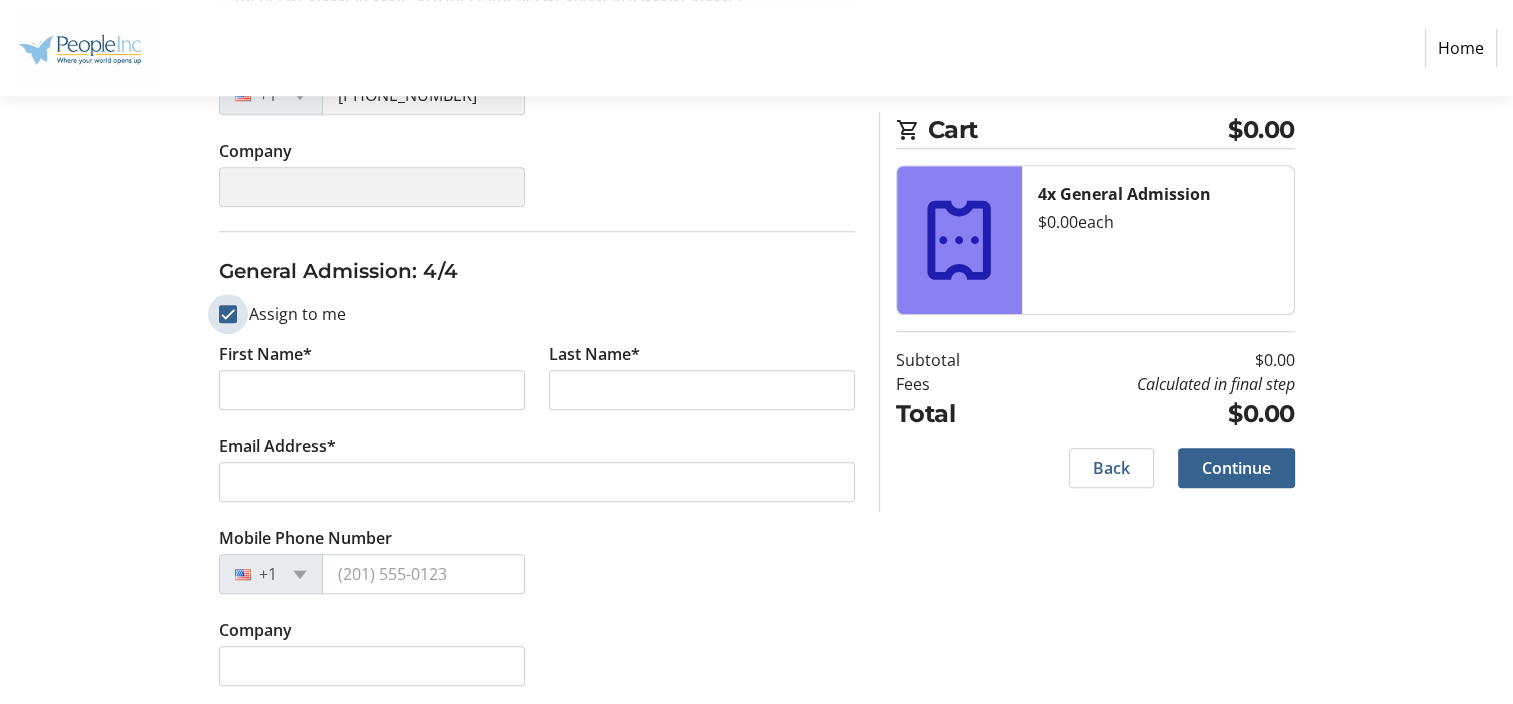 checkbox on "true" 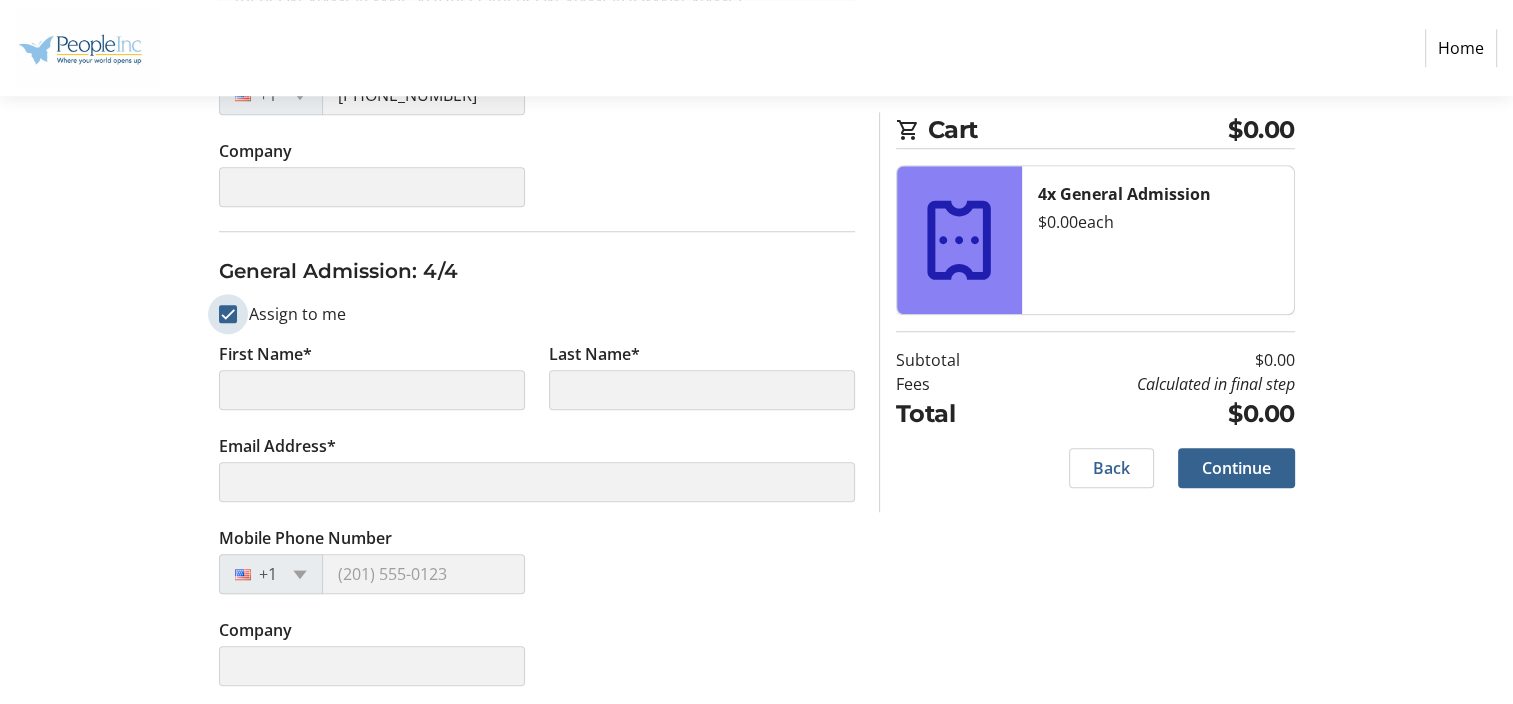 type on "[PERSON_NAME]" 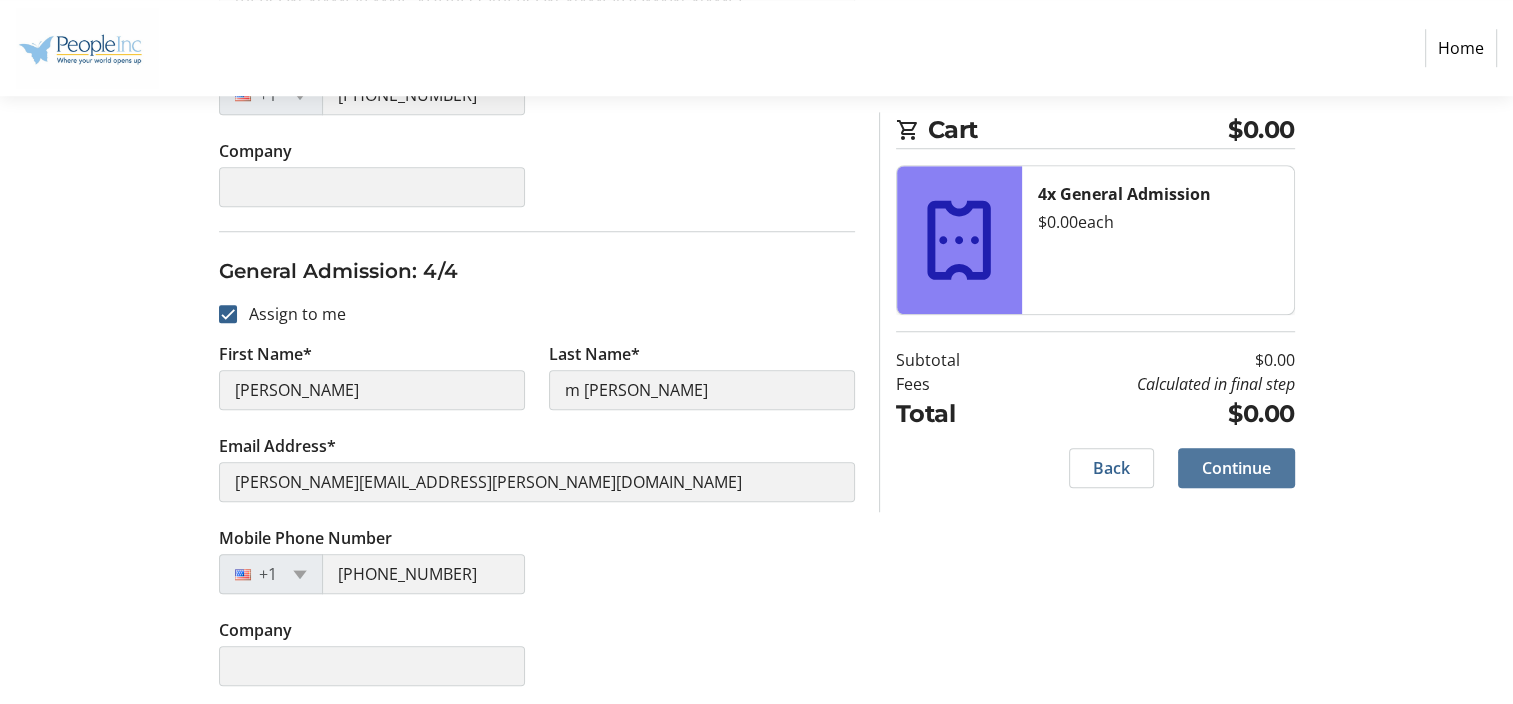 click on "Continue" 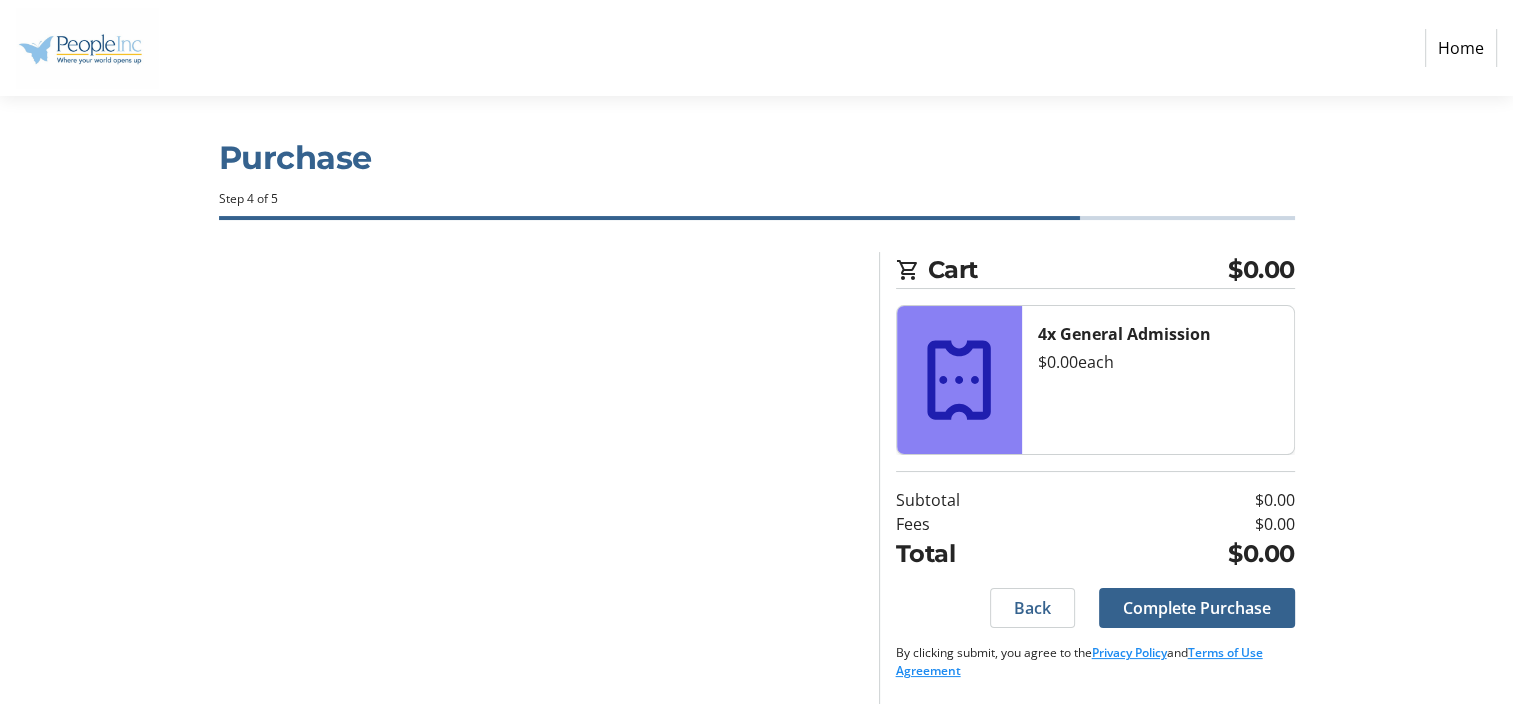 scroll, scrollTop: 0, scrollLeft: 0, axis: both 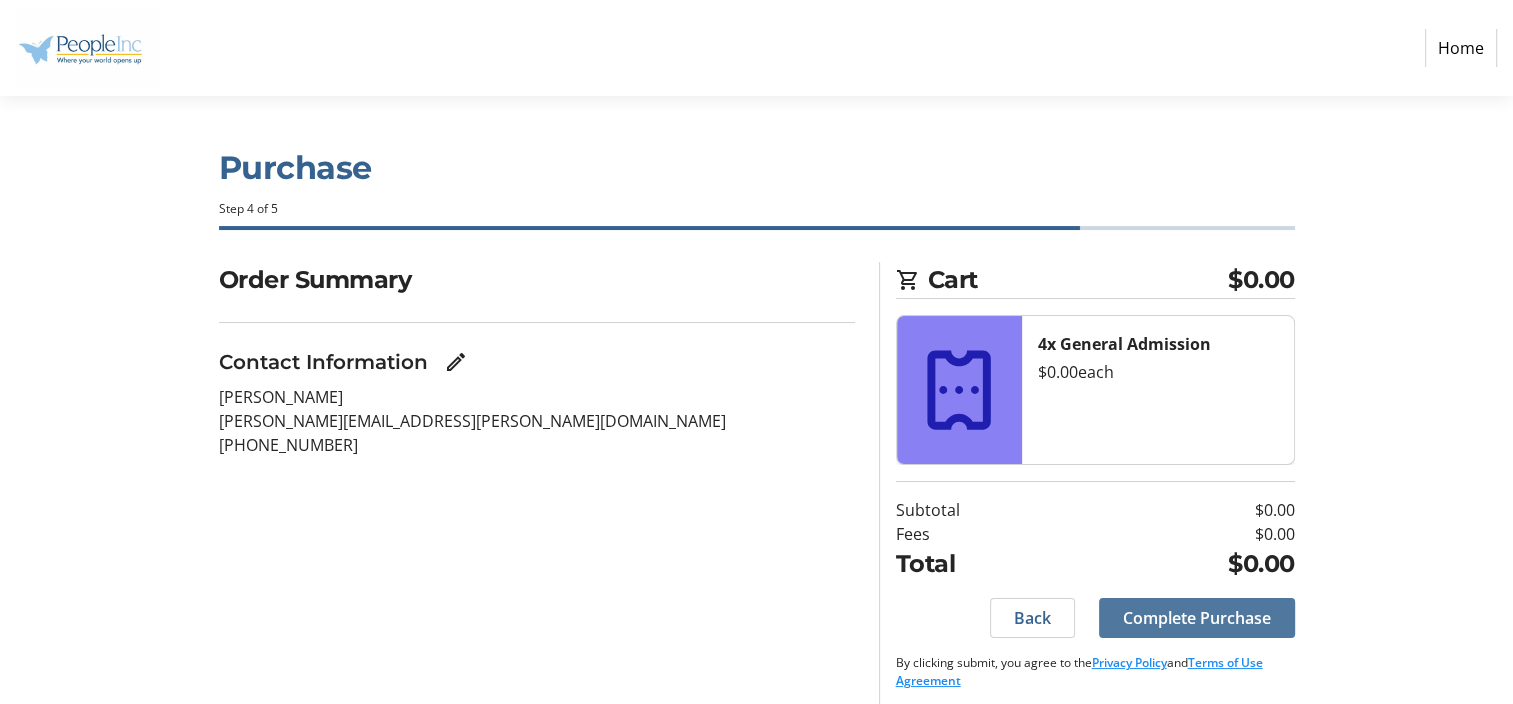 click 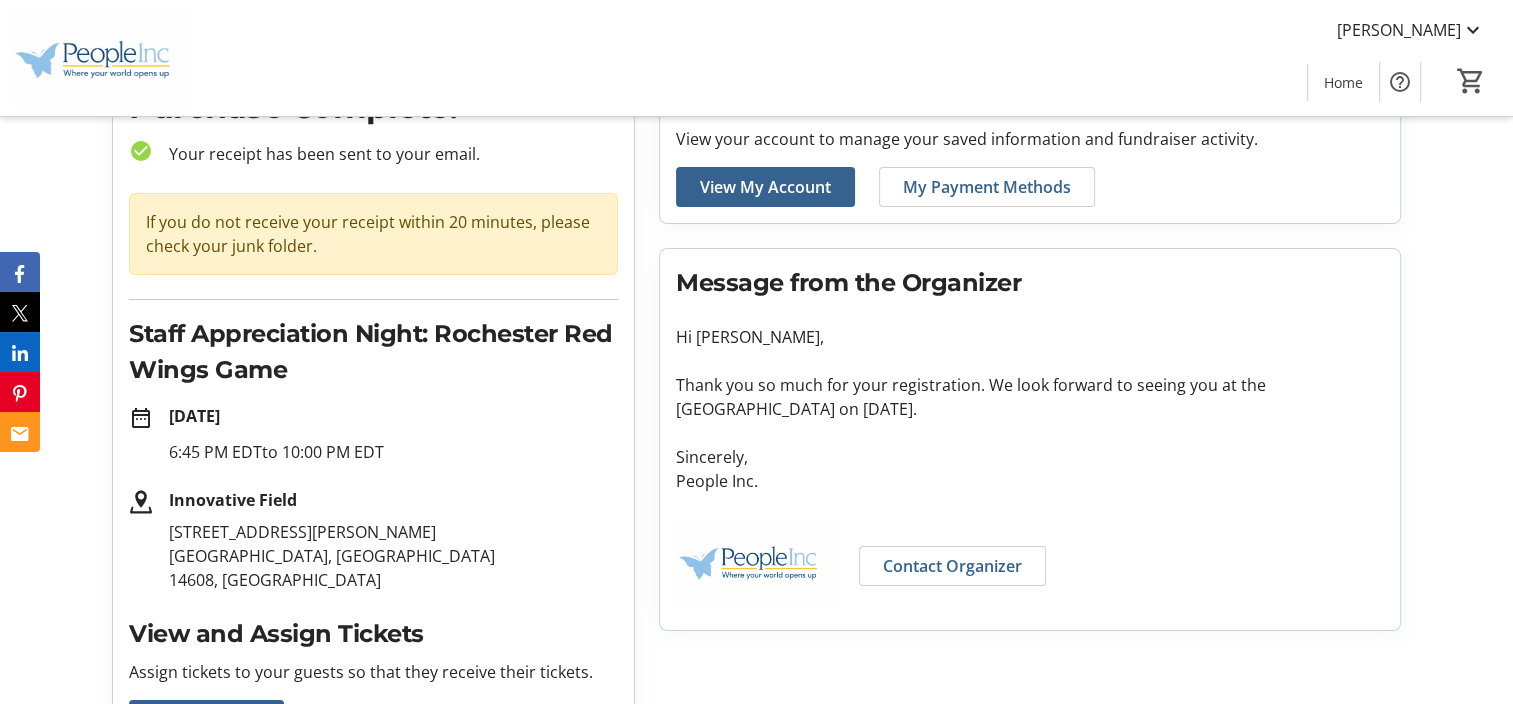 scroll, scrollTop: 117, scrollLeft: 0, axis: vertical 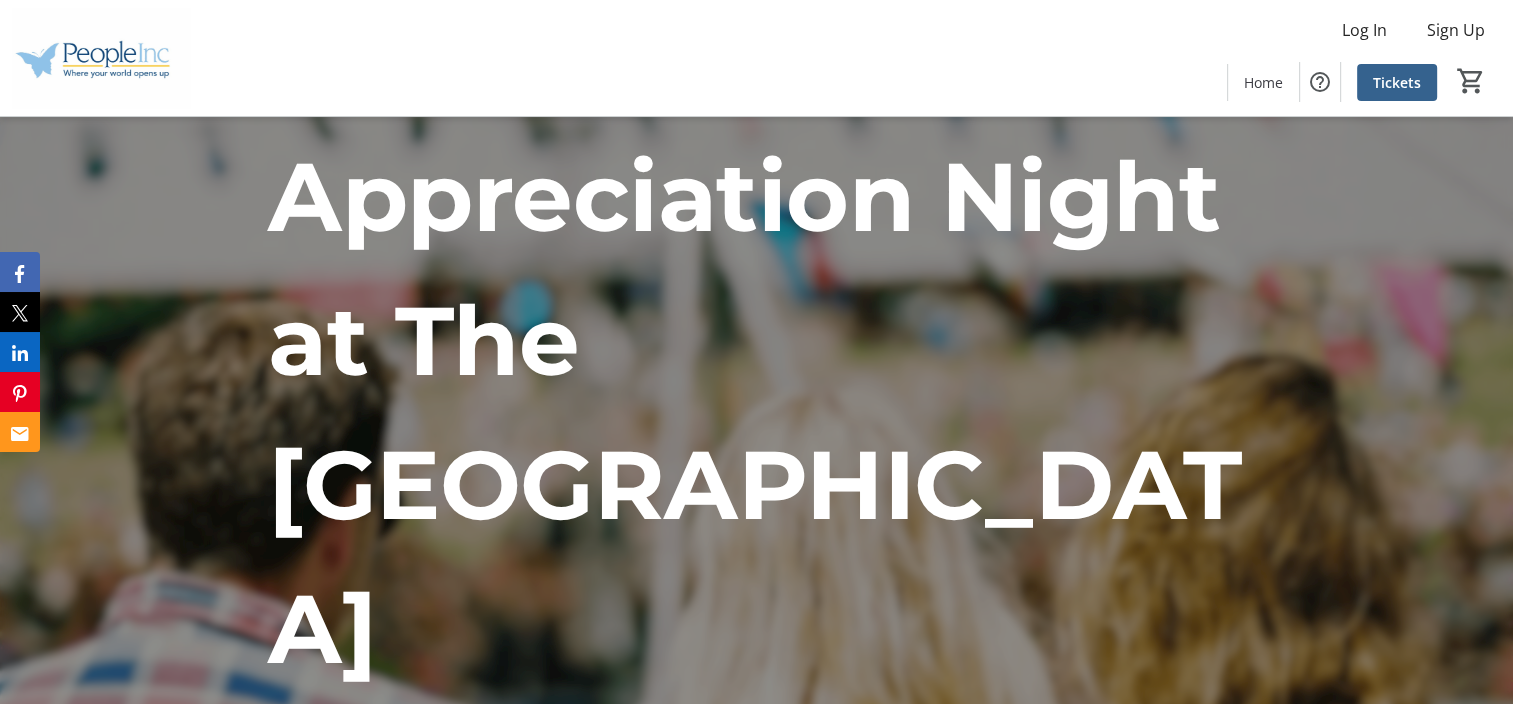 click on "Tickets" at bounding box center [1006, 957] 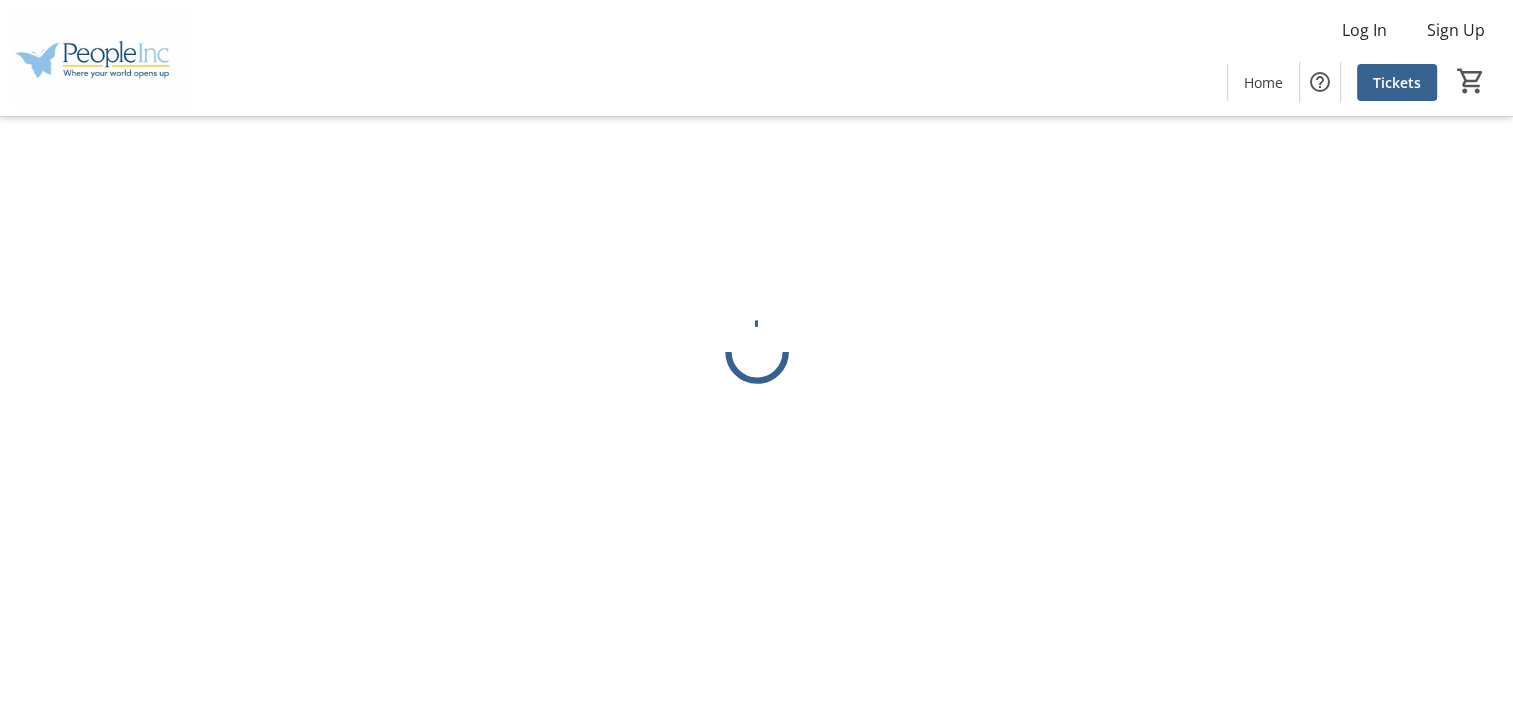 scroll, scrollTop: 0, scrollLeft: 0, axis: both 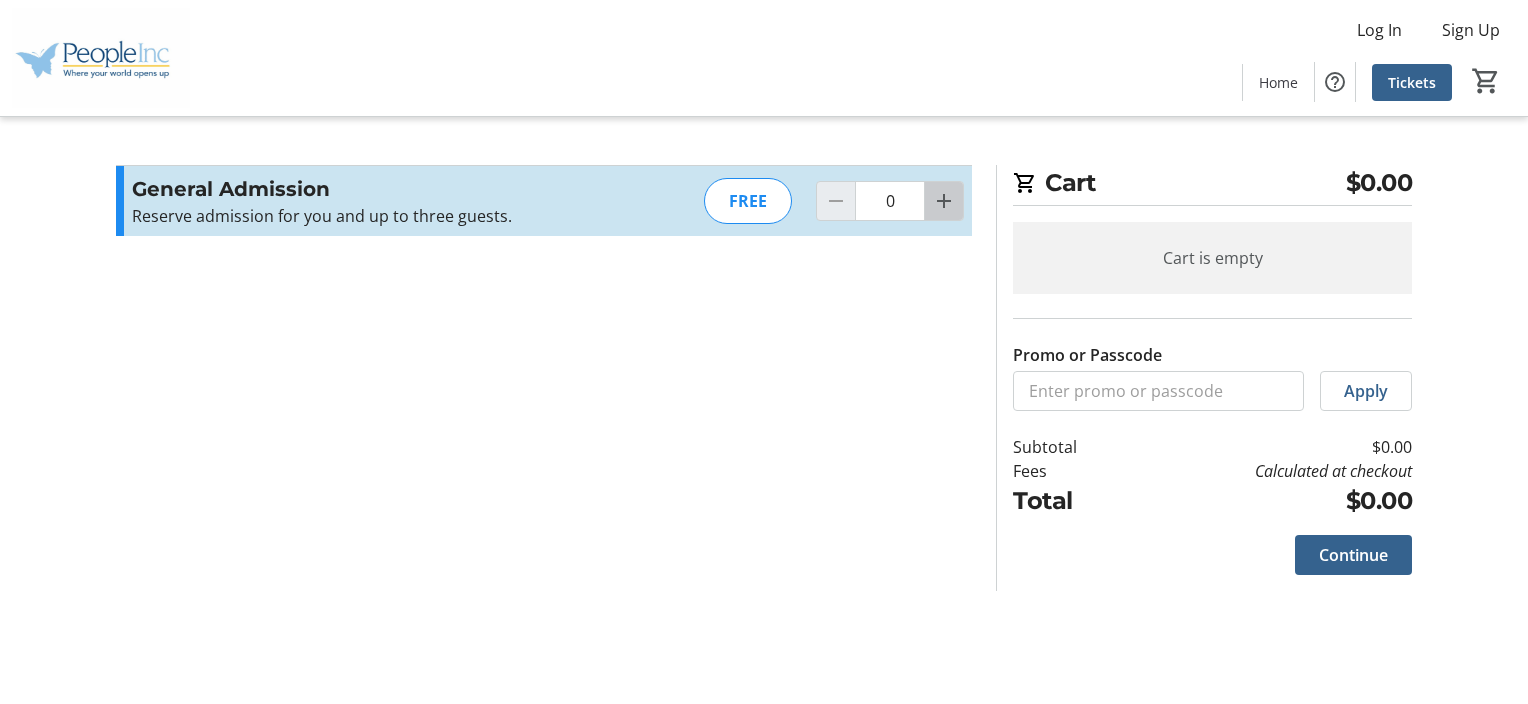 click 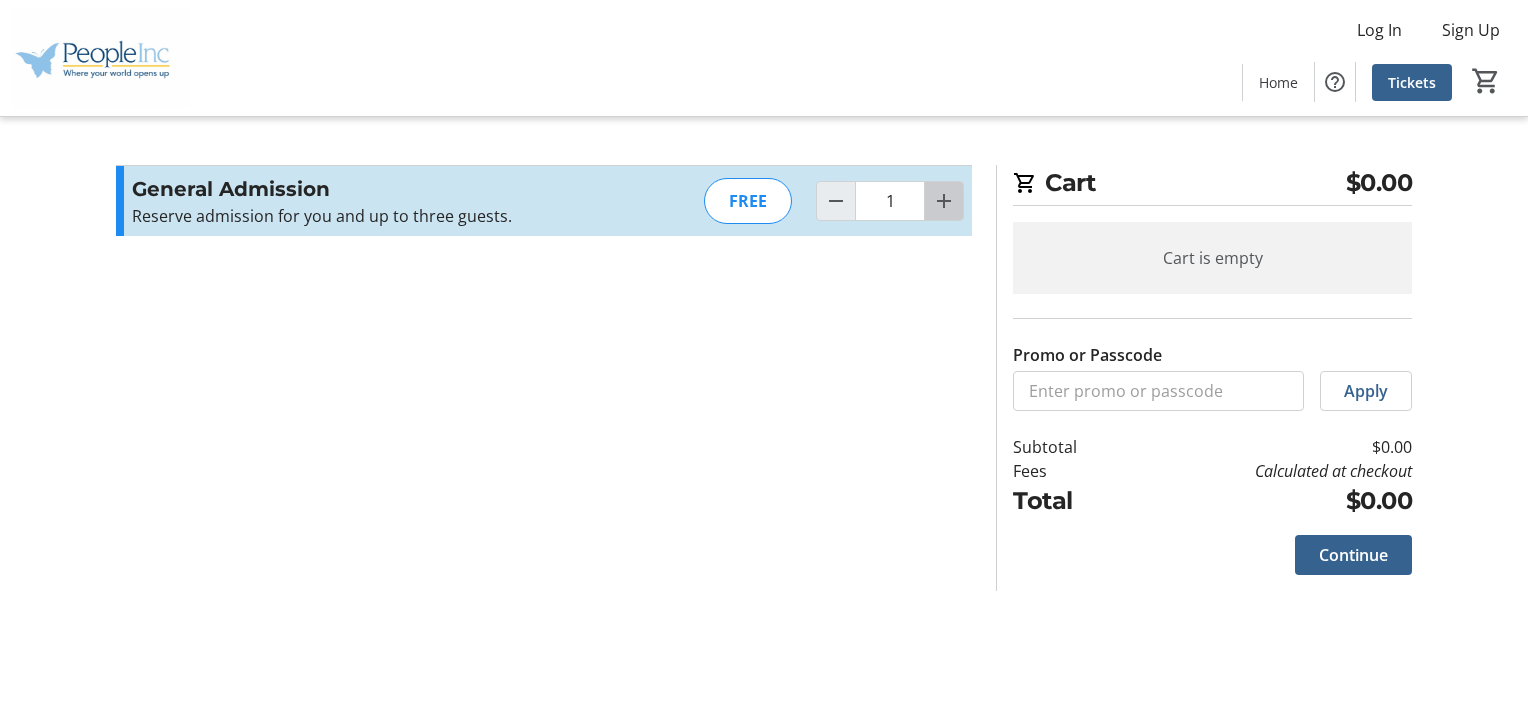 click 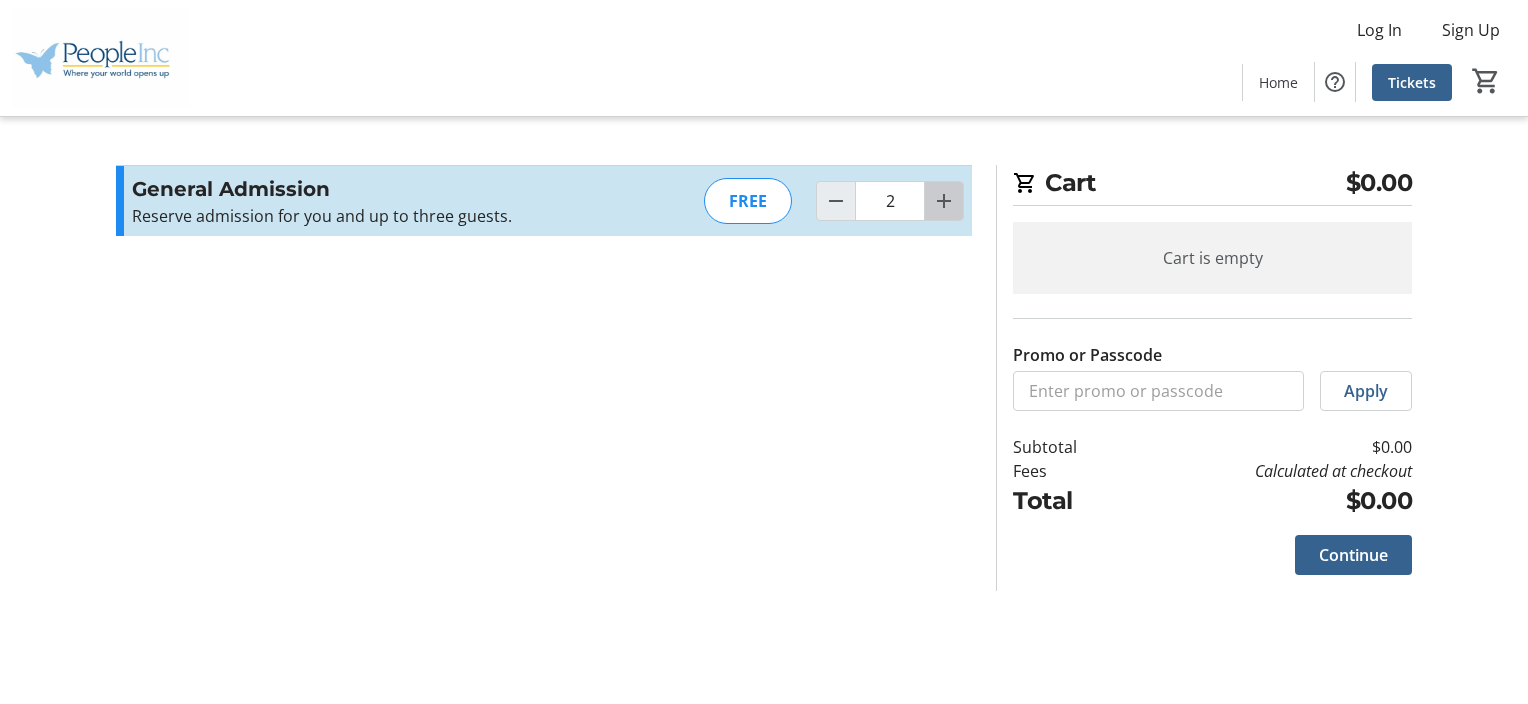 click 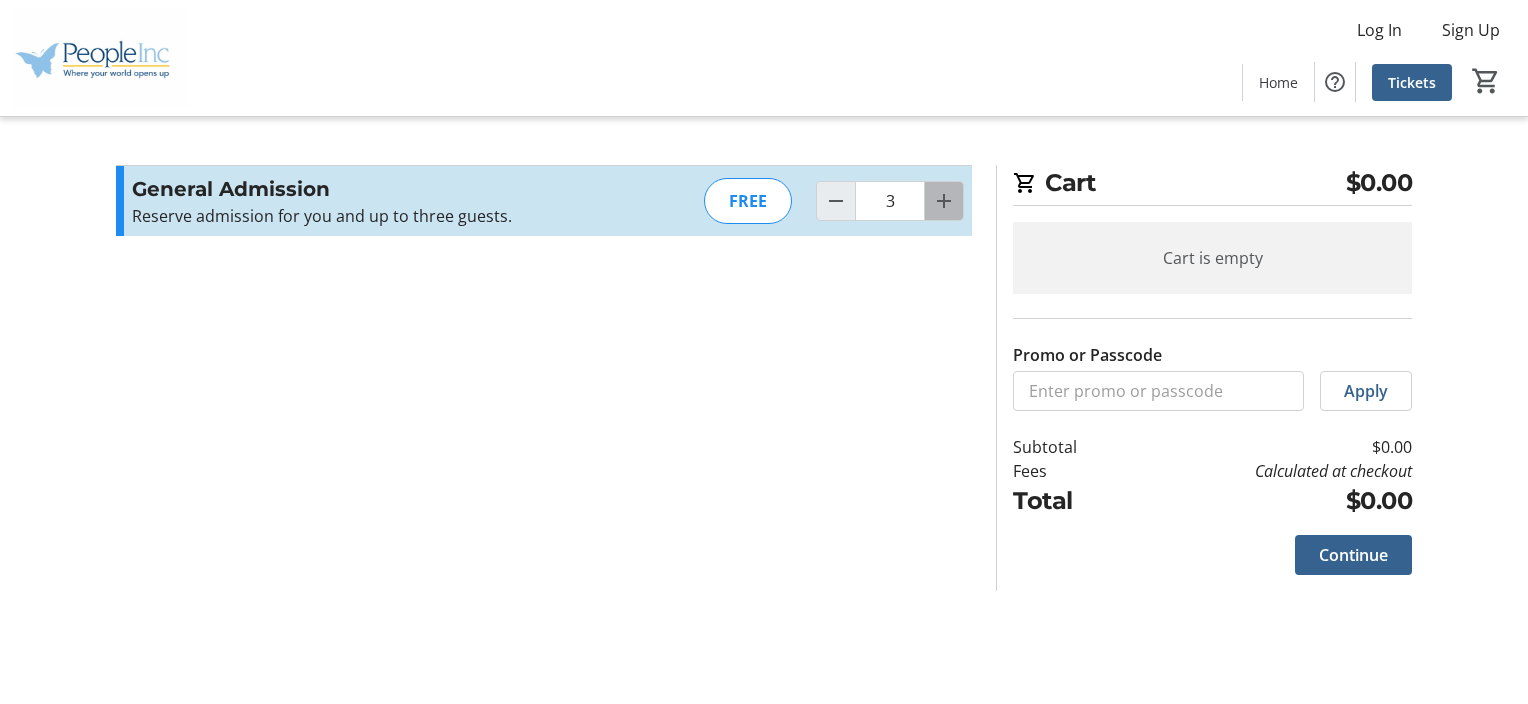 click 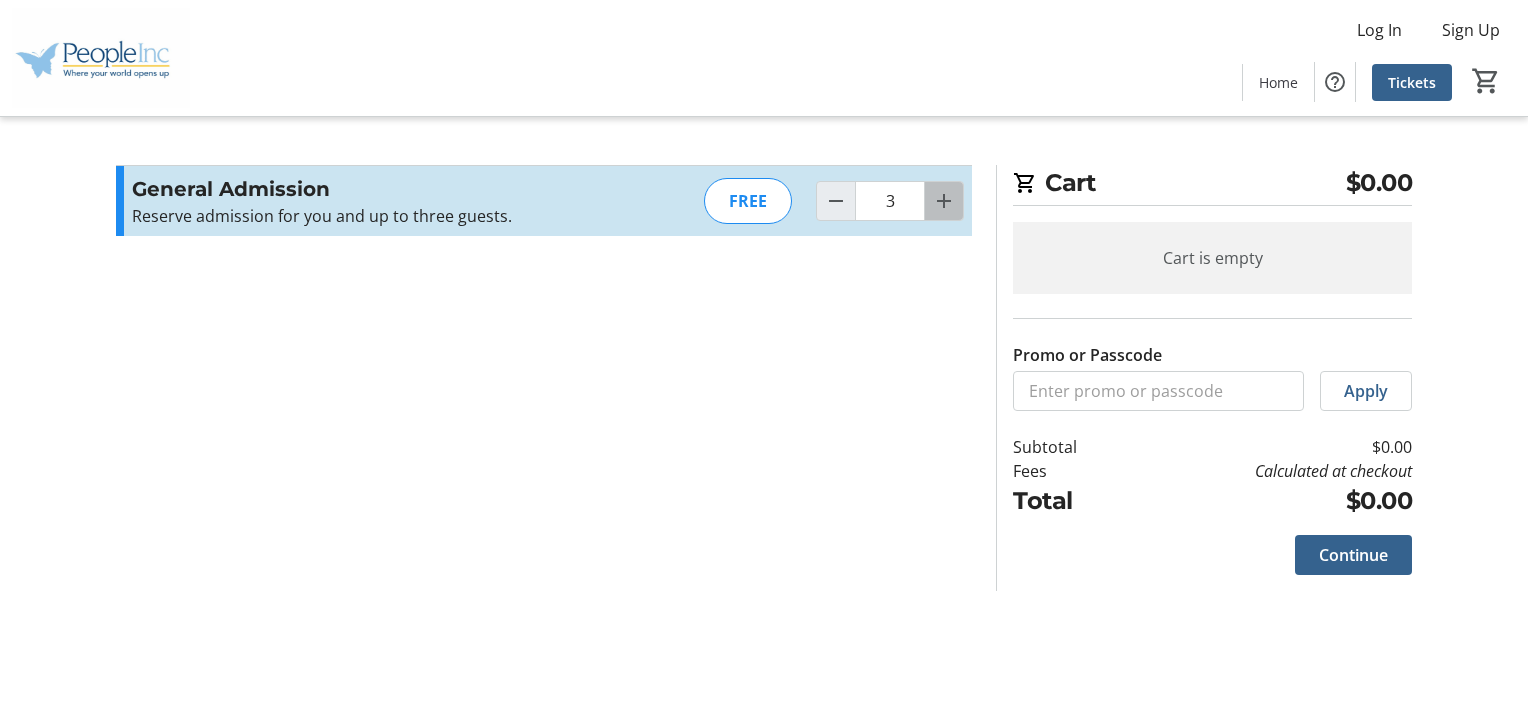 type on "4" 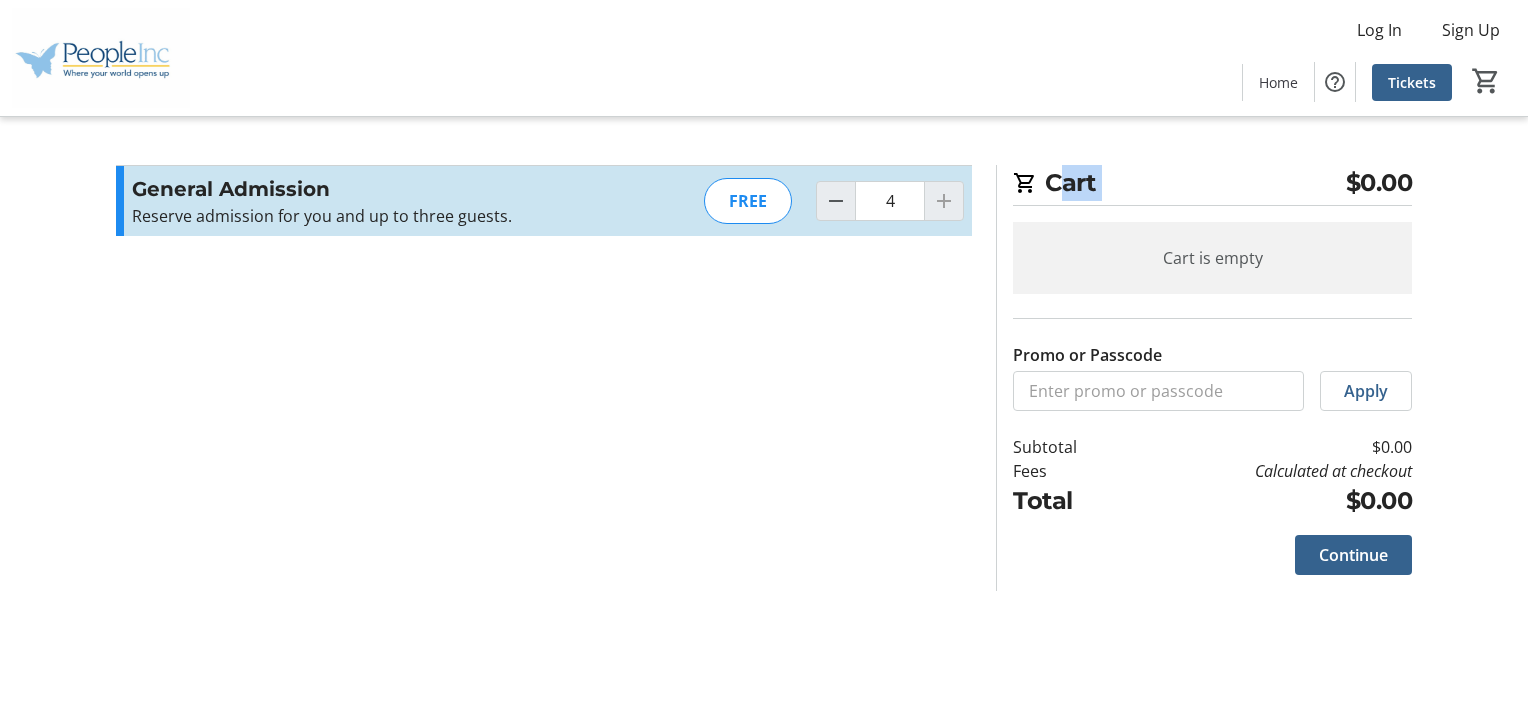 click 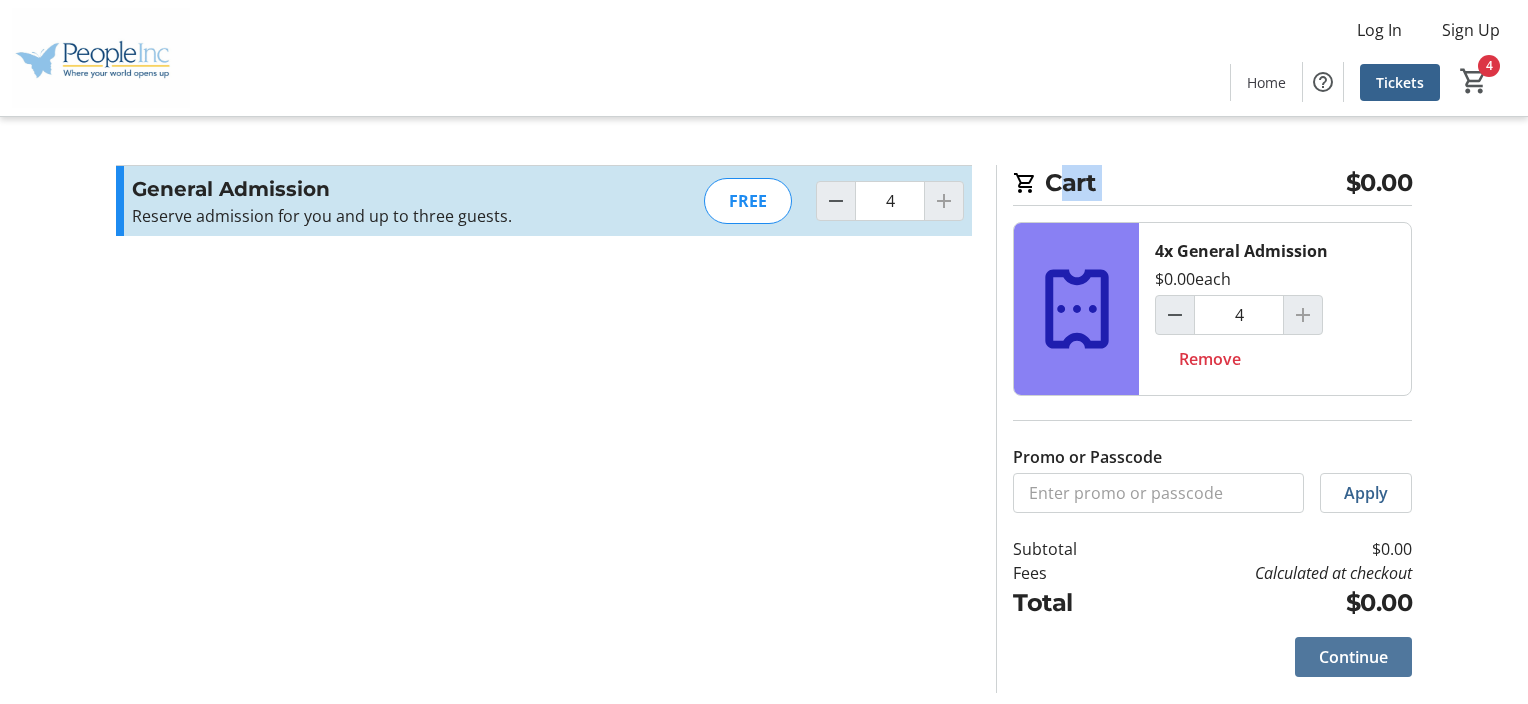 click on "Continue" 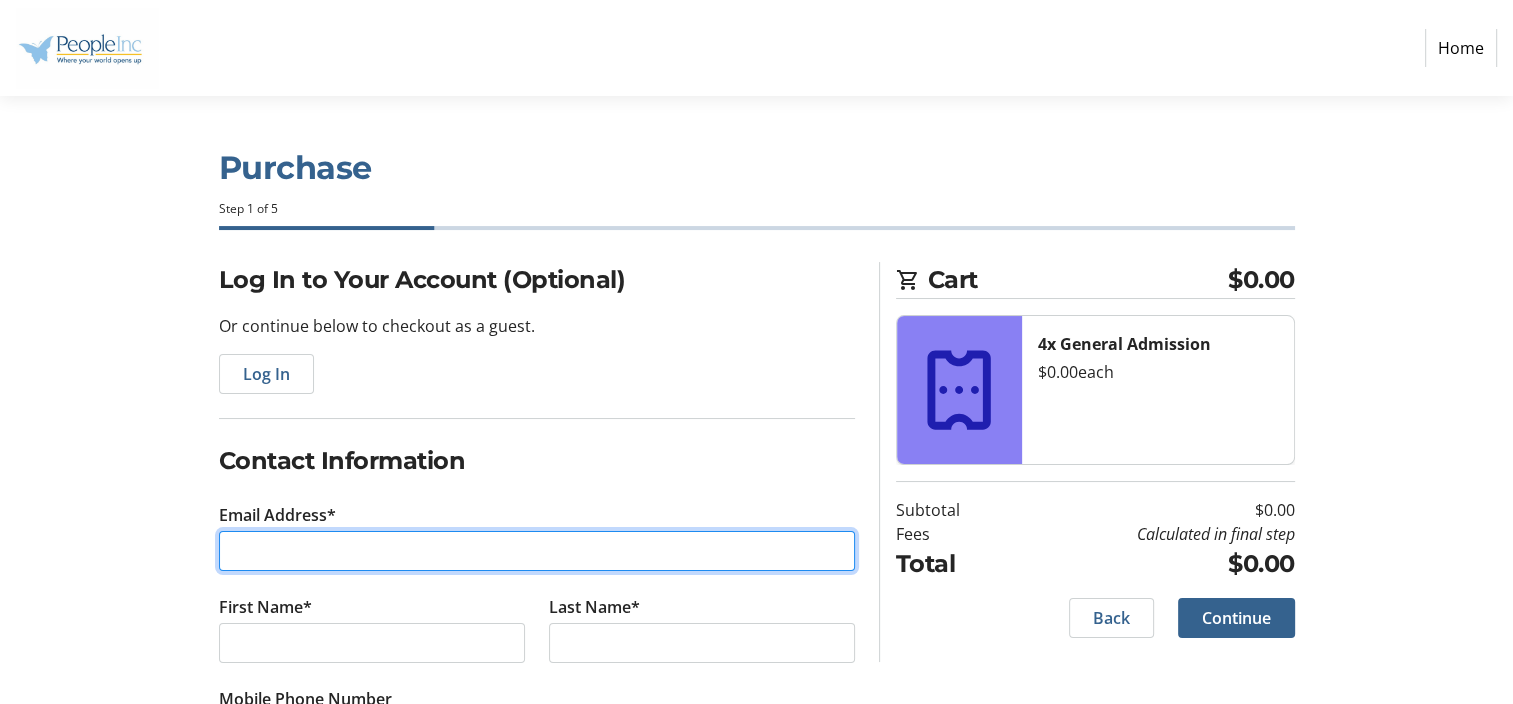 click on "Email Address*" at bounding box center [537, 551] 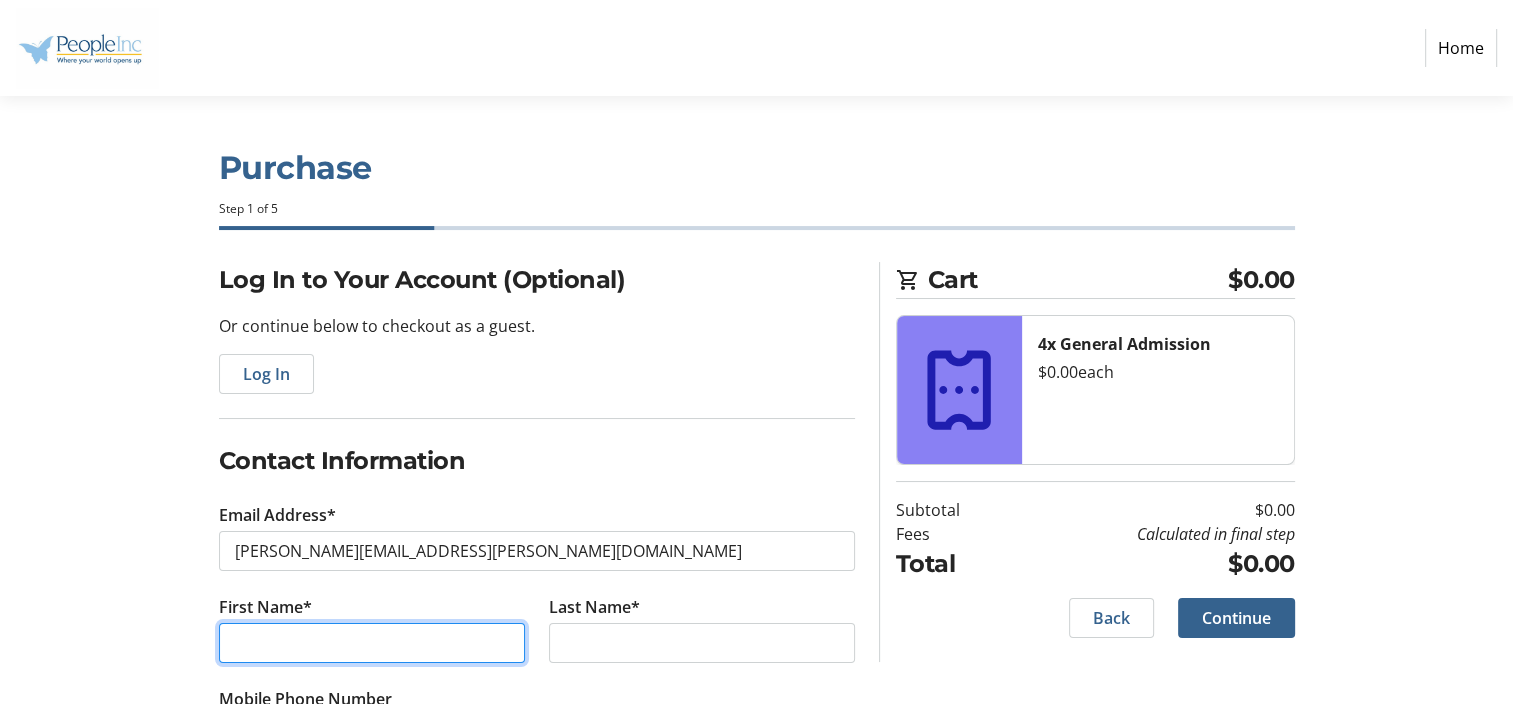 type on "[PERSON_NAME]" 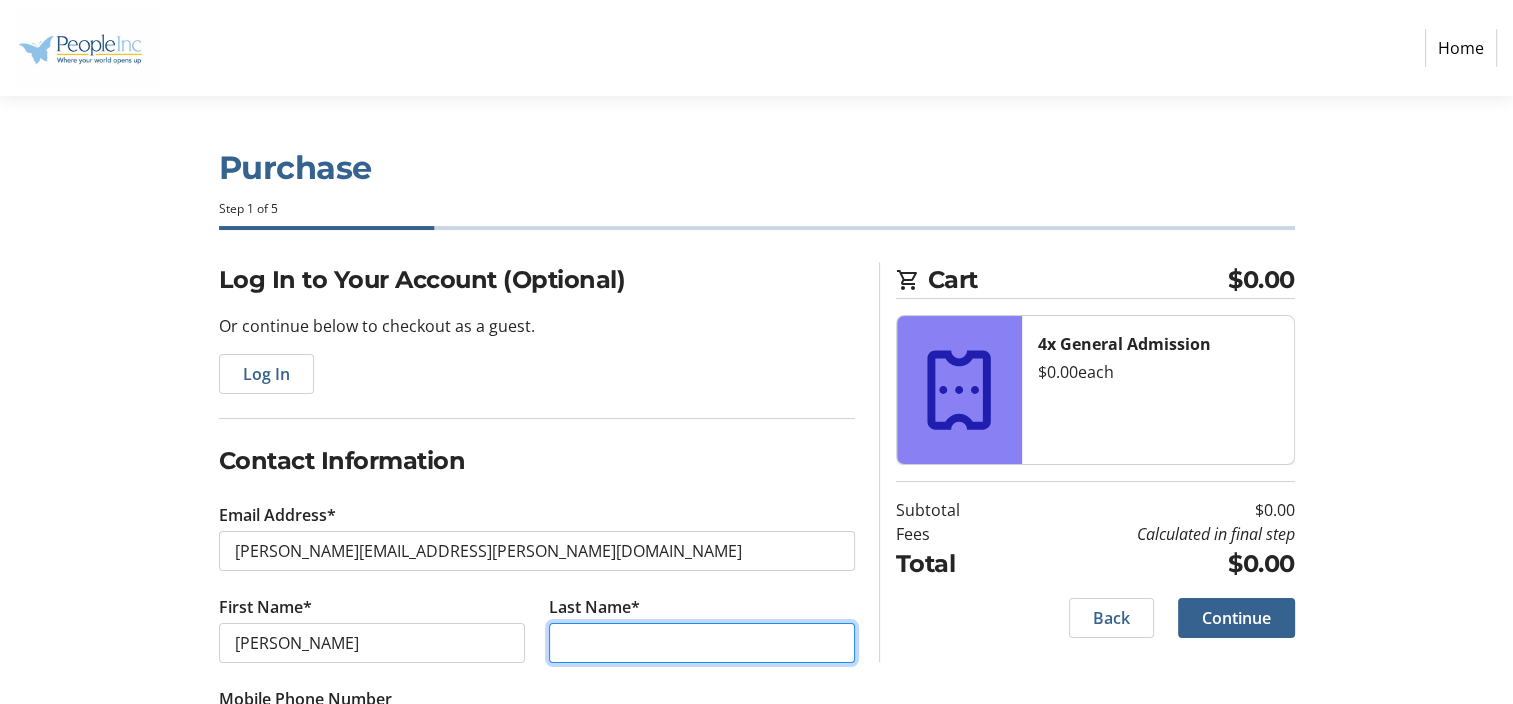 type on "m [PERSON_NAME]" 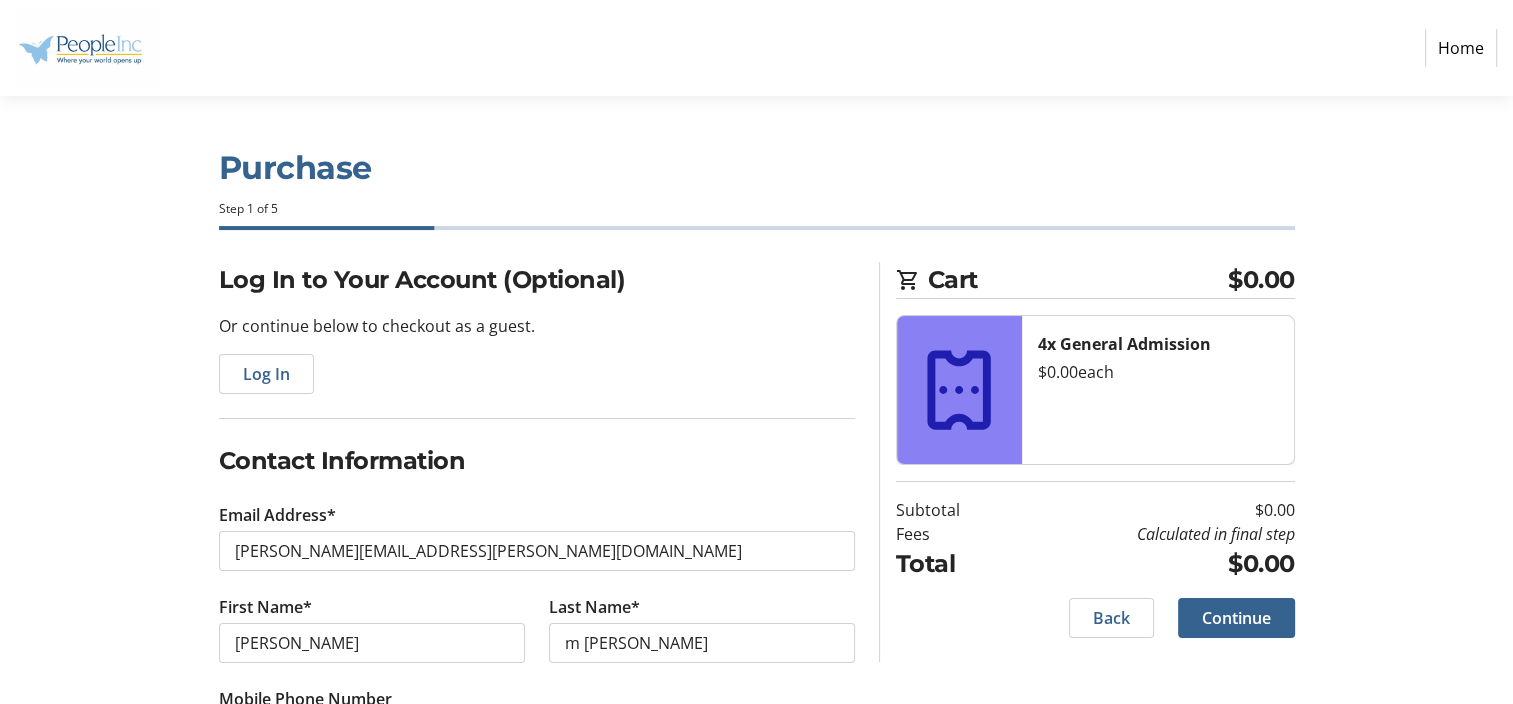 type on "[PHONE_NUMBER]" 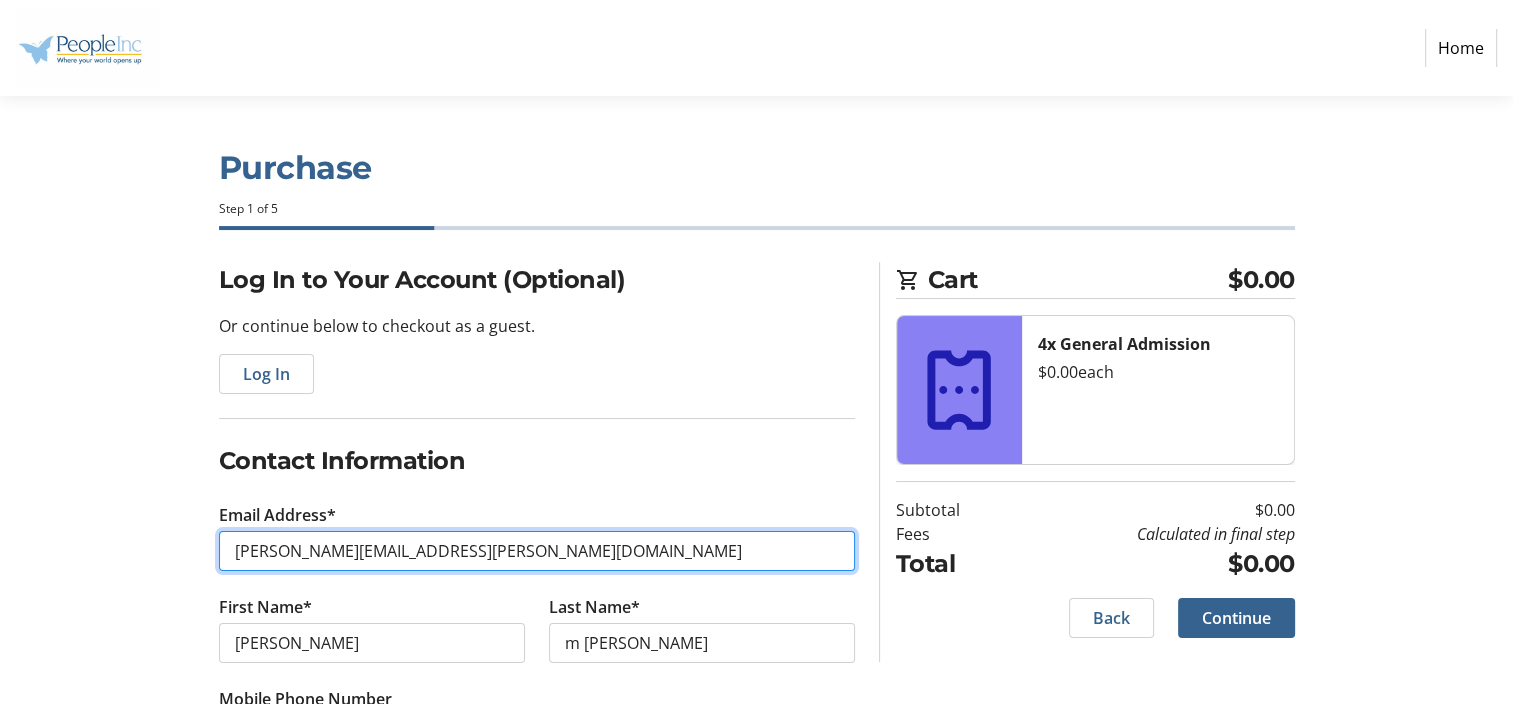 type on "[PERSON_NAME][EMAIL_ADDRESS][PERSON_NAME][DOMAIN_NAME]" 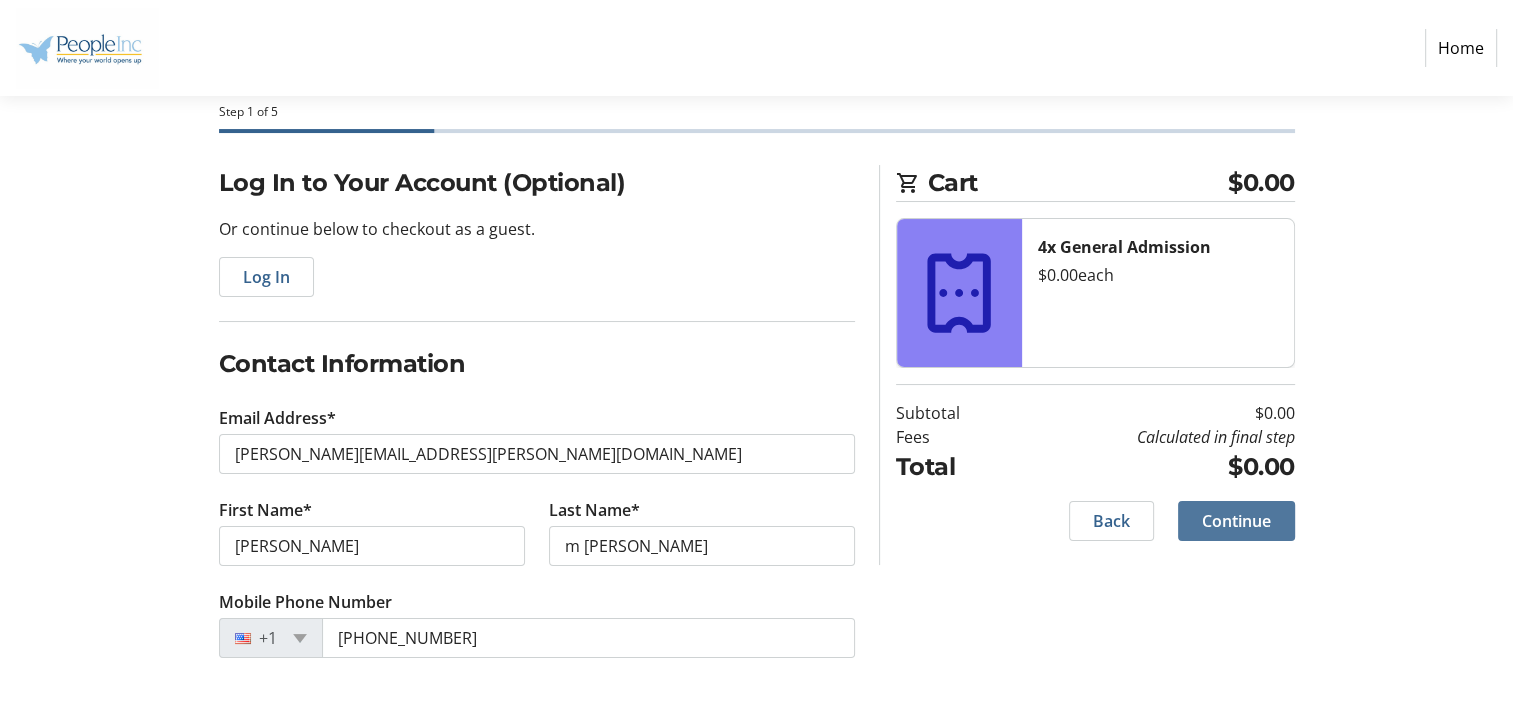 click on "Continue" 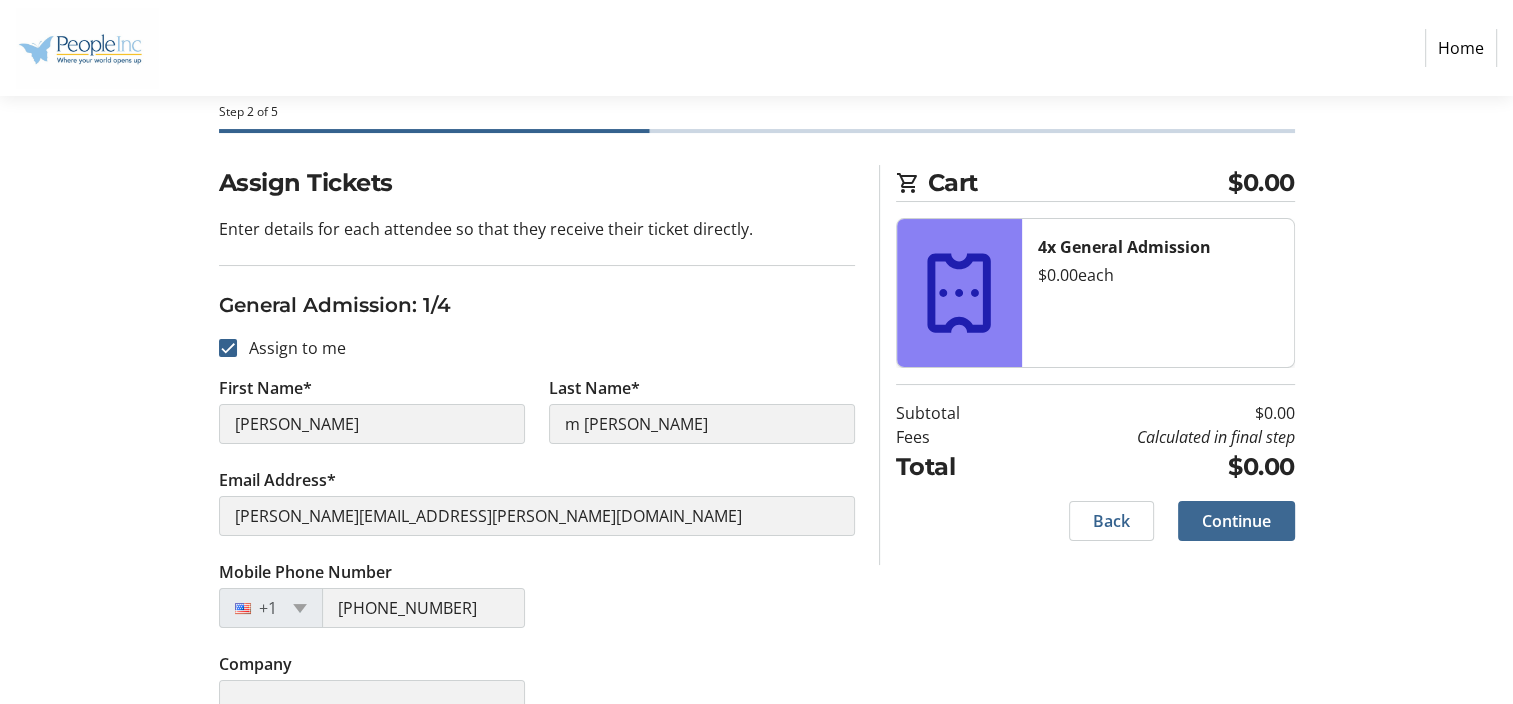 scroll, scrollTop: 0, scrollLeft: 0, axis: both 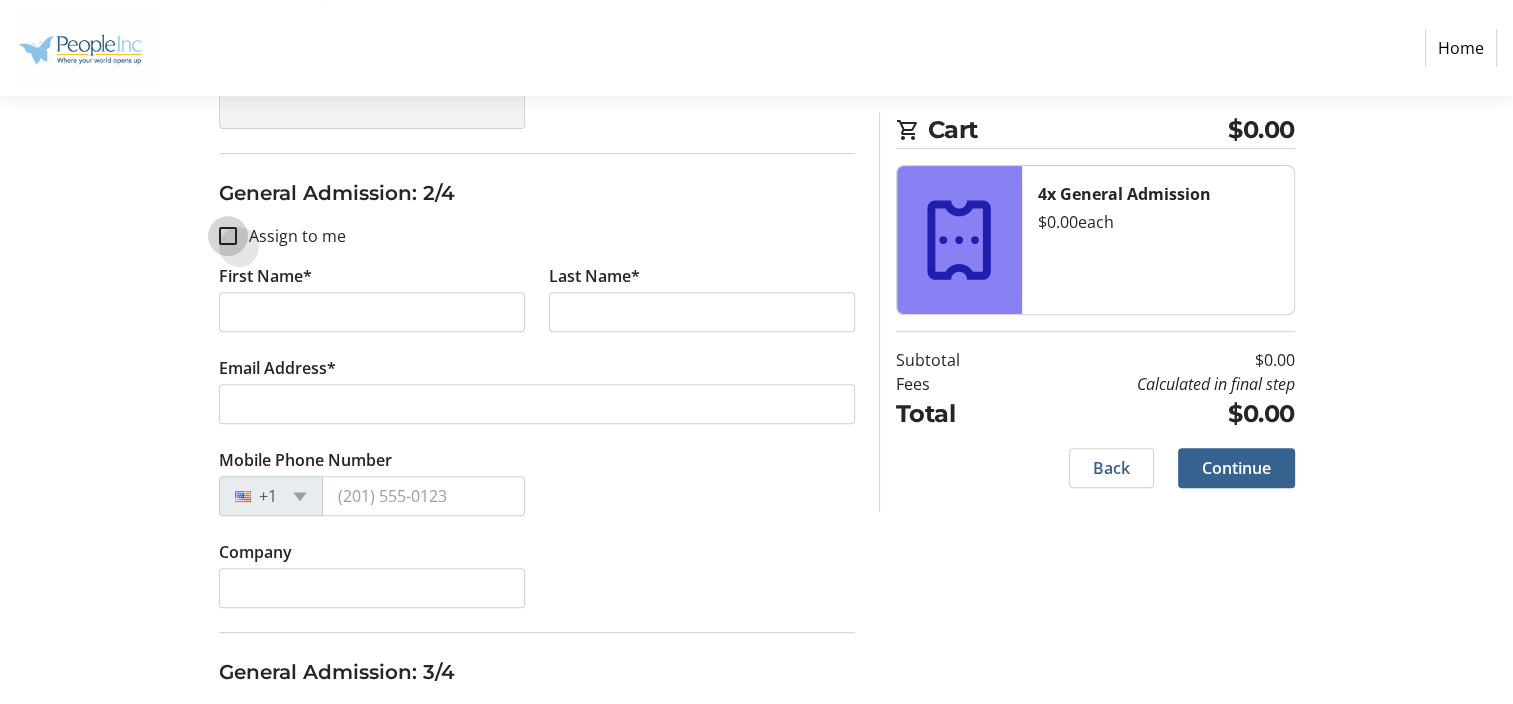 click on "Assign to me" at bounding box center [228, 236] 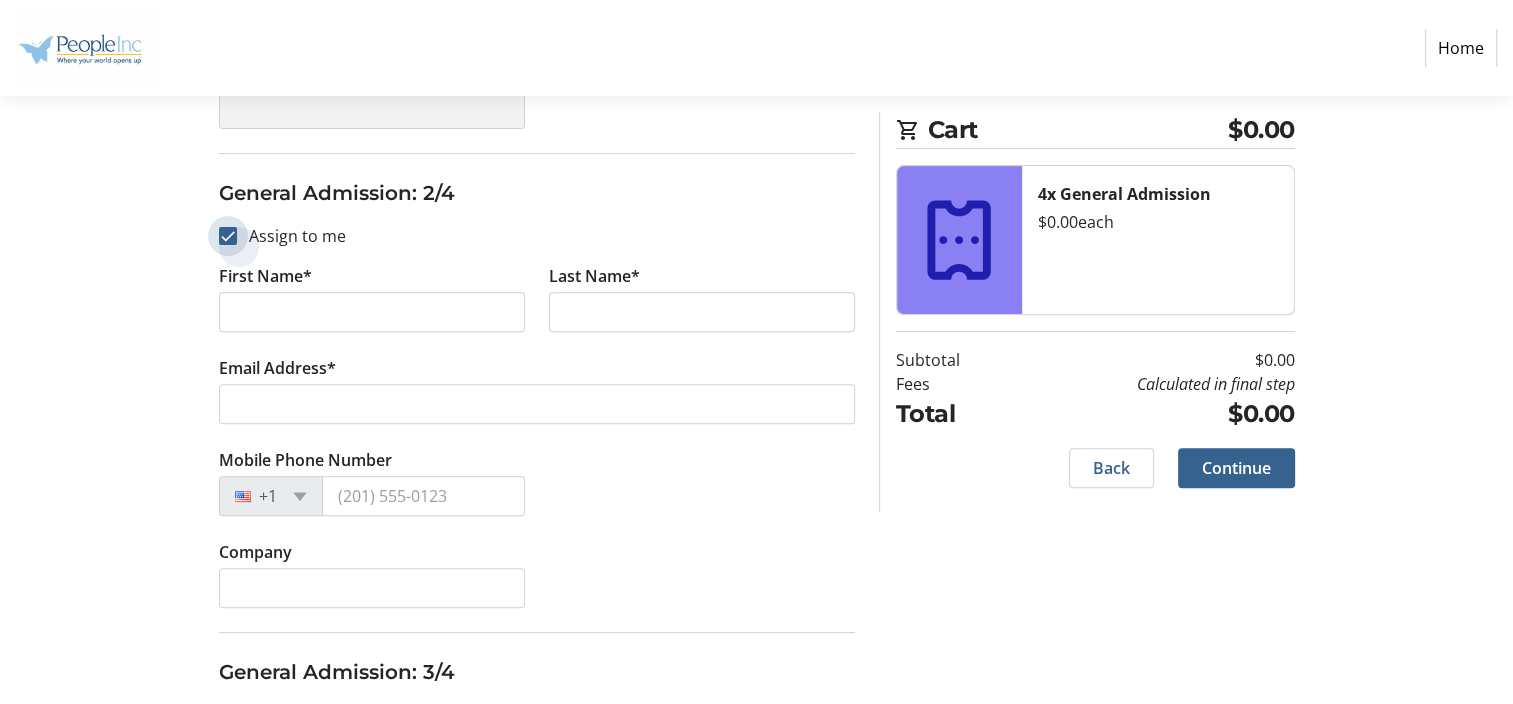 checkbox on "true" 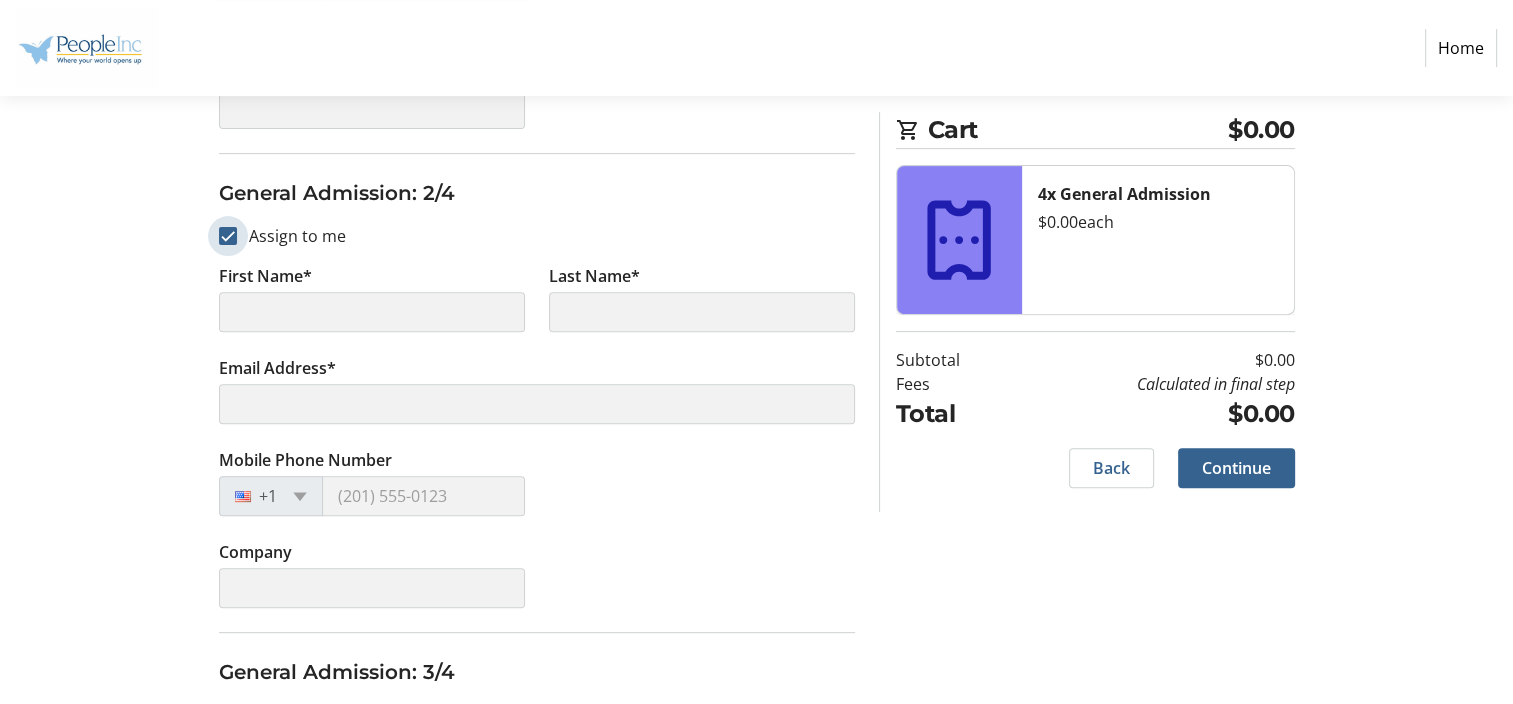 type on "[PERSON_NAME]" 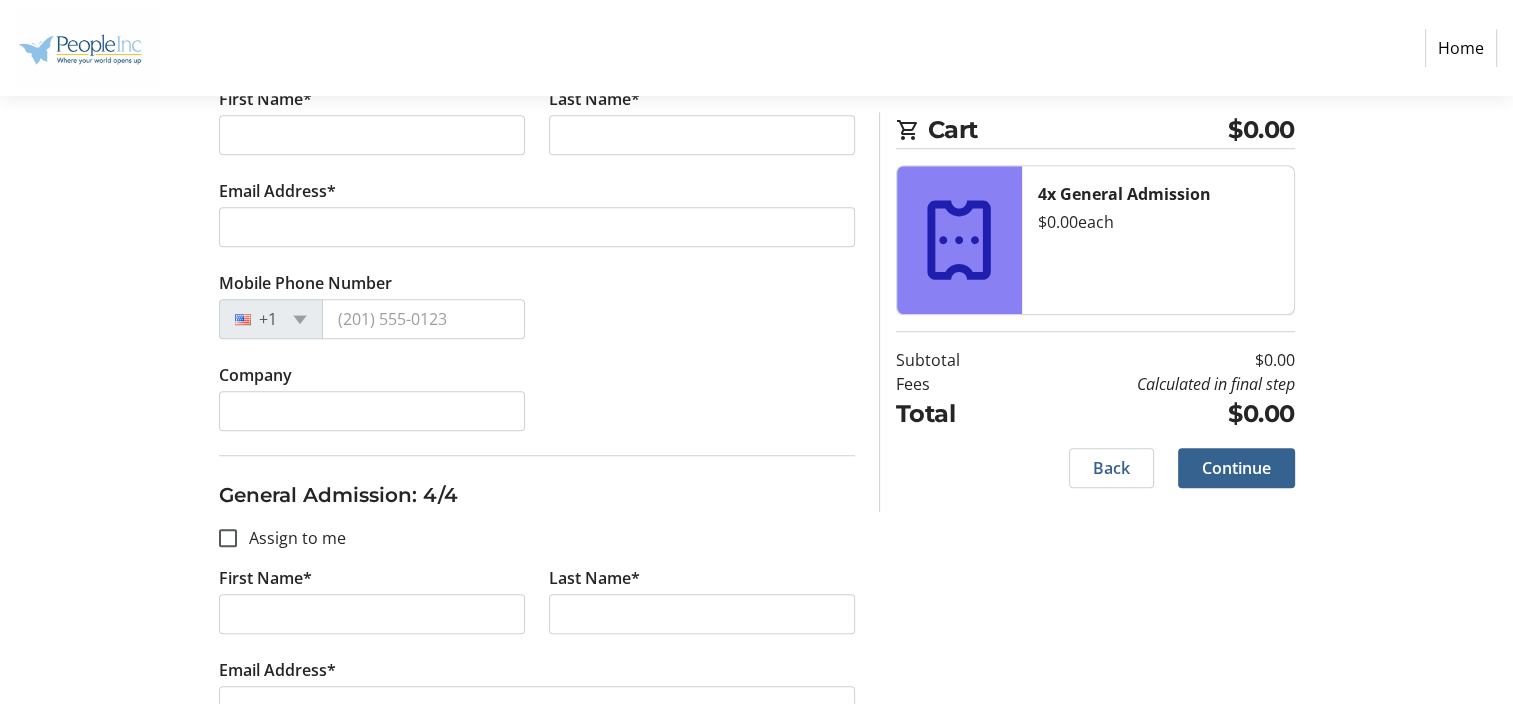 scroll, scrollTop: 1347, scrollLeft: 0, axis: vertical 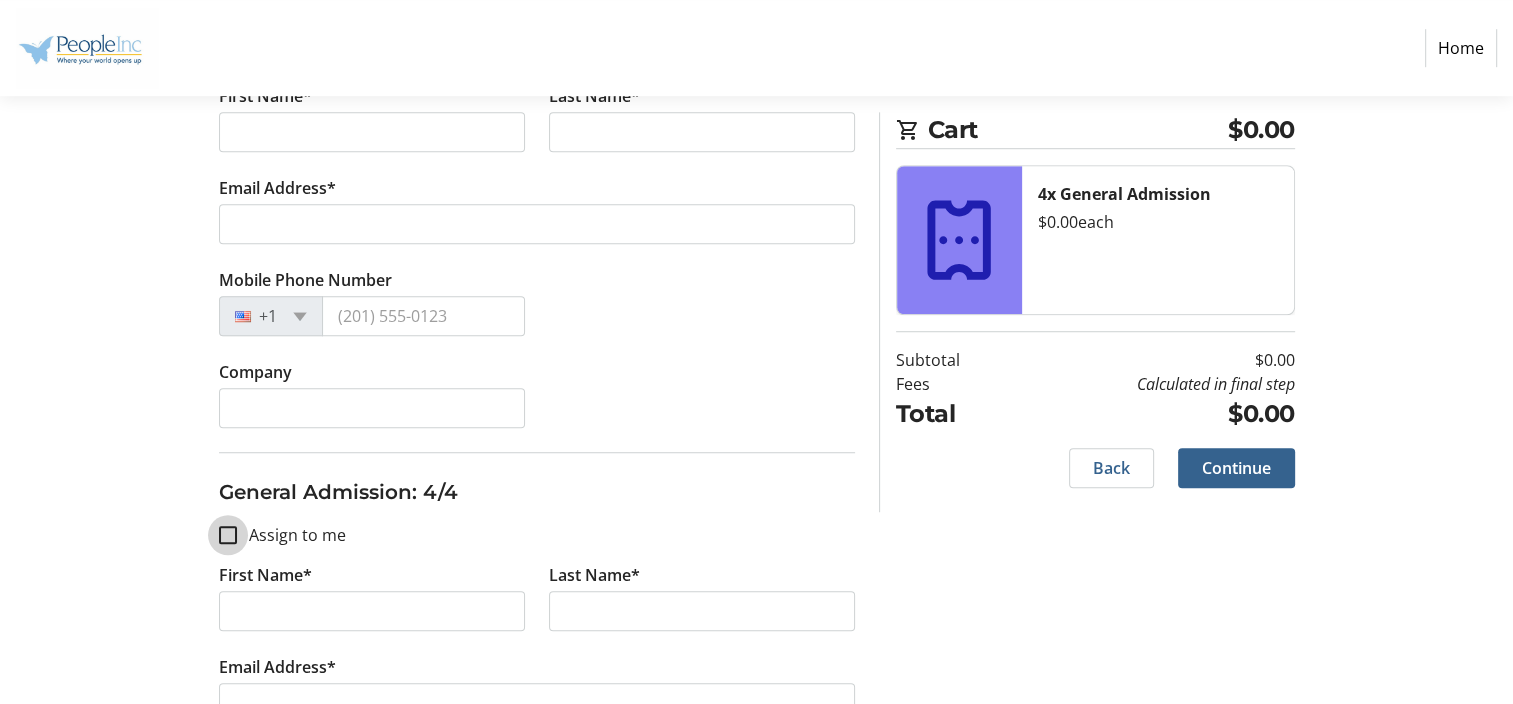 click on "Assign to me" at bounding box center [228, 535] 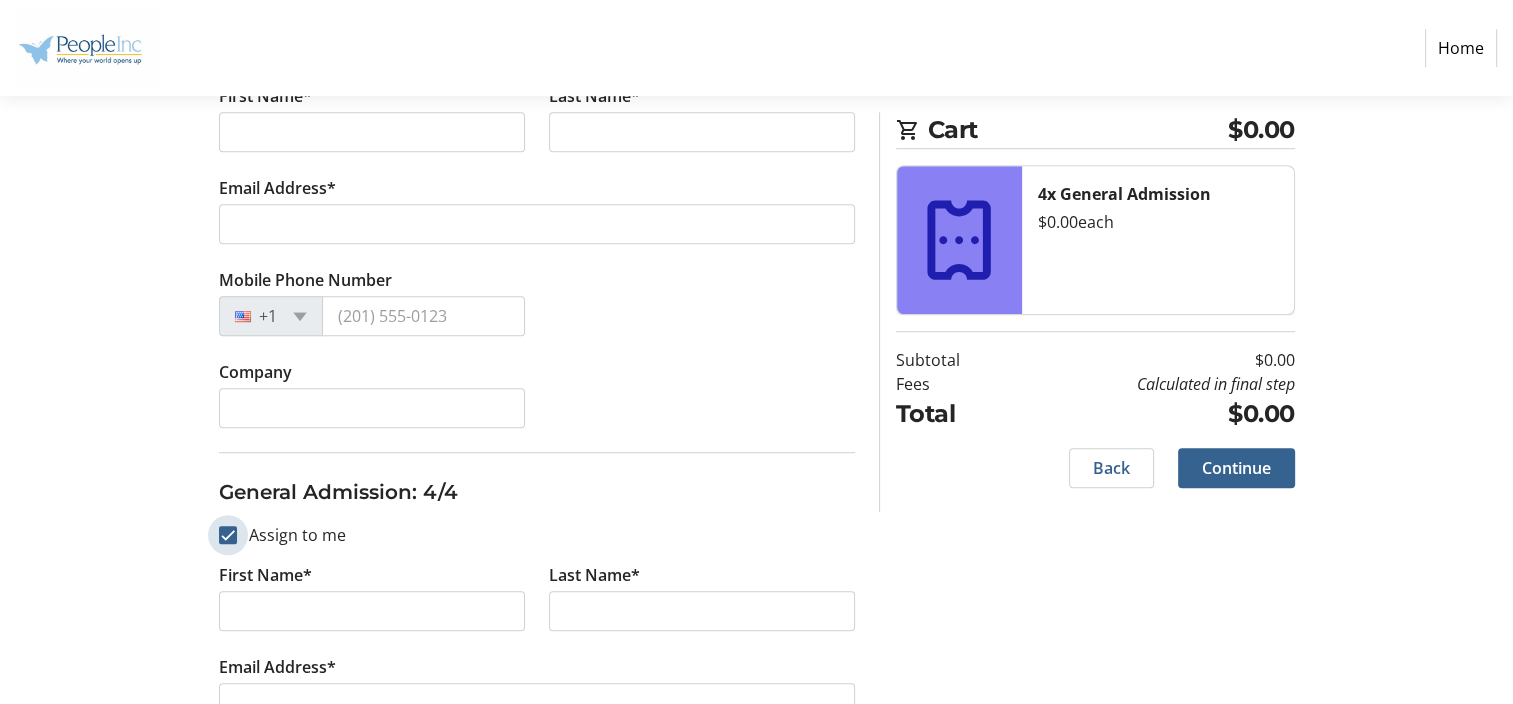 checkbox on "true" 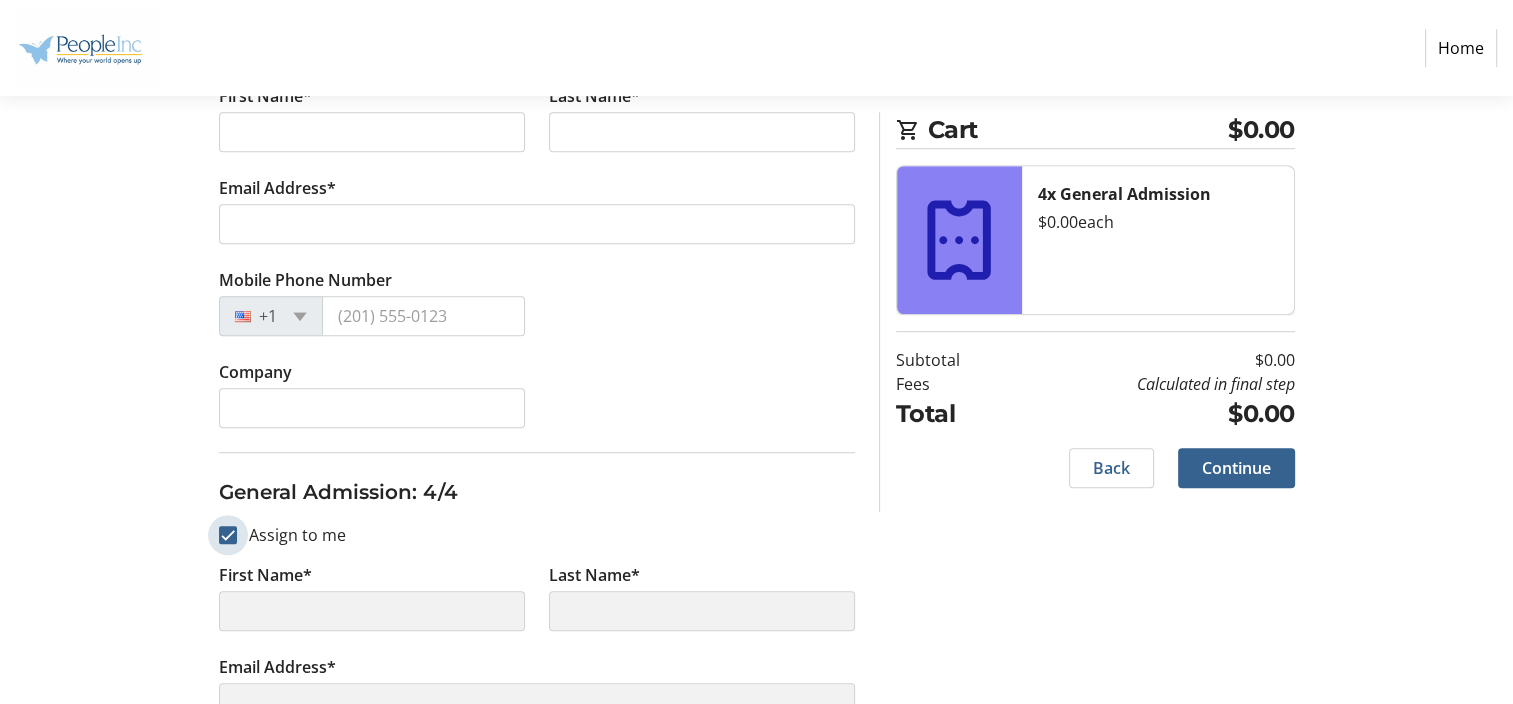 type on "[PERSON_NAME]" 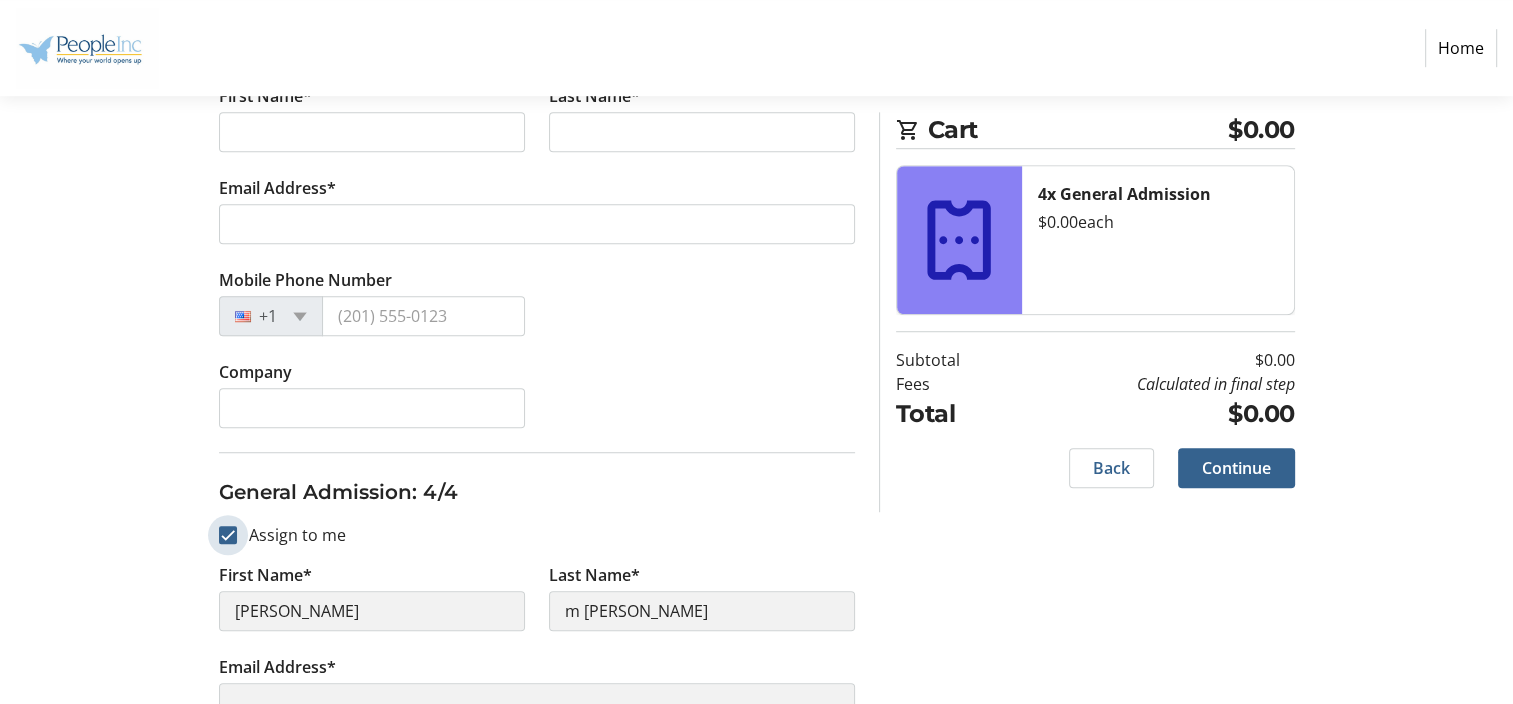 type on "[PERSON_NAME][EMAIL_ADDRESS][PERSON_NAME][DOMAIN_NAME]" 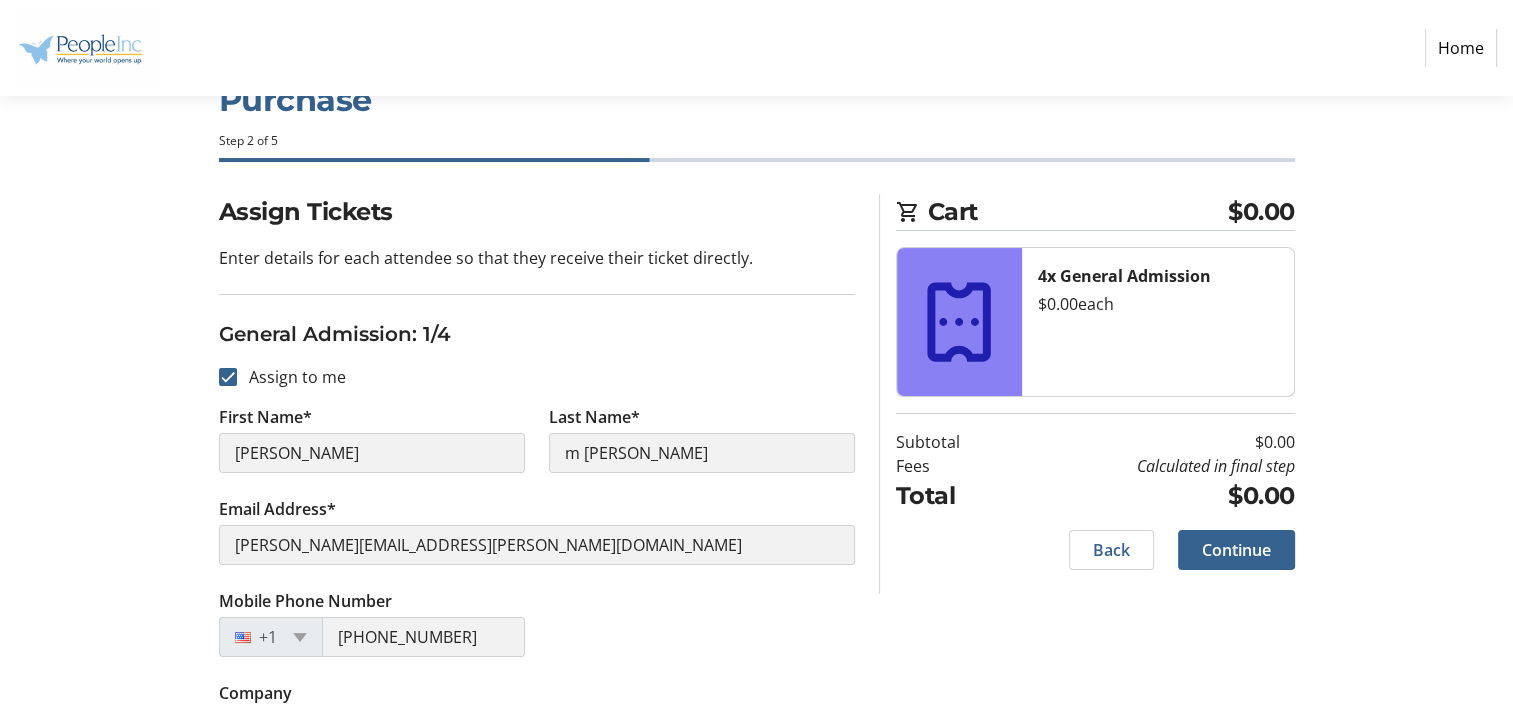 scroll, scrollTop: 58, scrollLeft: 0, axis: vertical 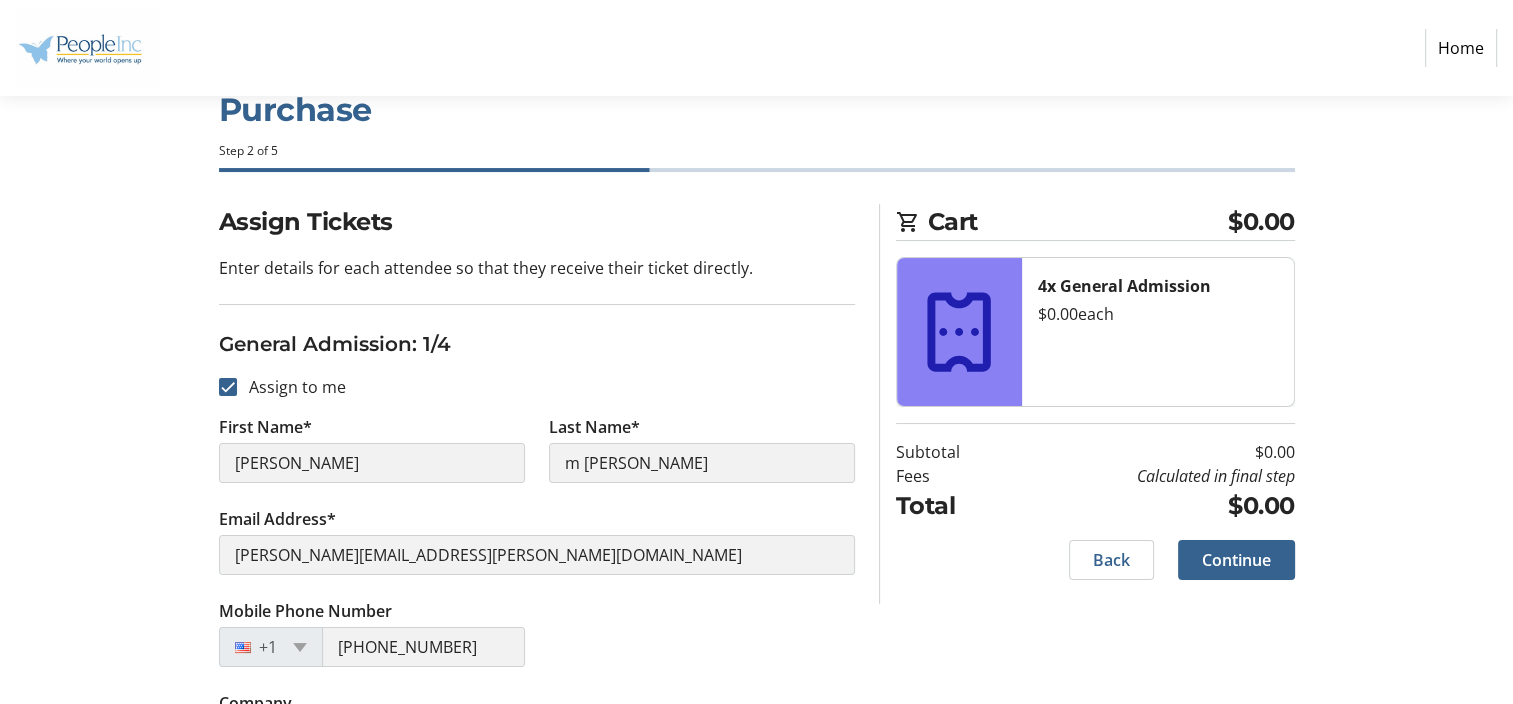 click on "Assign Tickets  Enter details for each attendee so that they receive their ticket directly.  General Admission: 1/4  Assign to me  First Name* melissa Last Name* m costin Email Address* sandra.miller@people-inc.org Mobile Phone Number +1 (716) 912-7030 Company General Admission: 2/4  Assign to me  First Name* melissa Last Name* m costin Email Address* sandra.miller@people-inc.org Mobile Phone Number +1 (716) 912-7030 Company General Admission: 3/4  Assign to me  First Name* Last Name* Email Address* Mobile Phone Number +1 Company General Admission: 4/4  Assign to me  First Name* melissa Last Name* m costin Email Address* sandra.miller@people-inc.org Mobile Phone Number +1 (716) 912-7030 Company Cart $0.00 4x General Admission  $0.00   each  Subtotal  $0.00  Fees  Calculated in final step  Total  $0.00   Back   Continue" 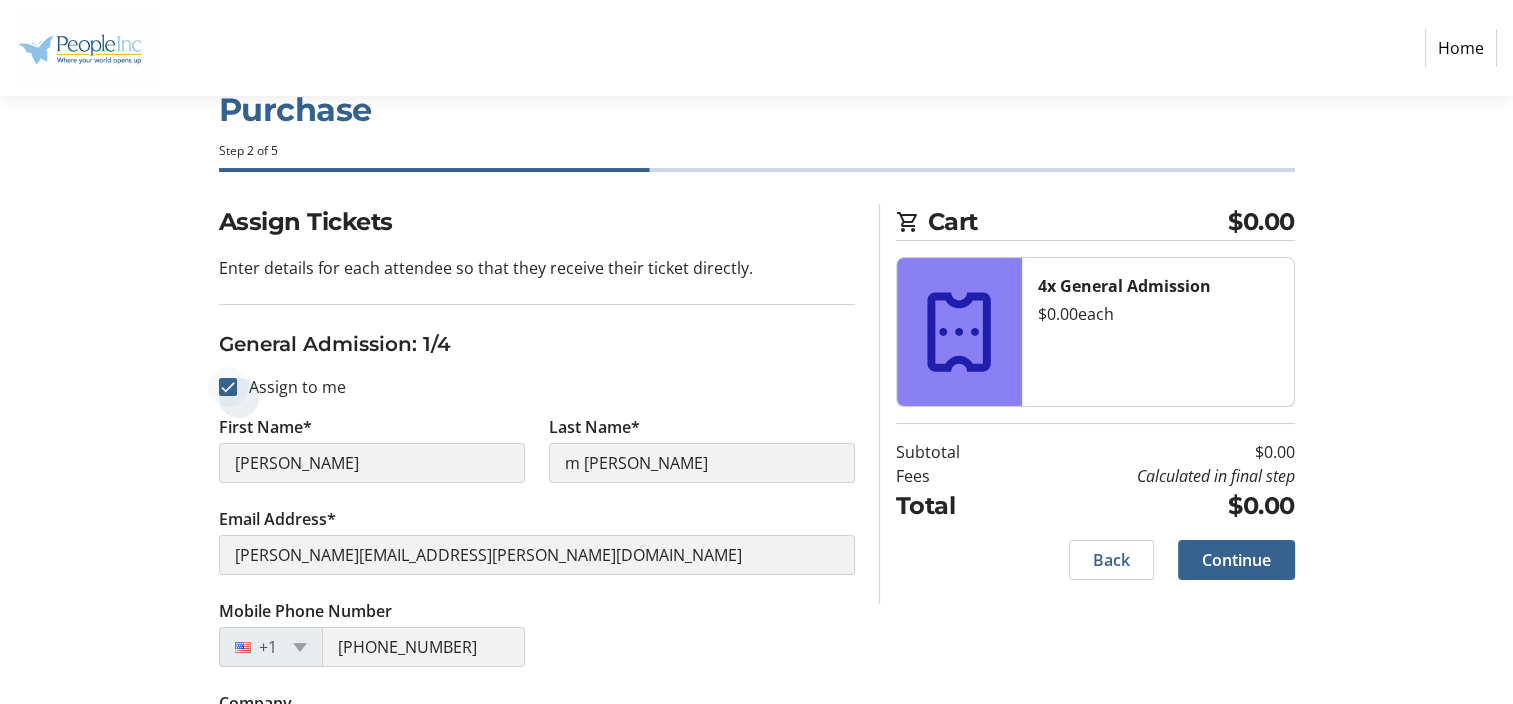 drag, startPoint x: 193, startPoint y: 565, endPoint x: 213, endPoint y: 396, distance: 170.17932 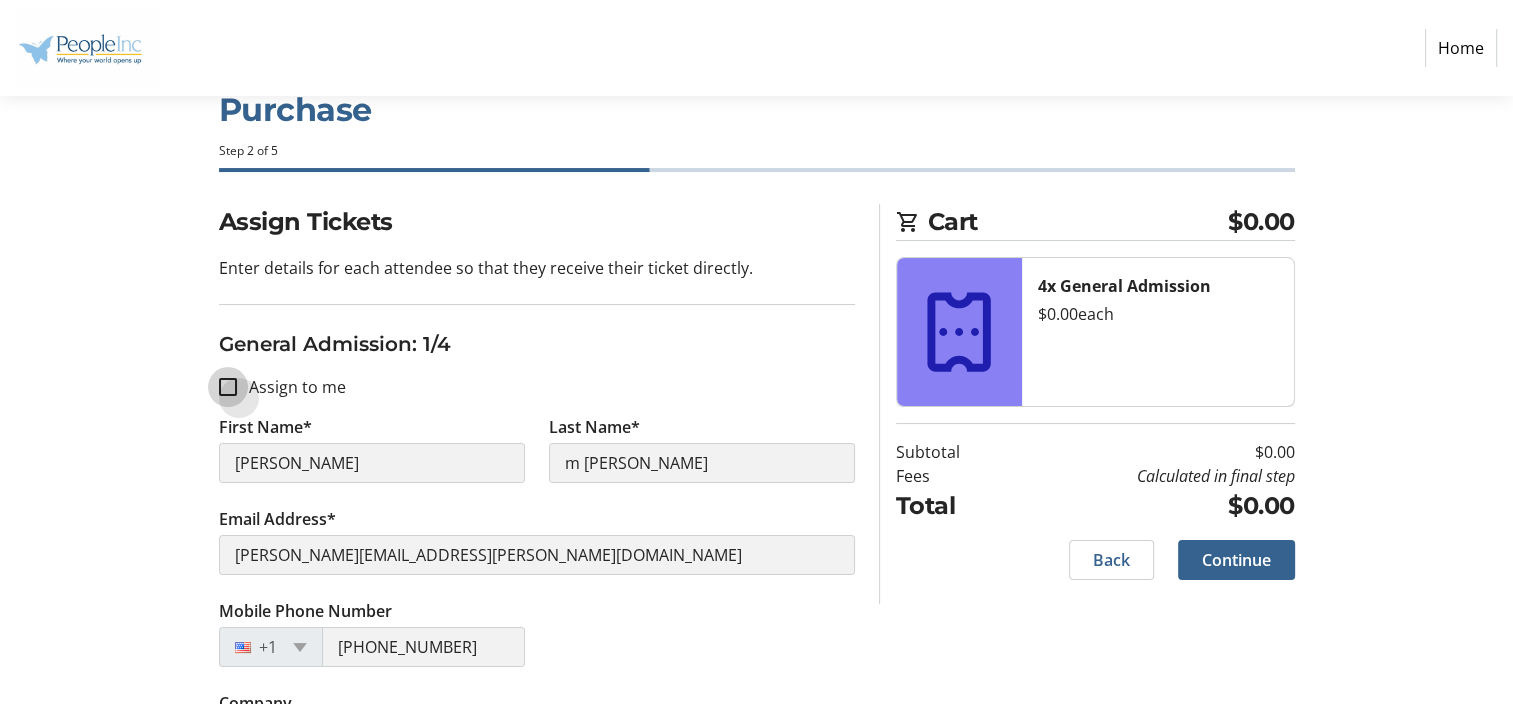 checkbox on "false" 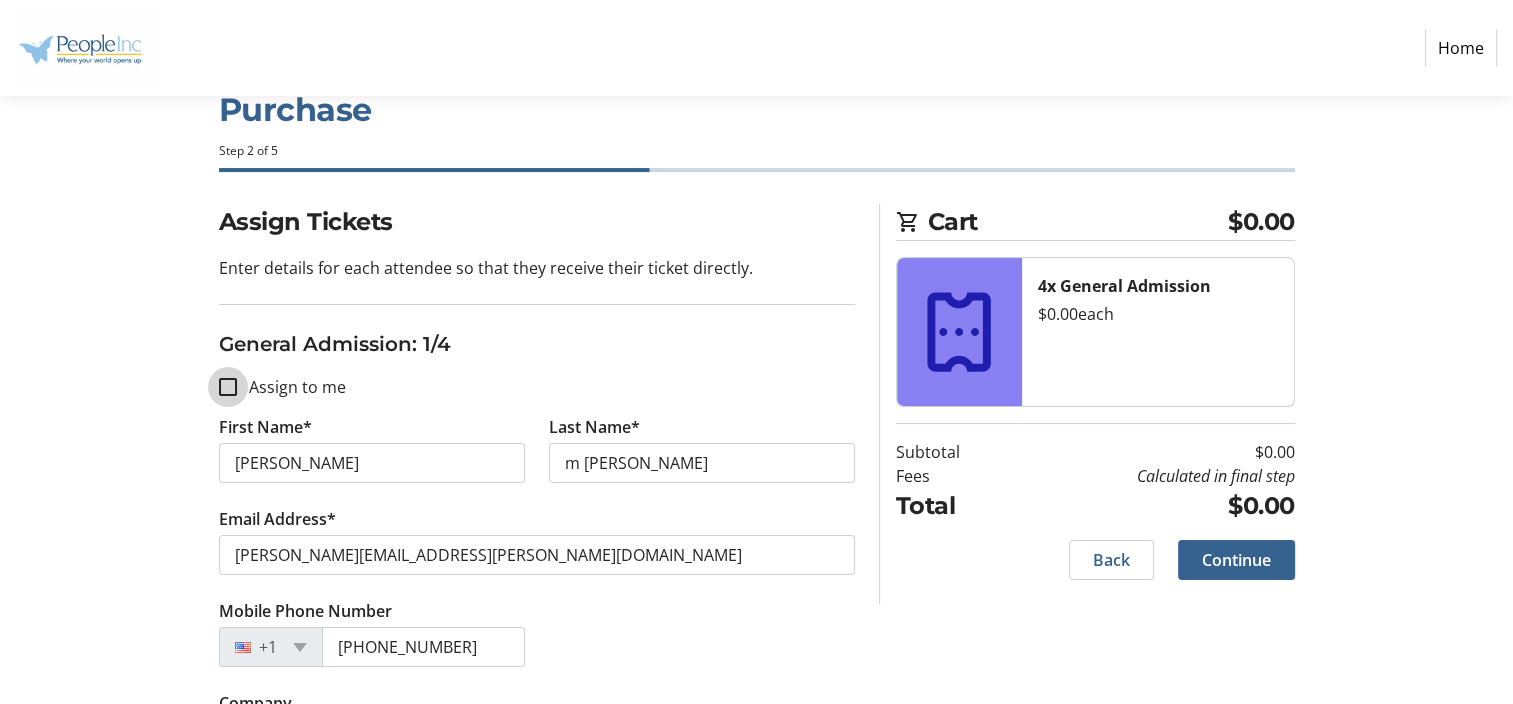 type 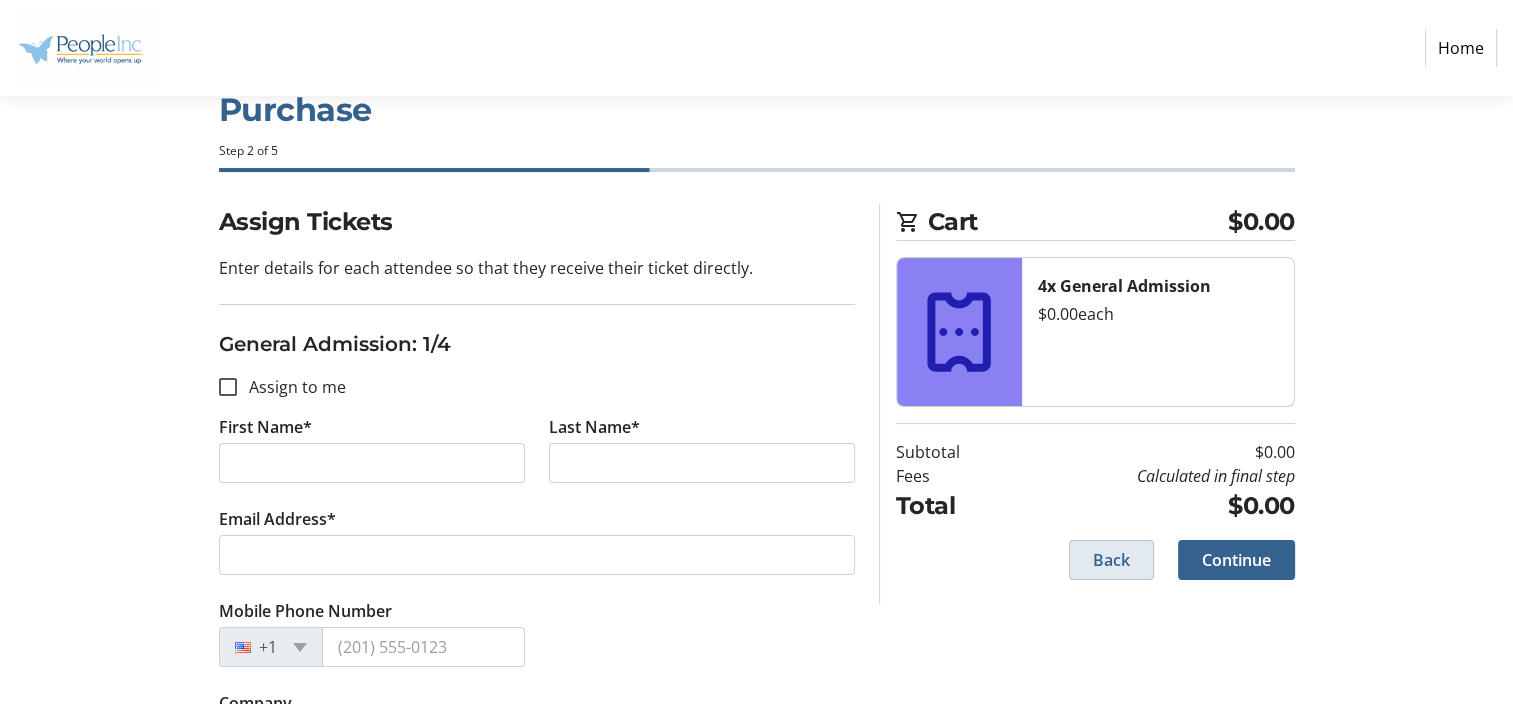 click on "Back" 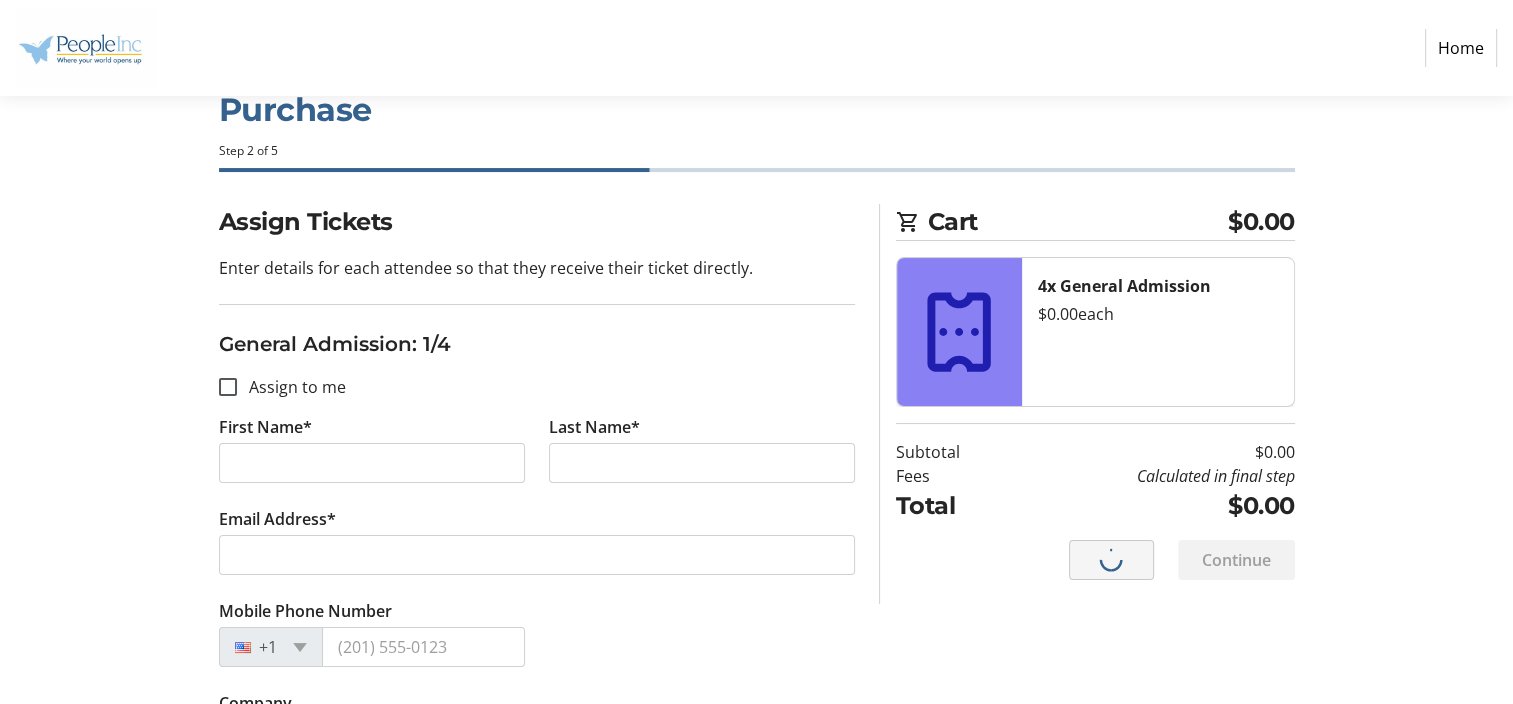 scroll, scrollTop: 0, scrollLeft: 0, axis: both 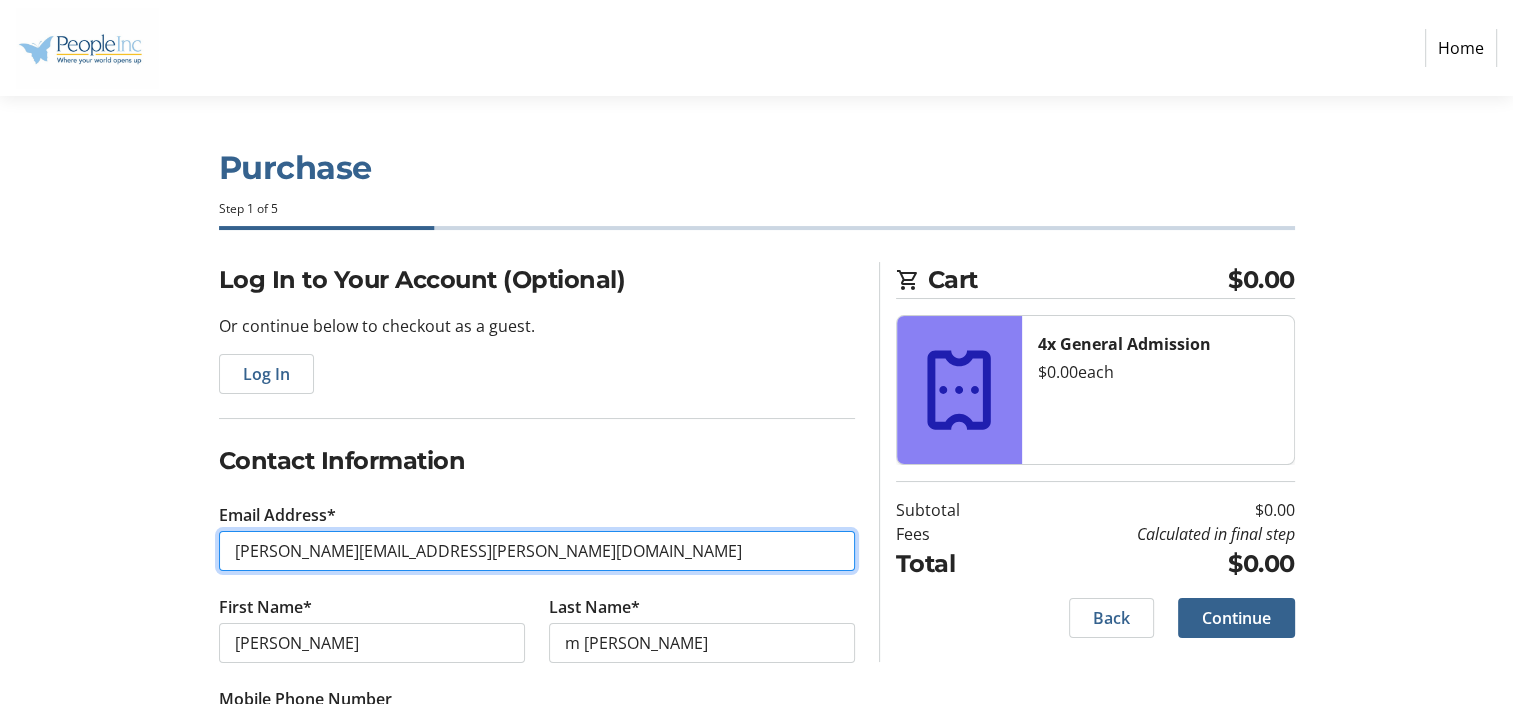 drag, startPoint x: 501, startPoint y: 557, endPoint x: 122, endPoint y: 560, distance: 379.01187 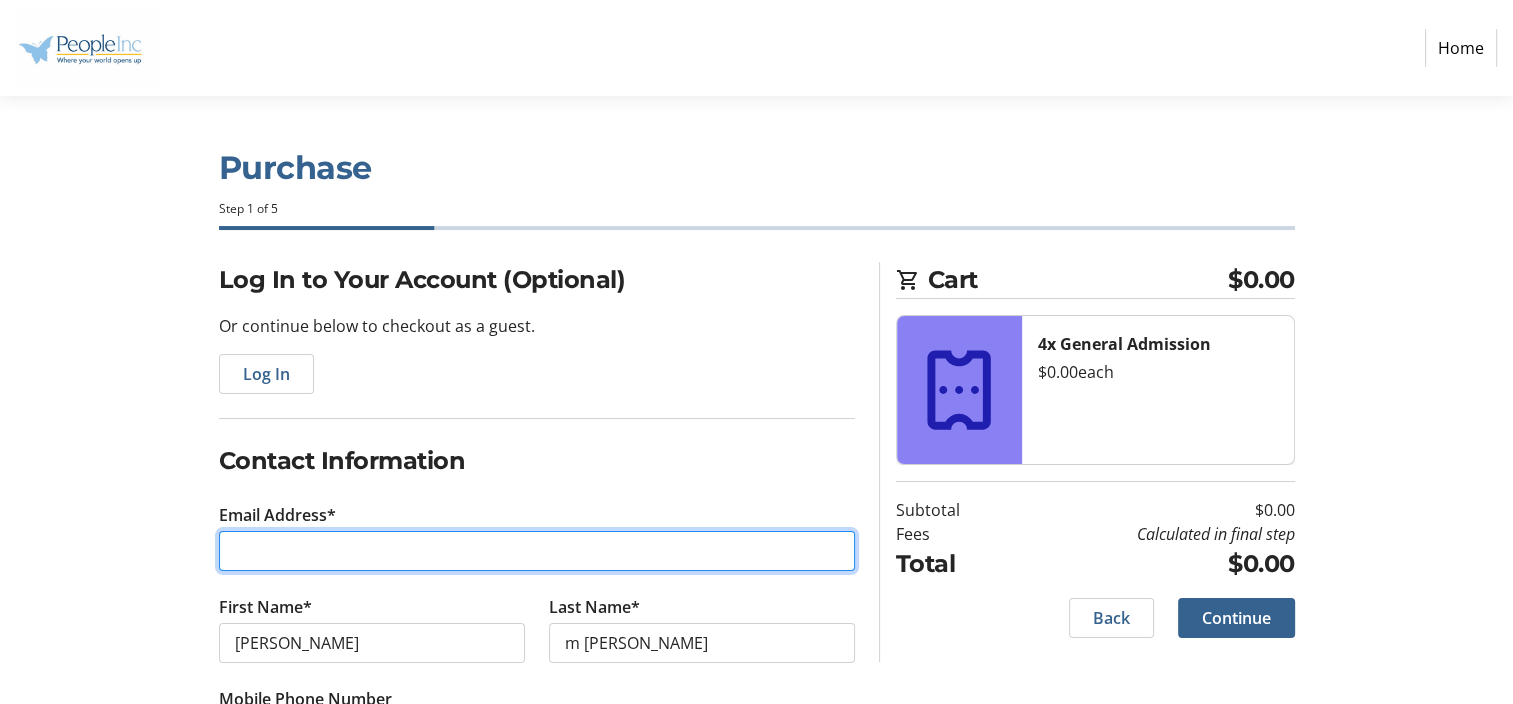 type on "," 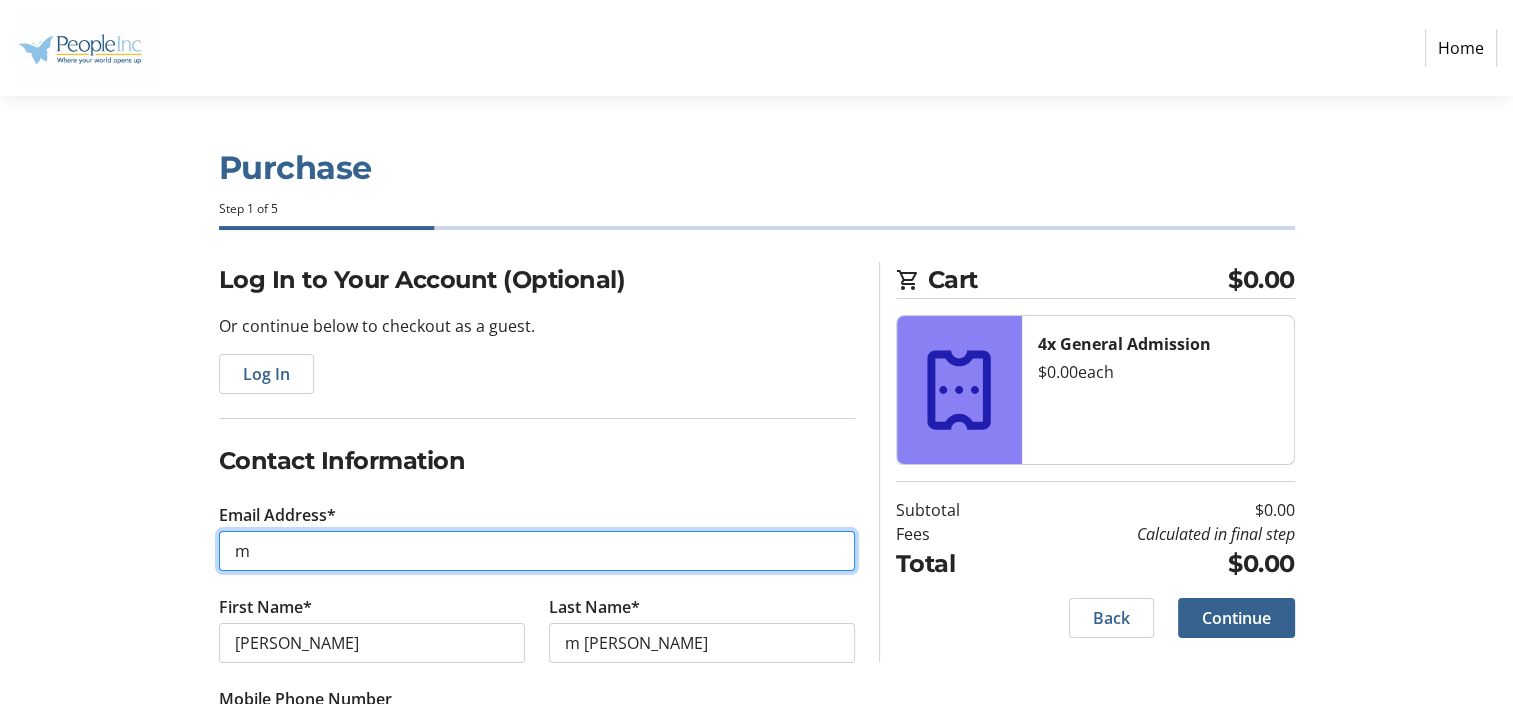 click on "m" at bounding box center [537, 551] 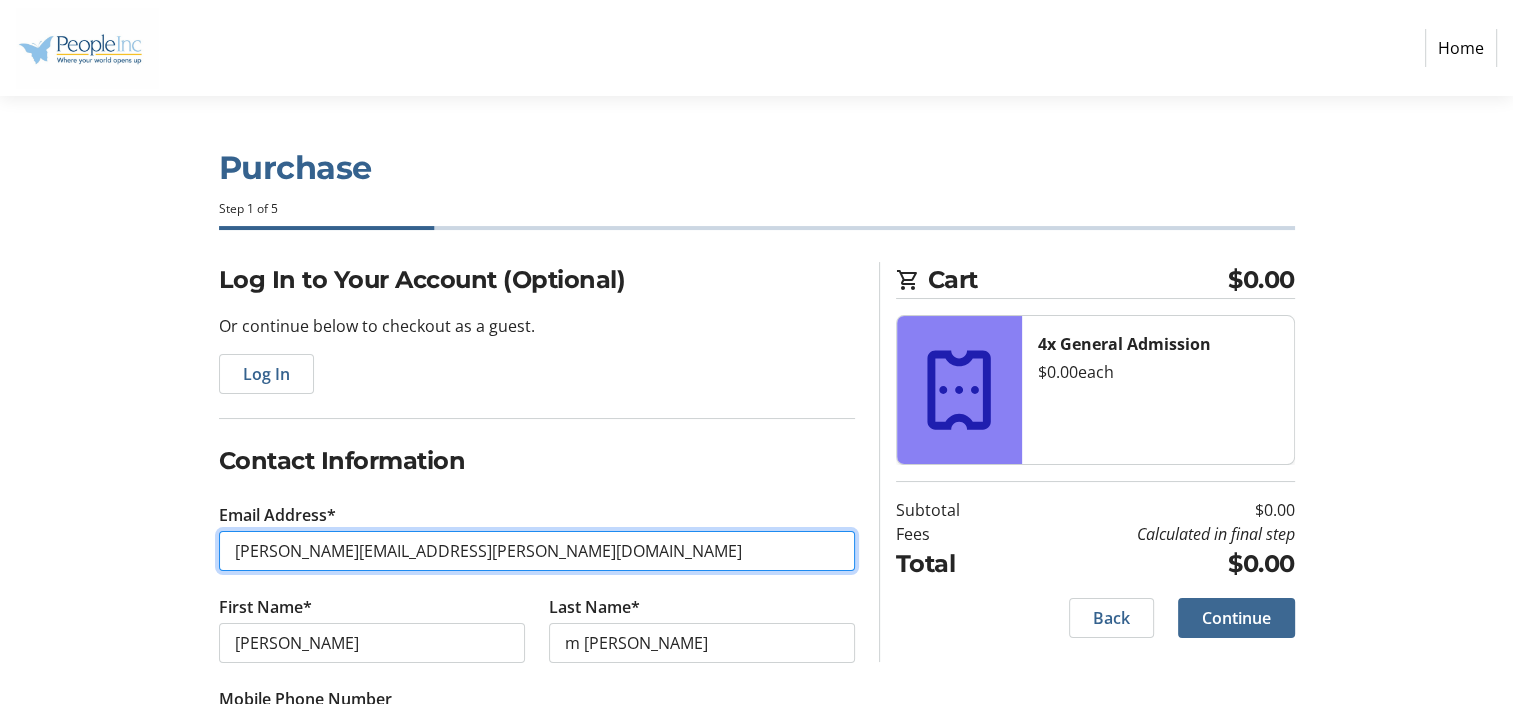 type on "[PERSON_NAME][EMAIL_ADDRESS][PERSON_NAME][DOMAIN_NAME]" 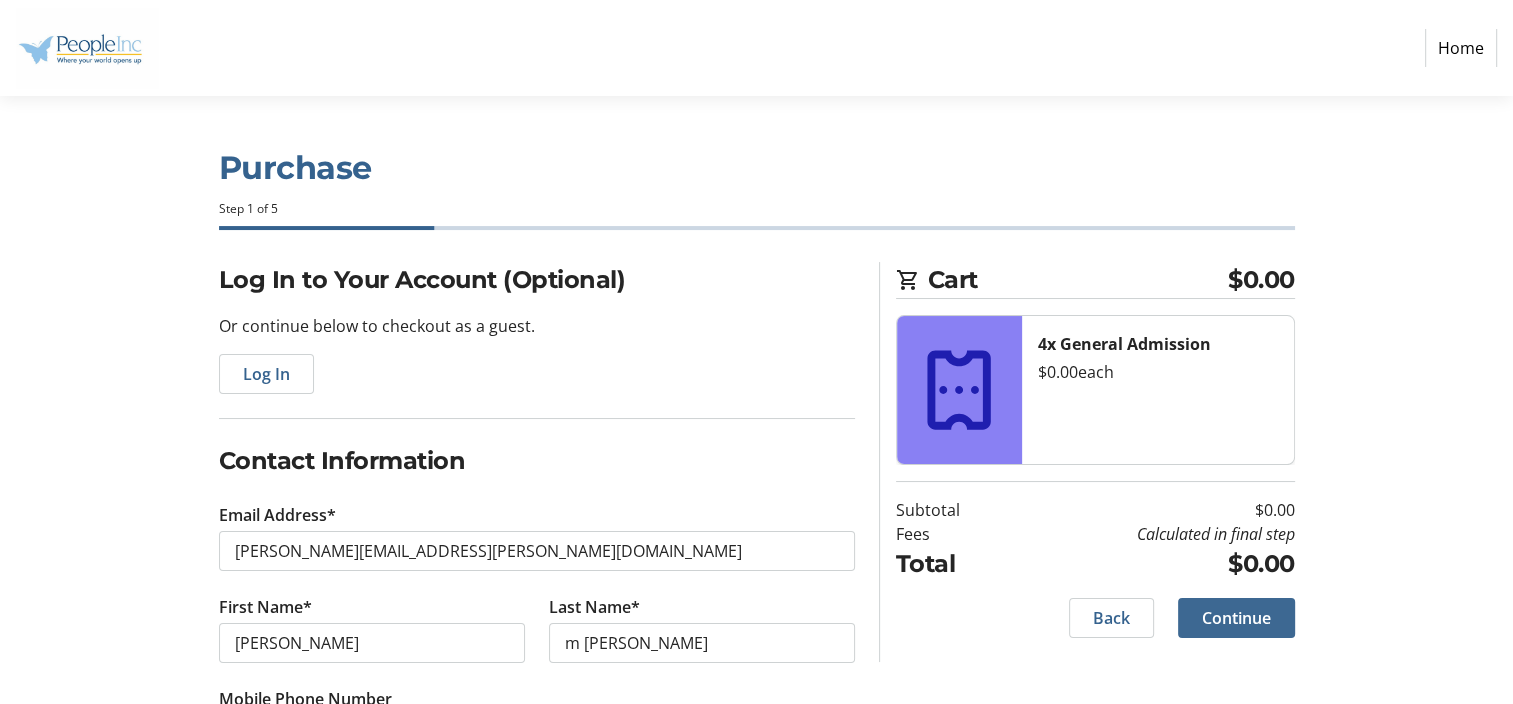 click on "Continue" 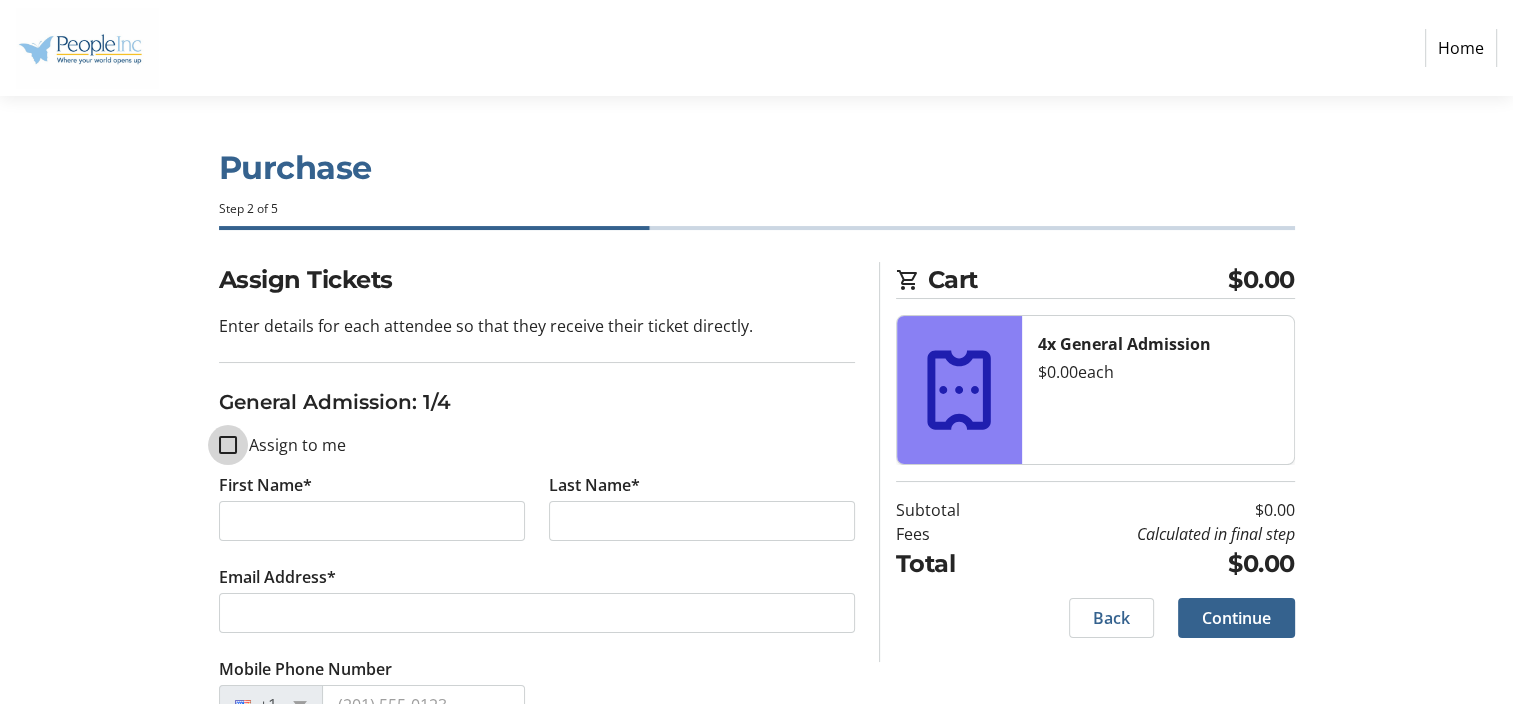 click on "Assign to me" at bounding box center [228, 445] 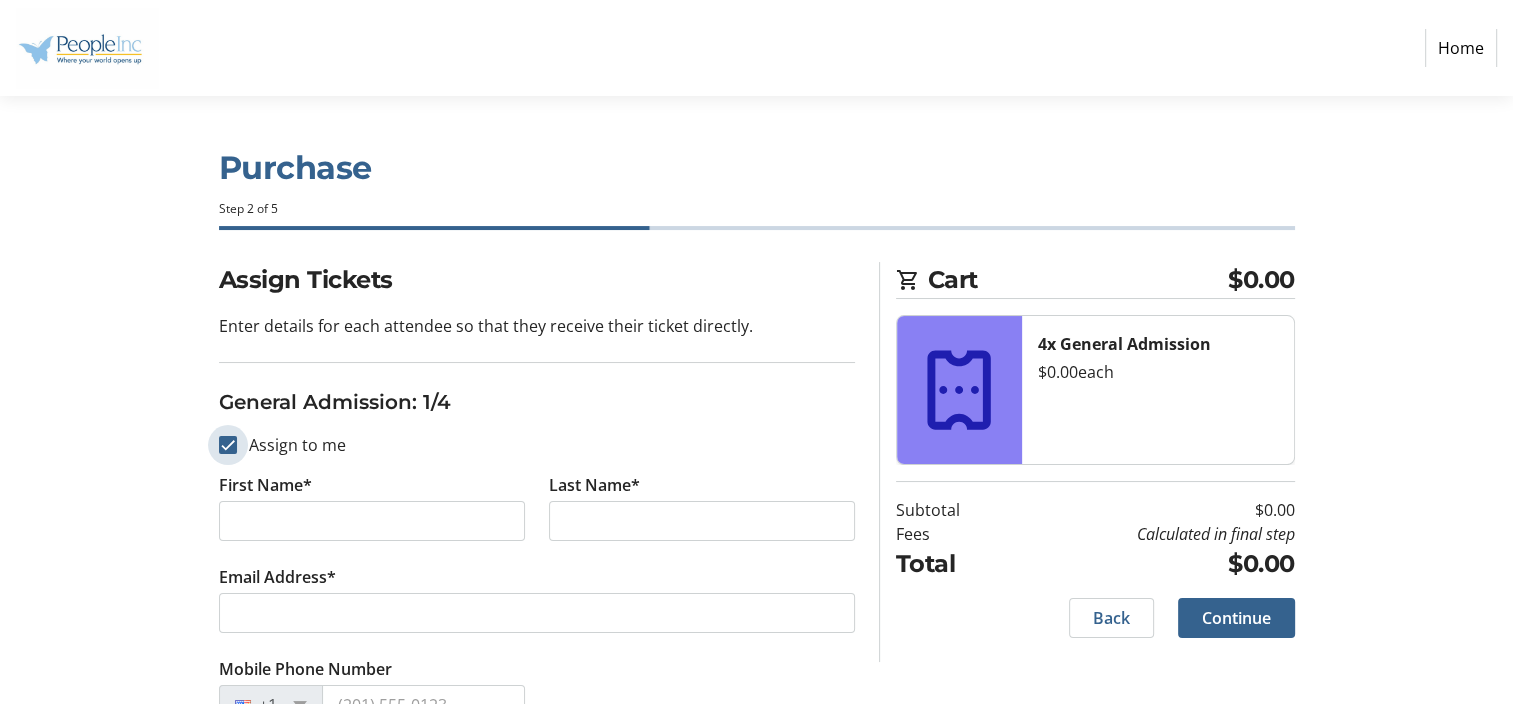 checkbox on "true" 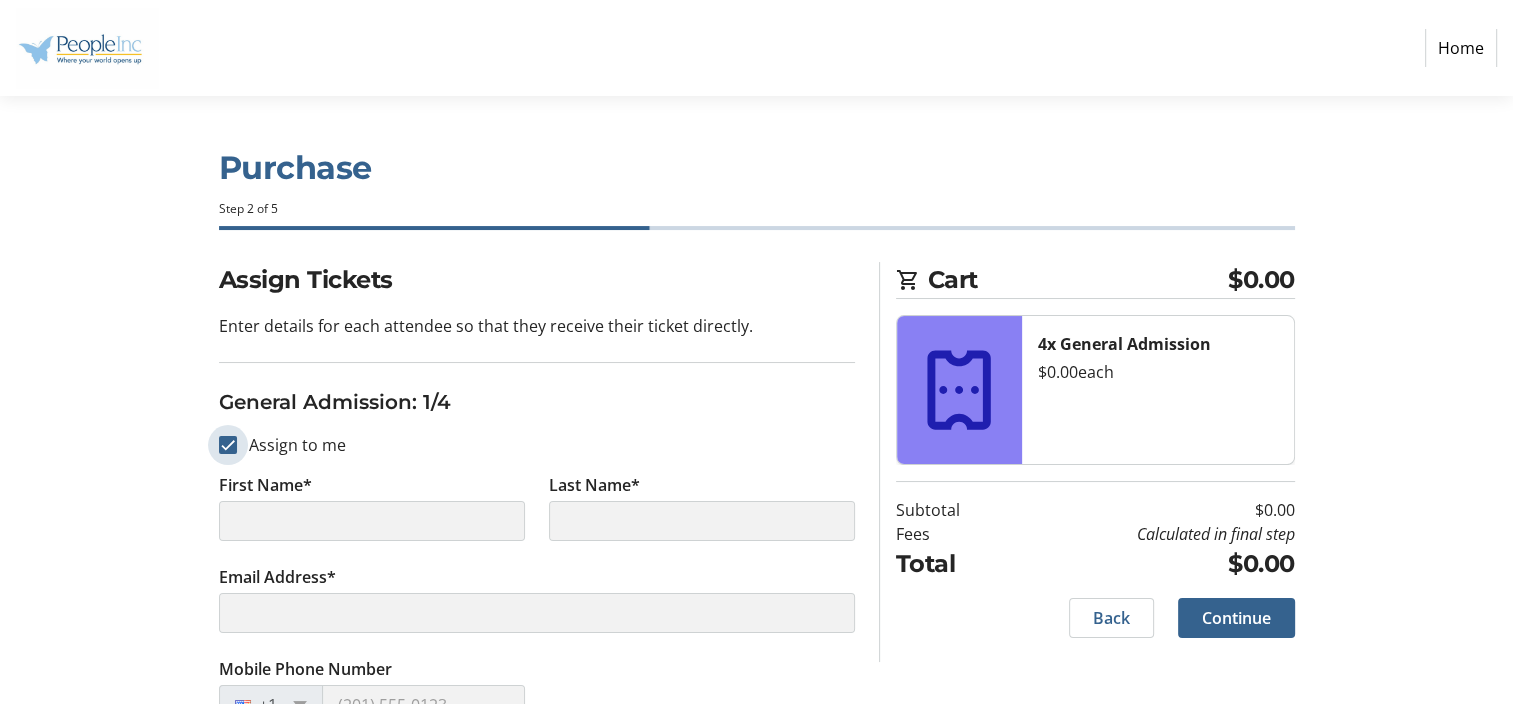 type on "[PERSON_NAME]" 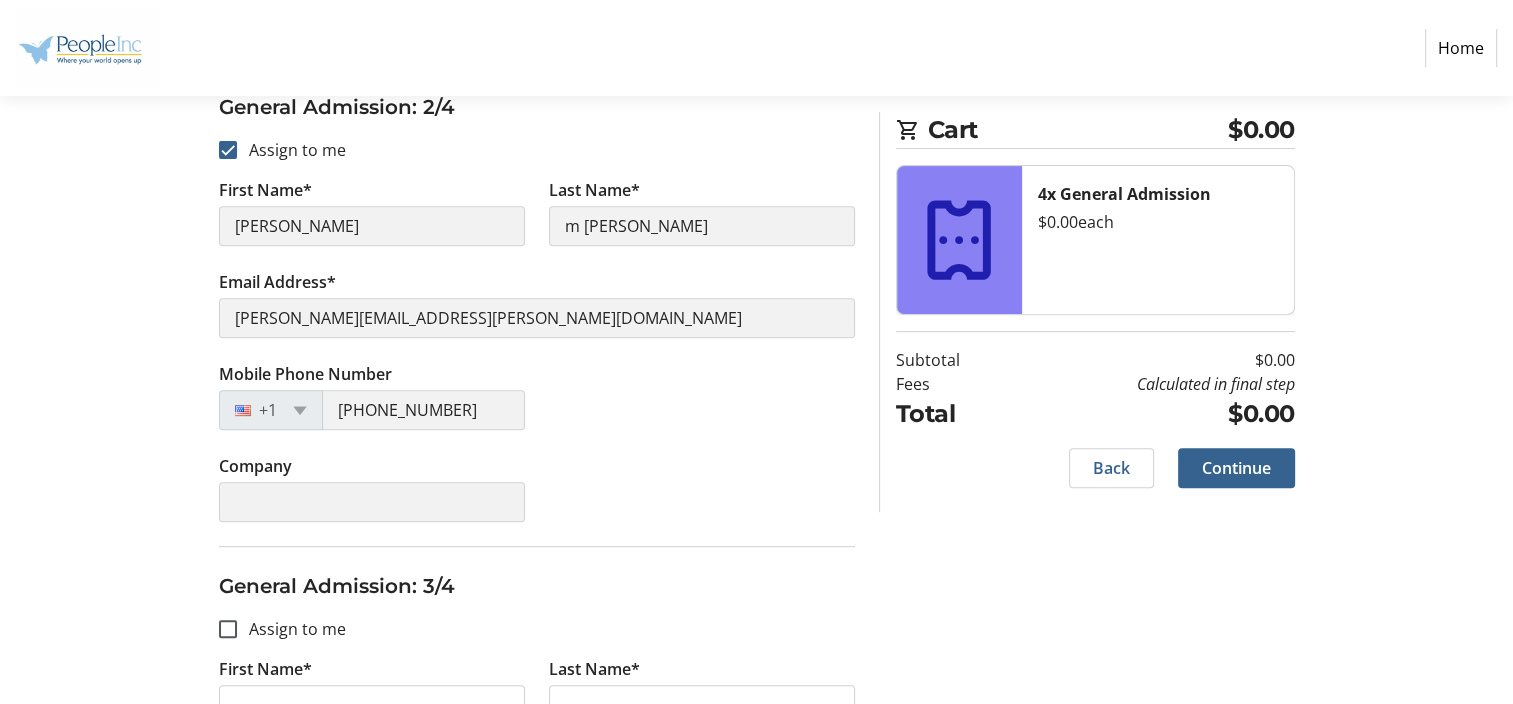 scroll, scrollTop: 736, scrollLeft: 0, axis: vertical 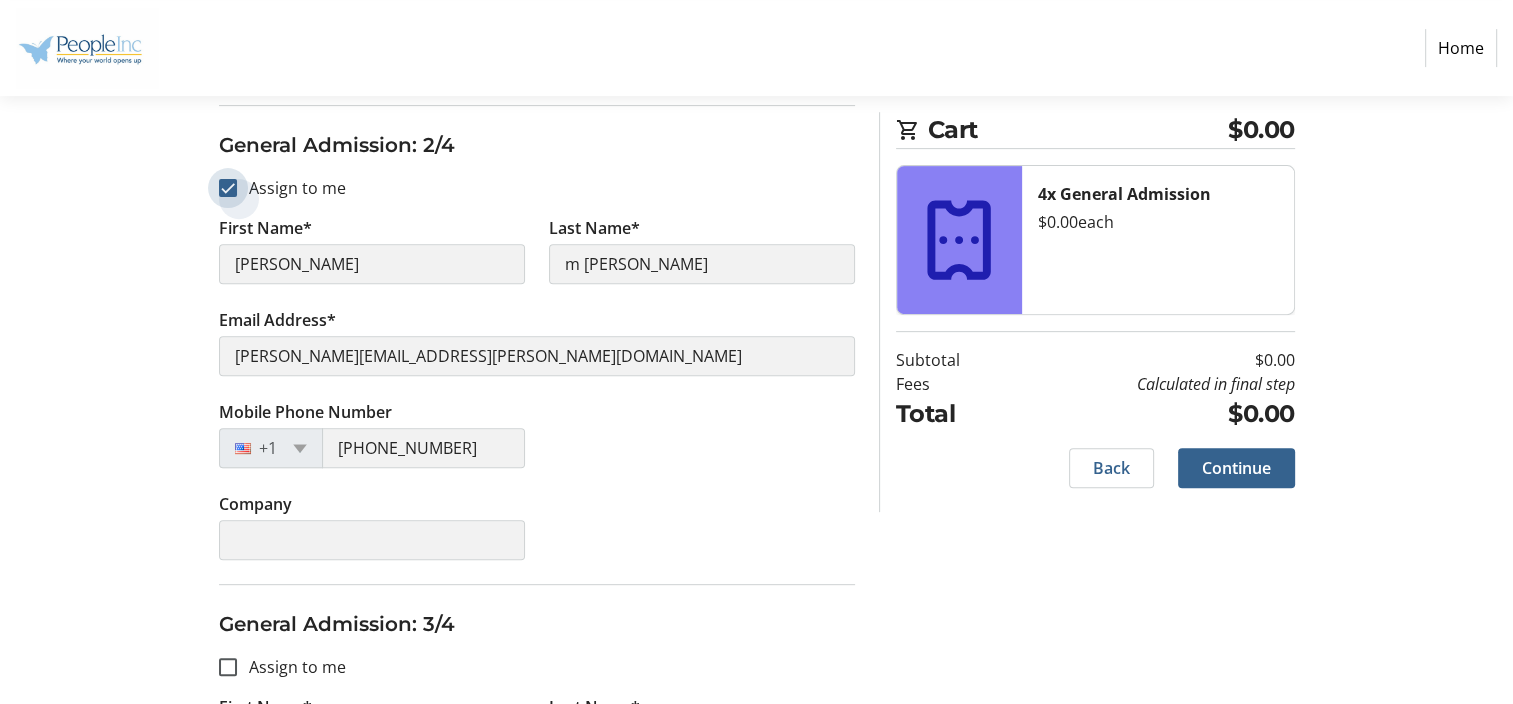 click on "Assign to me" at bounding box center [228, 188] 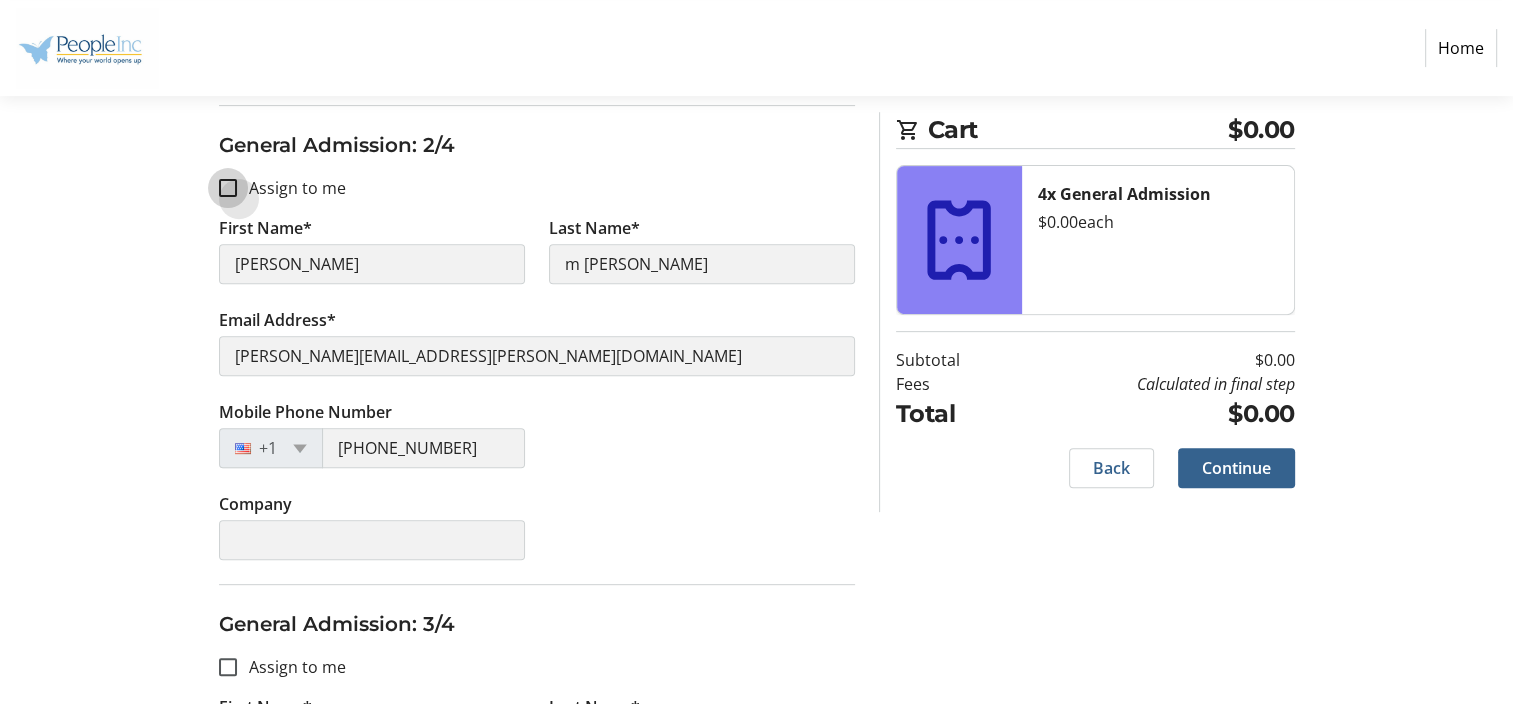 checkbox on "false" 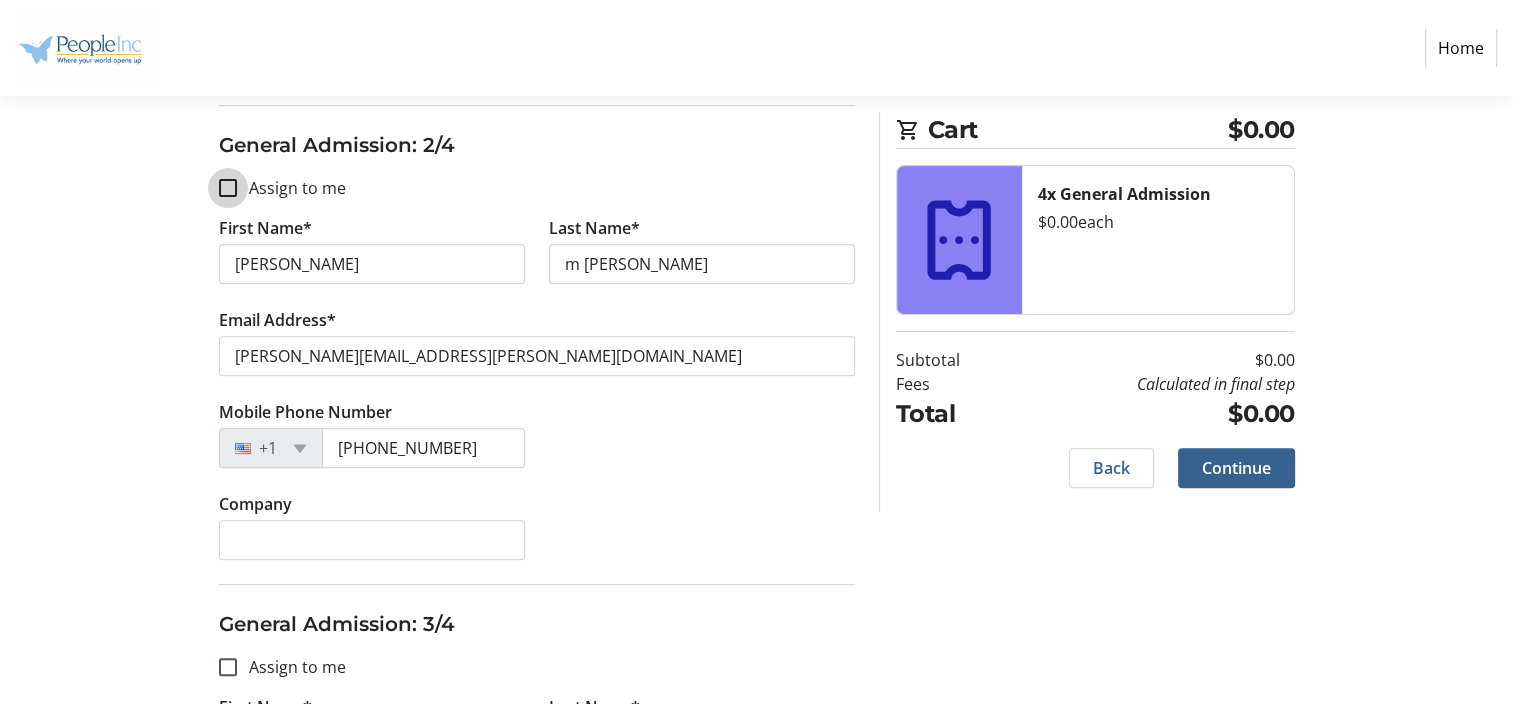 type 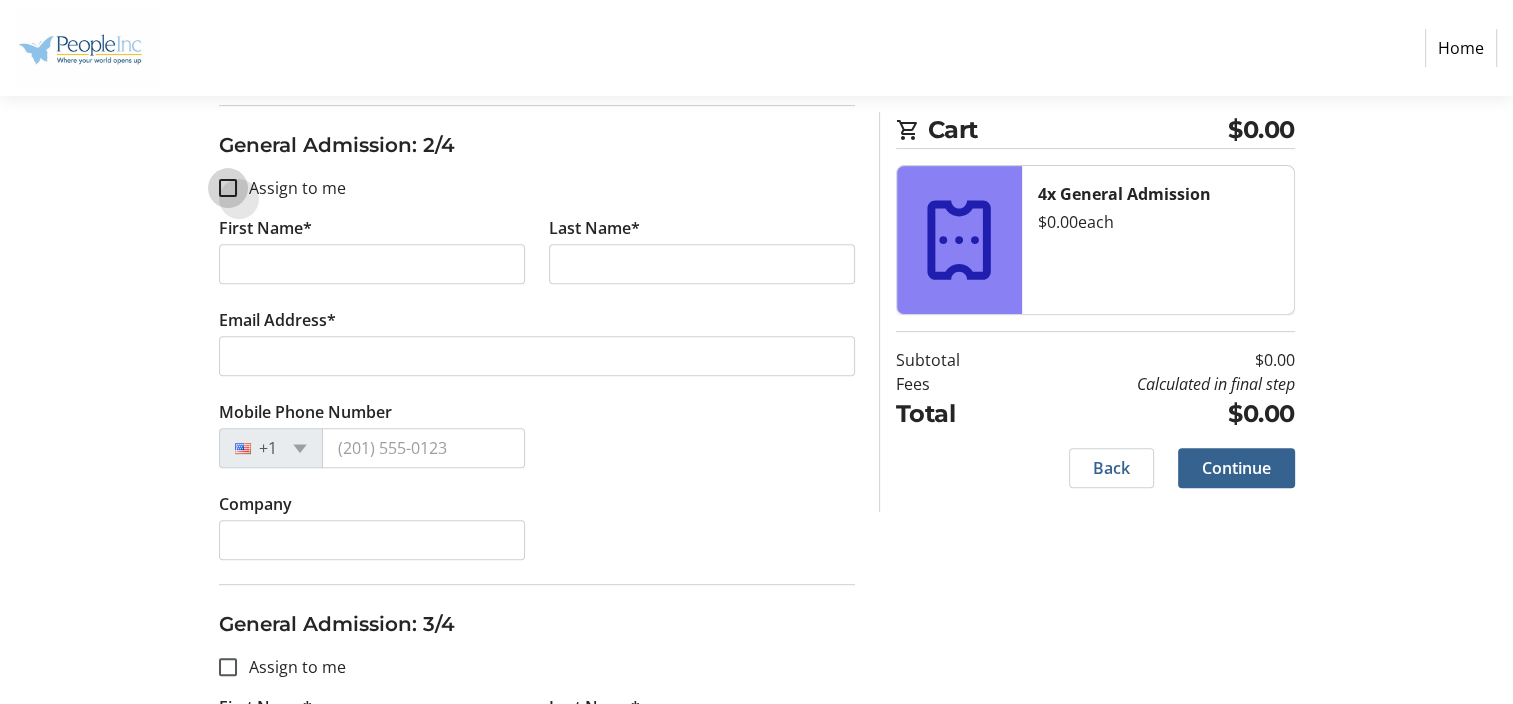 click on "Assign to me" at bounding box center (228, 188) 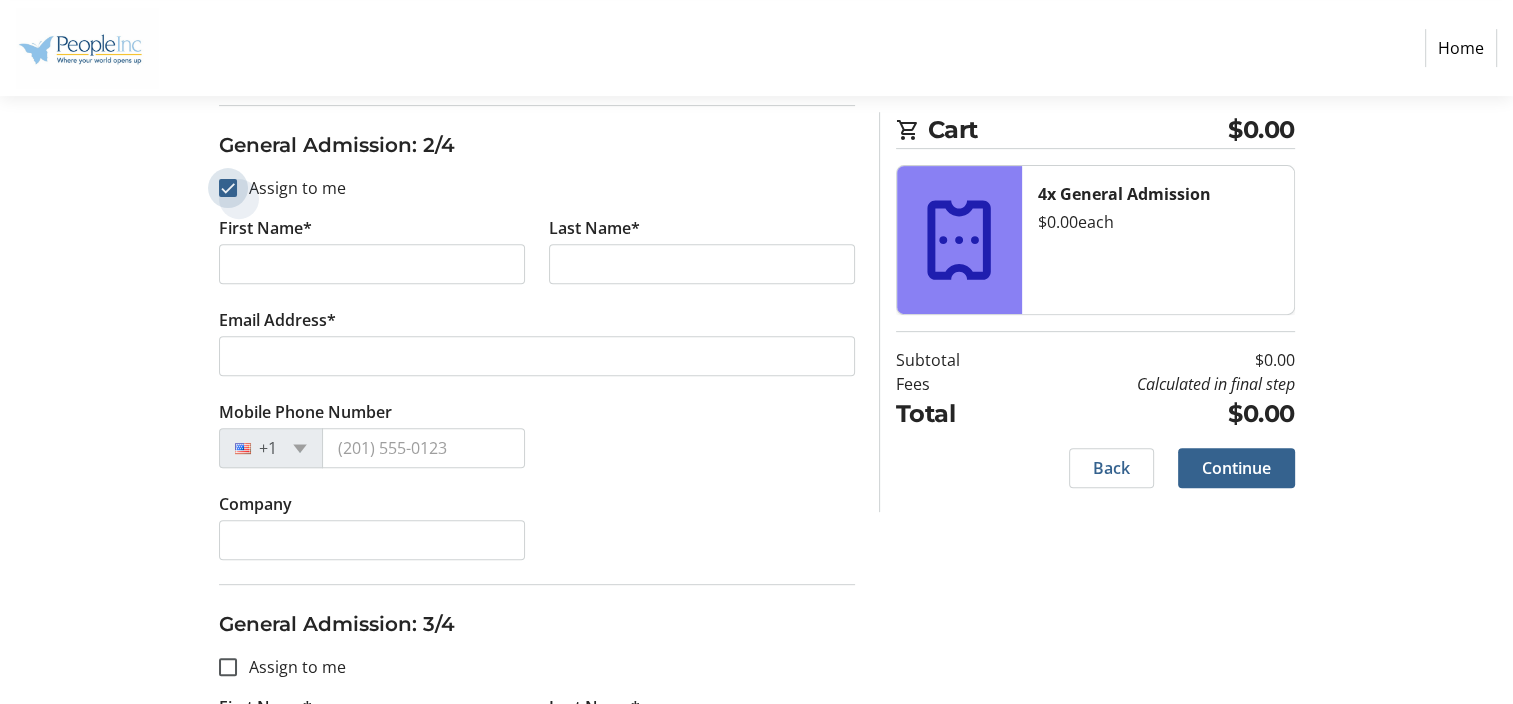 checkbox on "true" 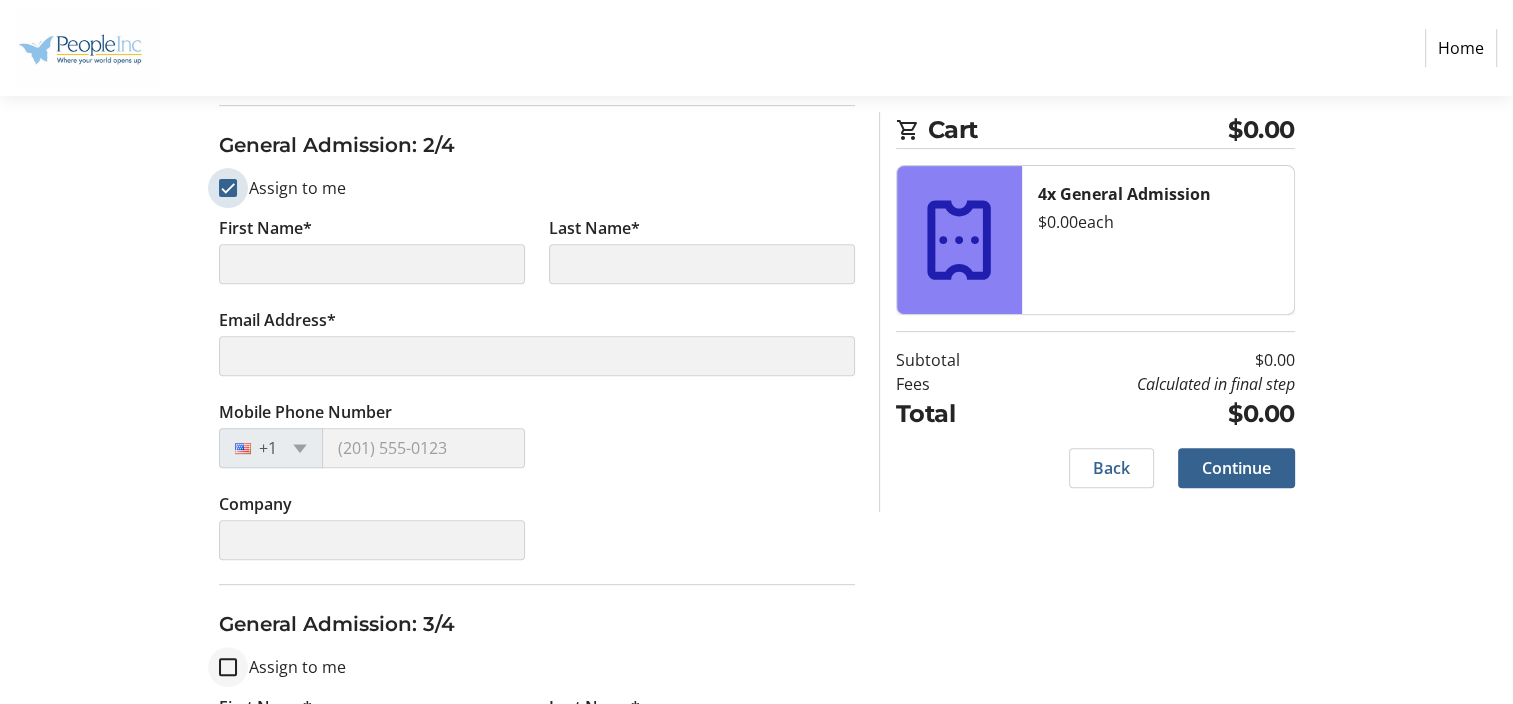 type on "[PERSON_NAME]" 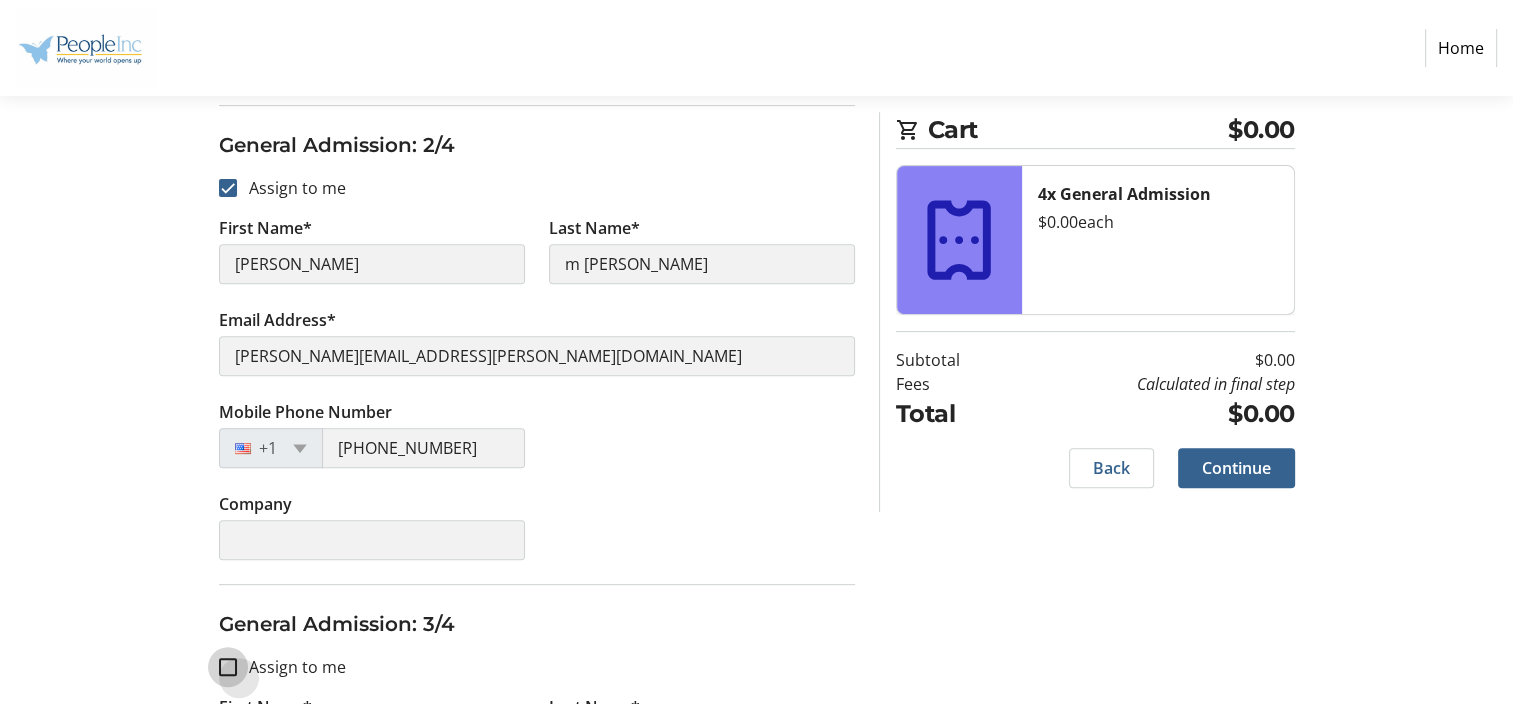 click on "Assign to me" at bounding box center [228, 667] 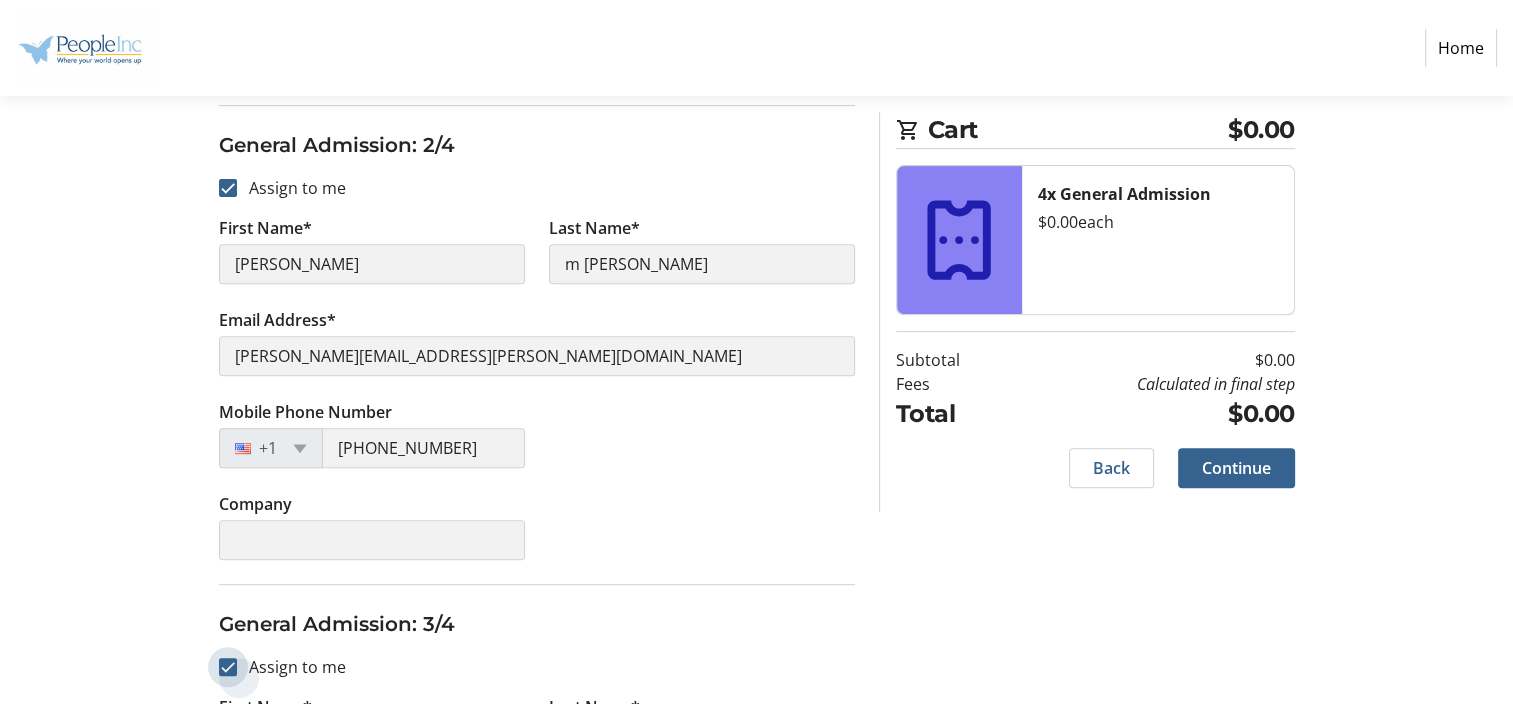 checkbox on "true" 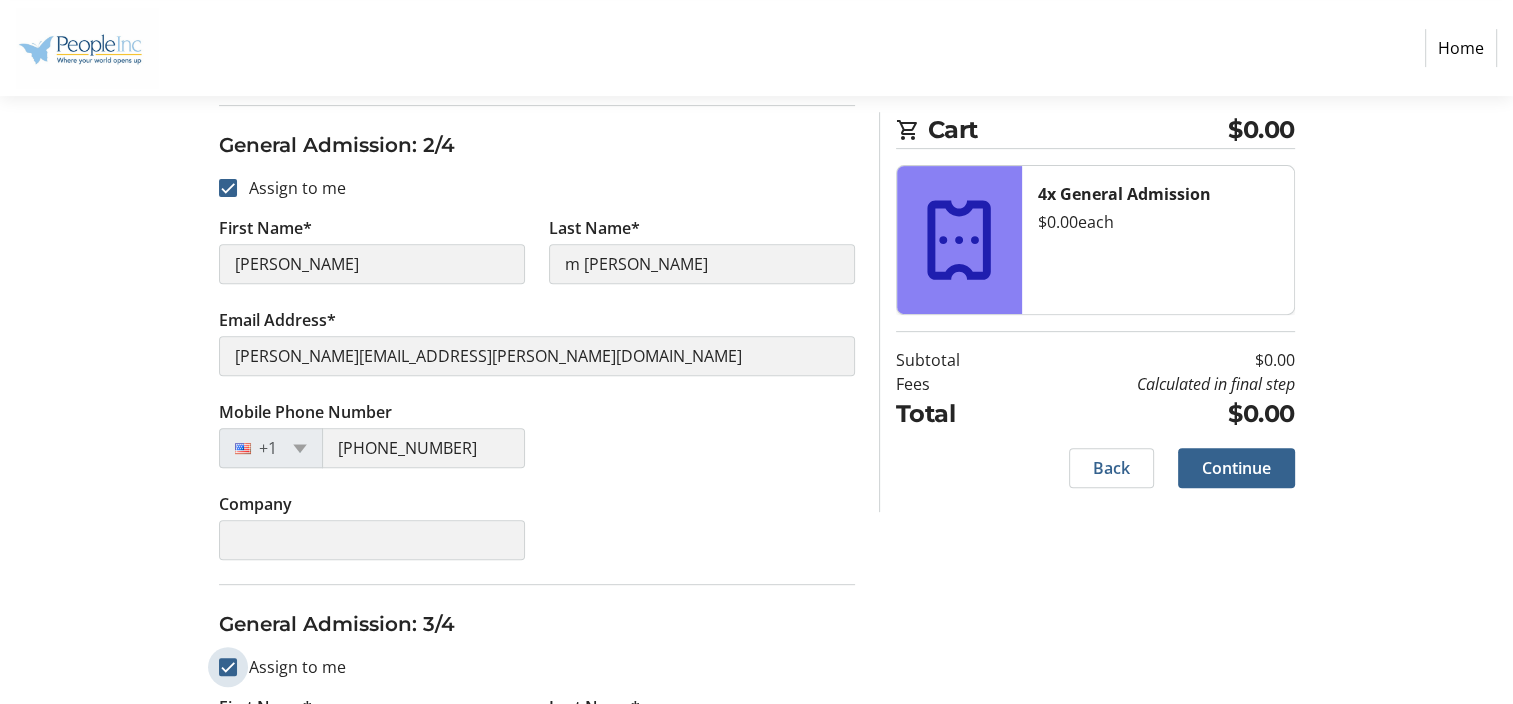 type on "[PERSON_NAME]" 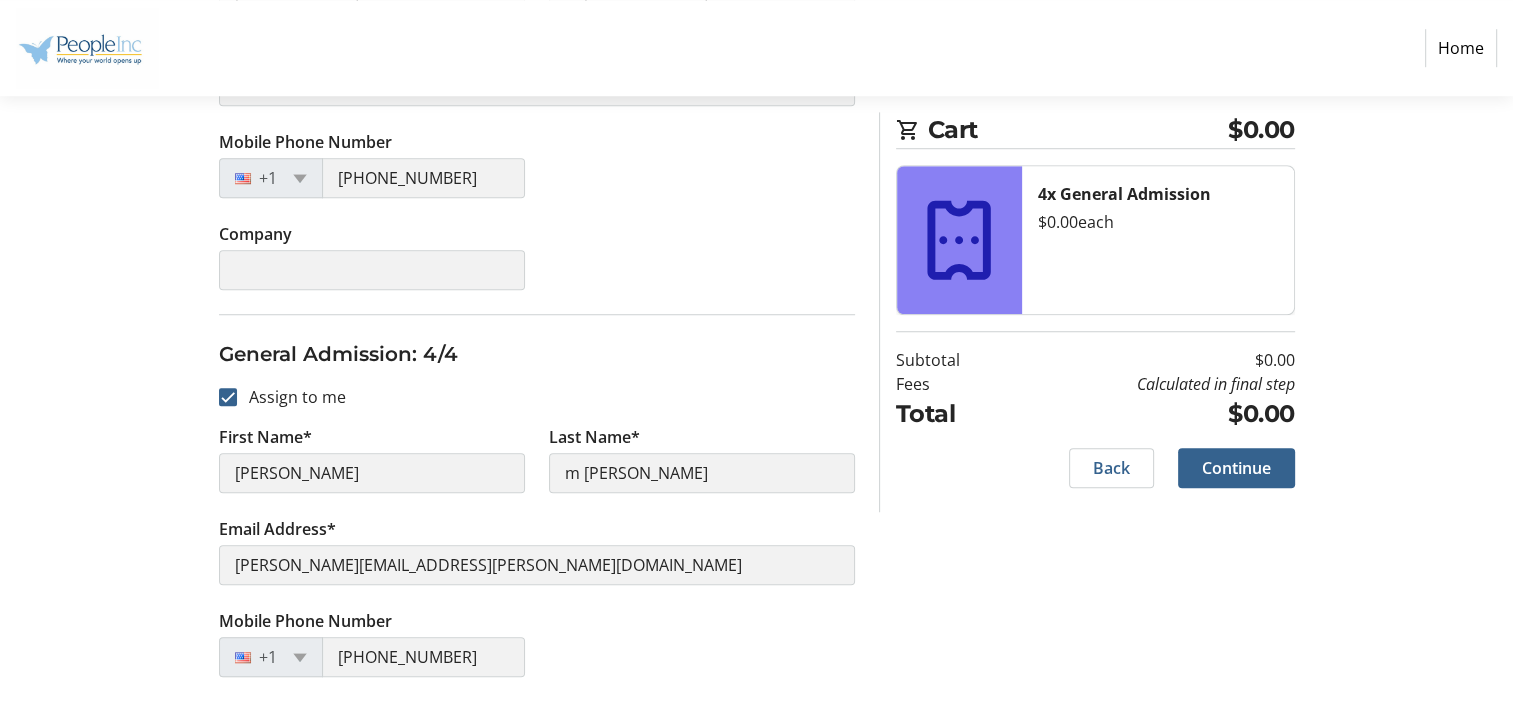 scroll, scrollTop: 1480, scrollLeft: 0, axis: vertical 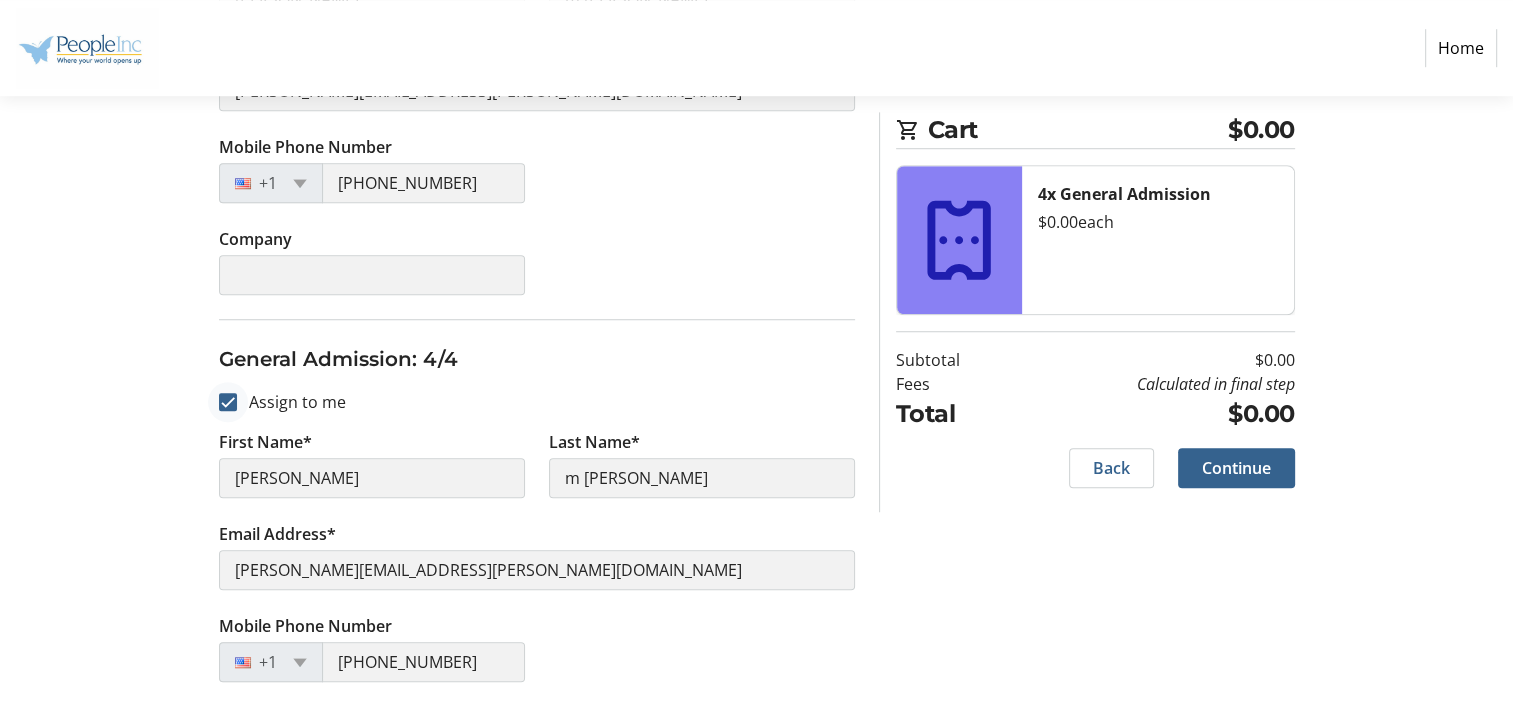 click at bounding box center (228, 402) 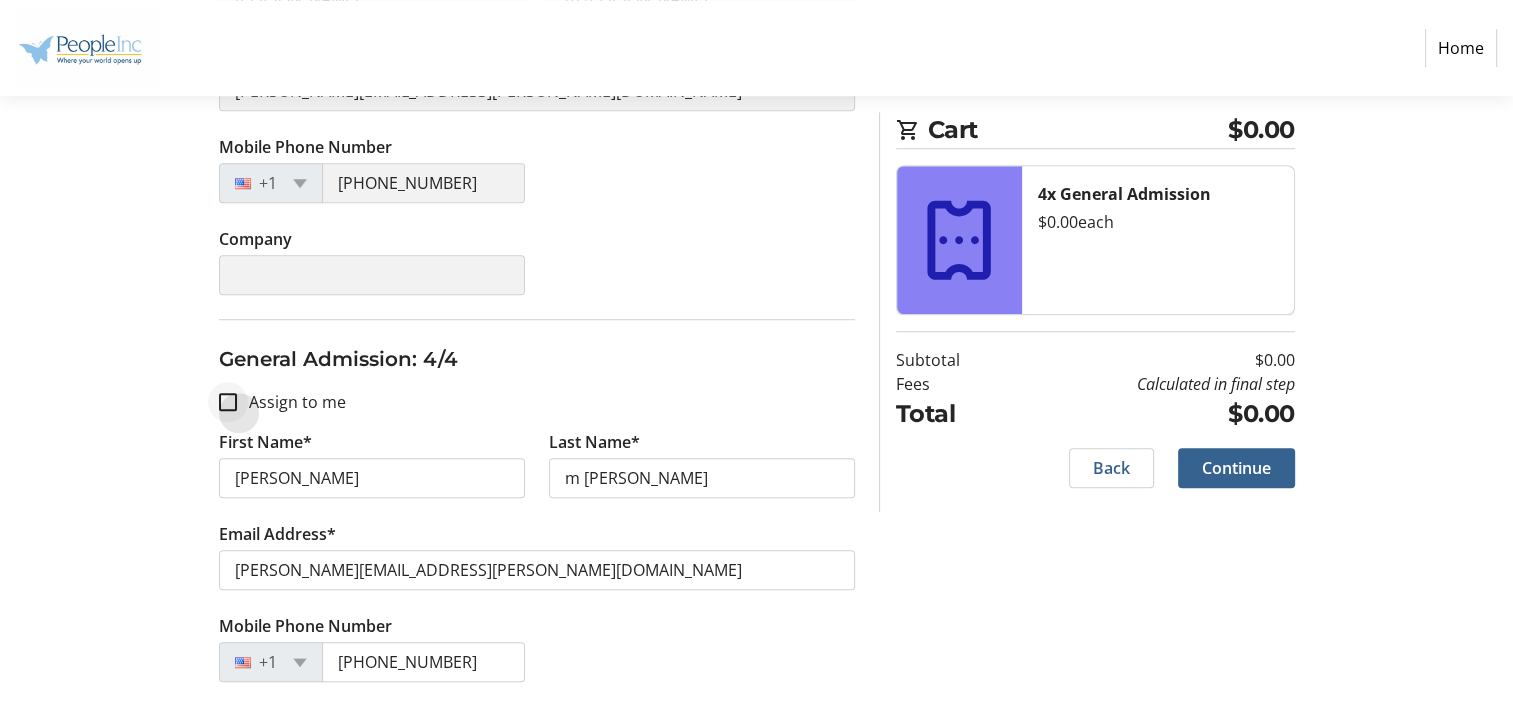 click at bounding box center [228, 402] 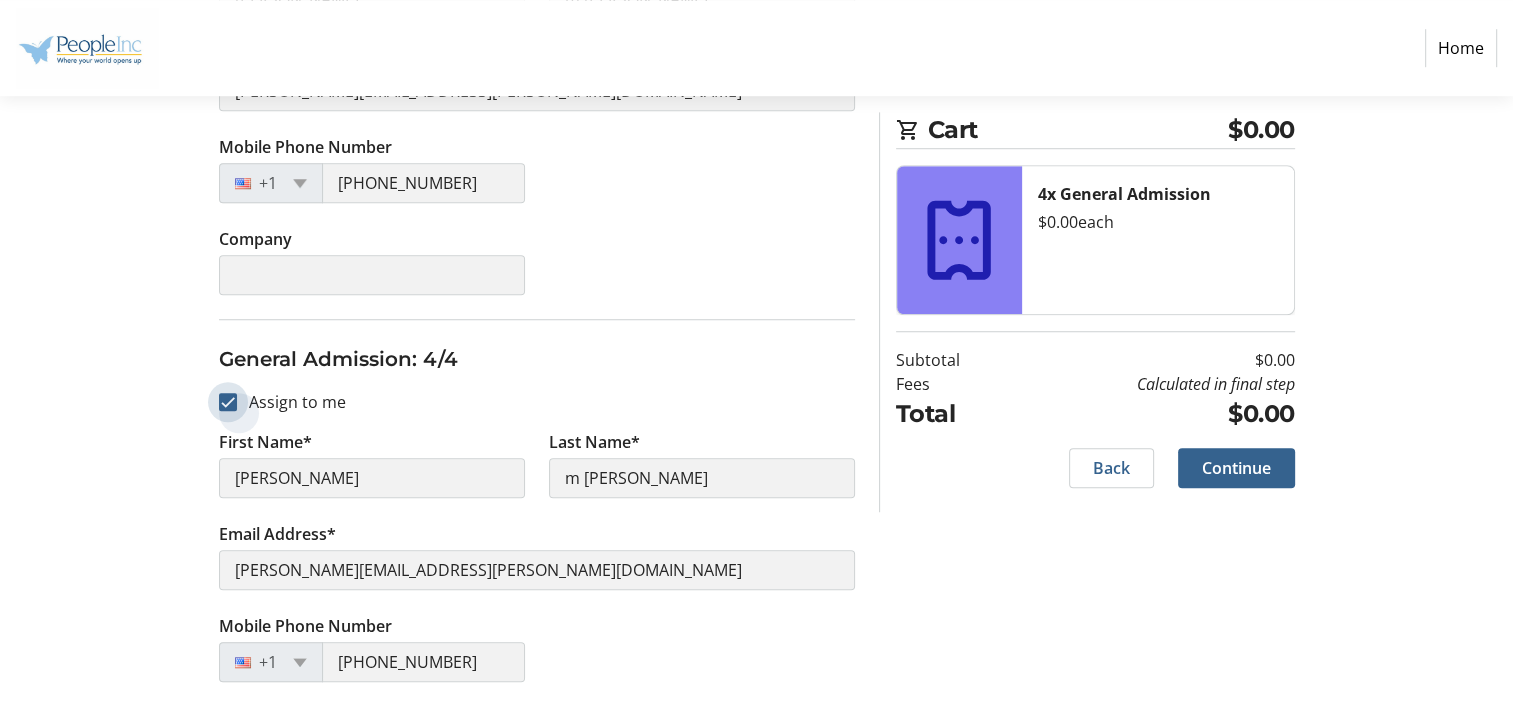 click on "Assign to me" at bounding box center (228, 402) 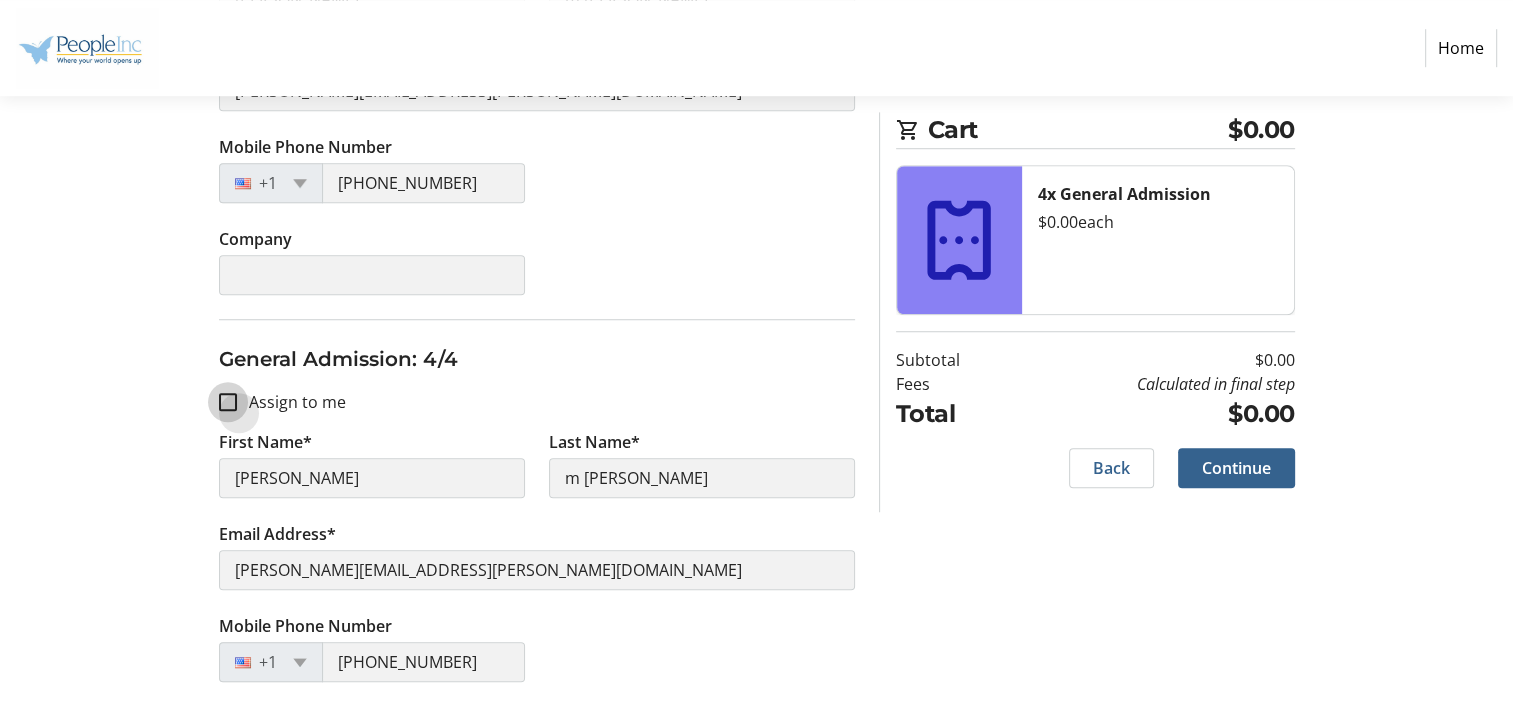 checkbox on "false" 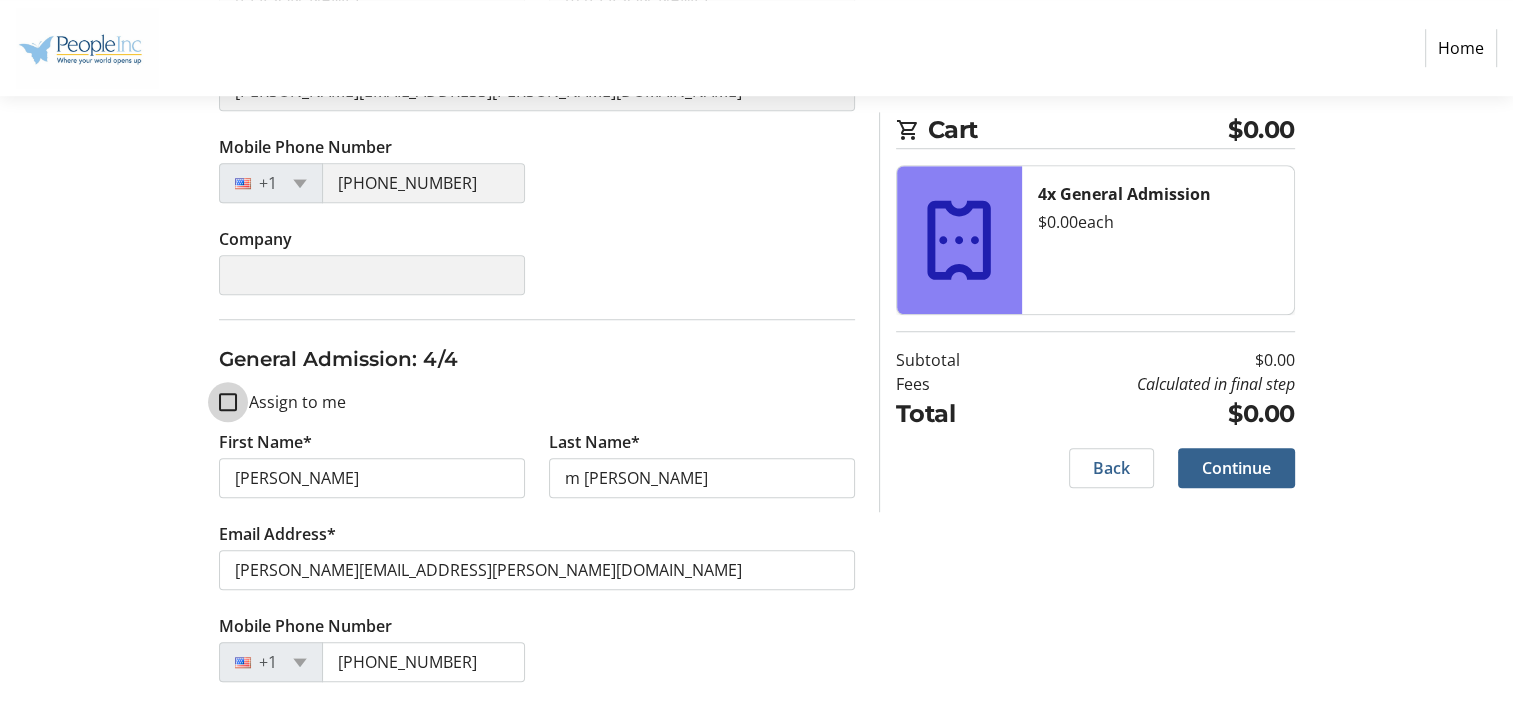 type 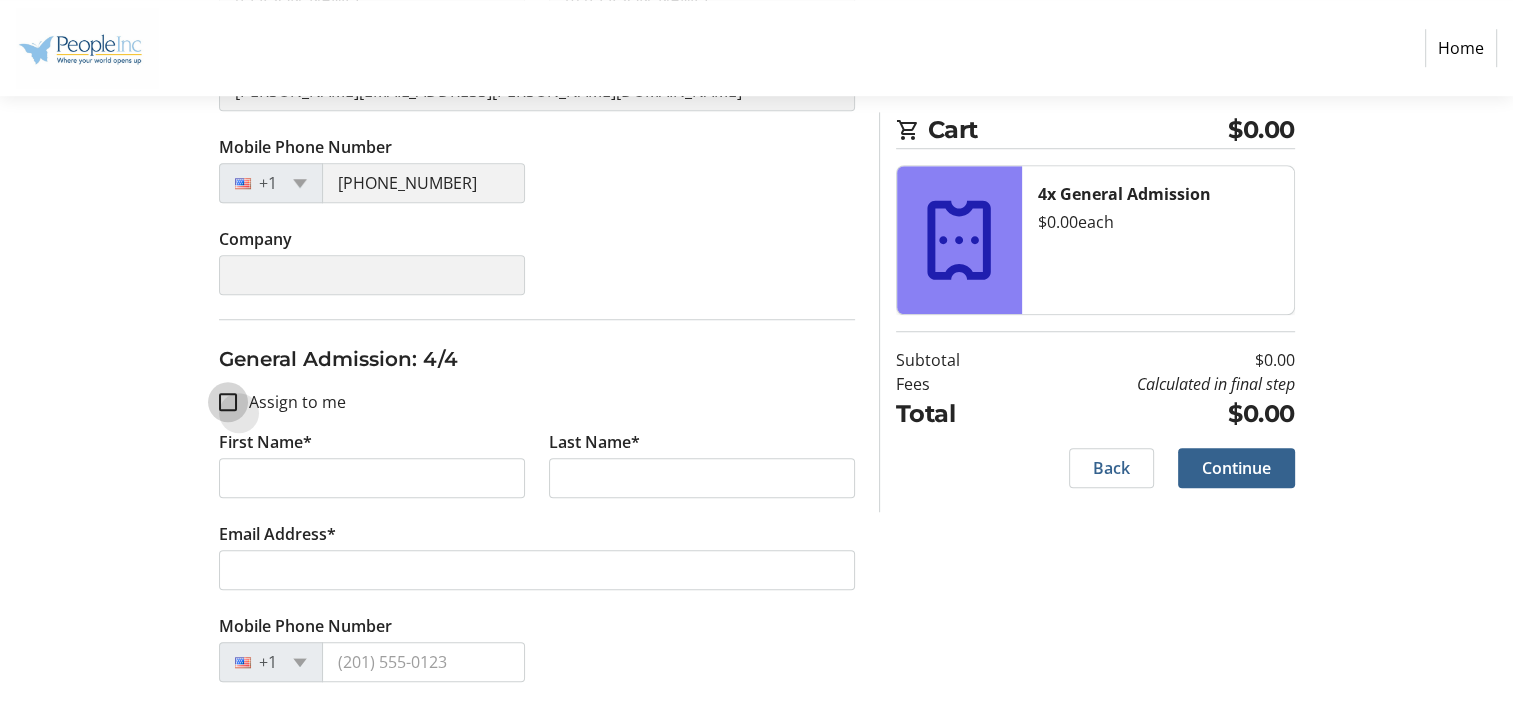click on "Assign to me" at bounding box center (228, 402) 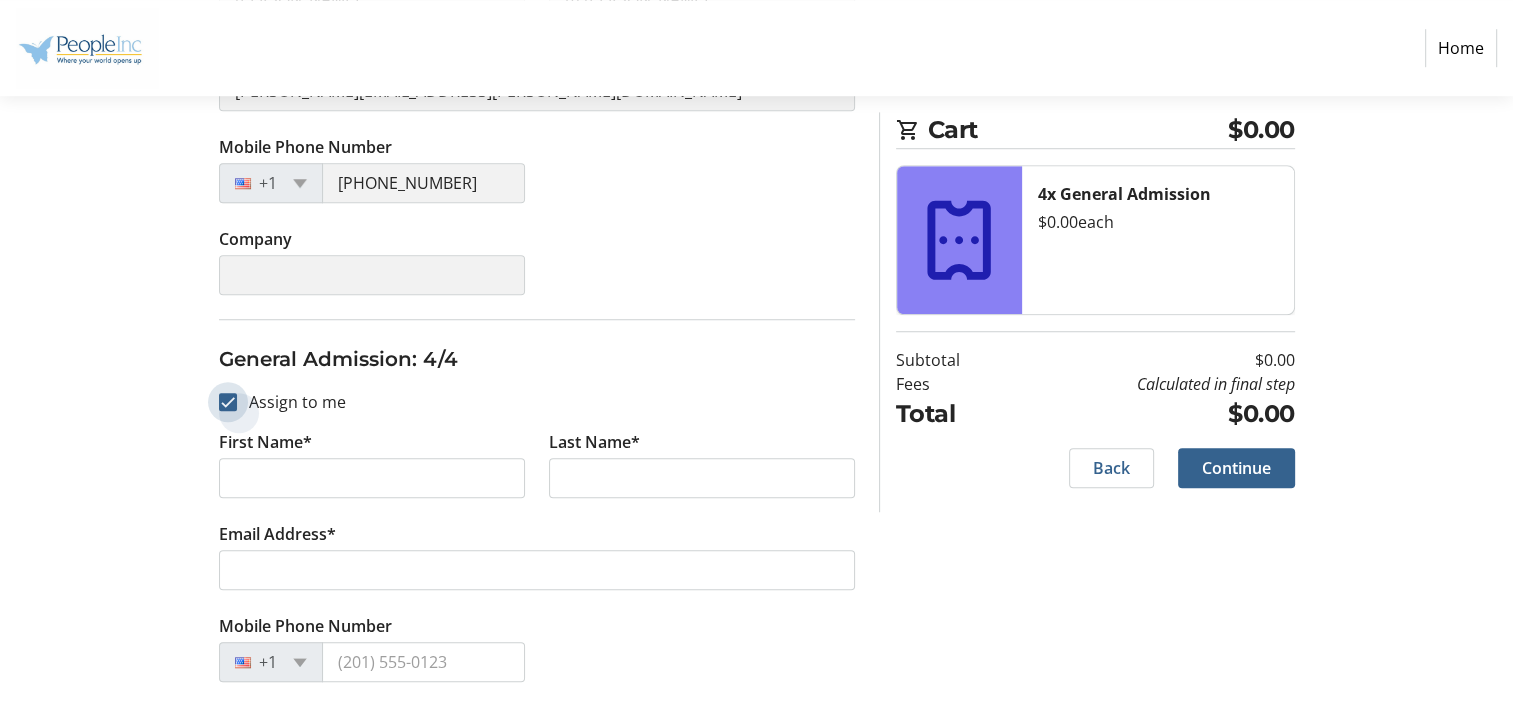 checkbox on "true" 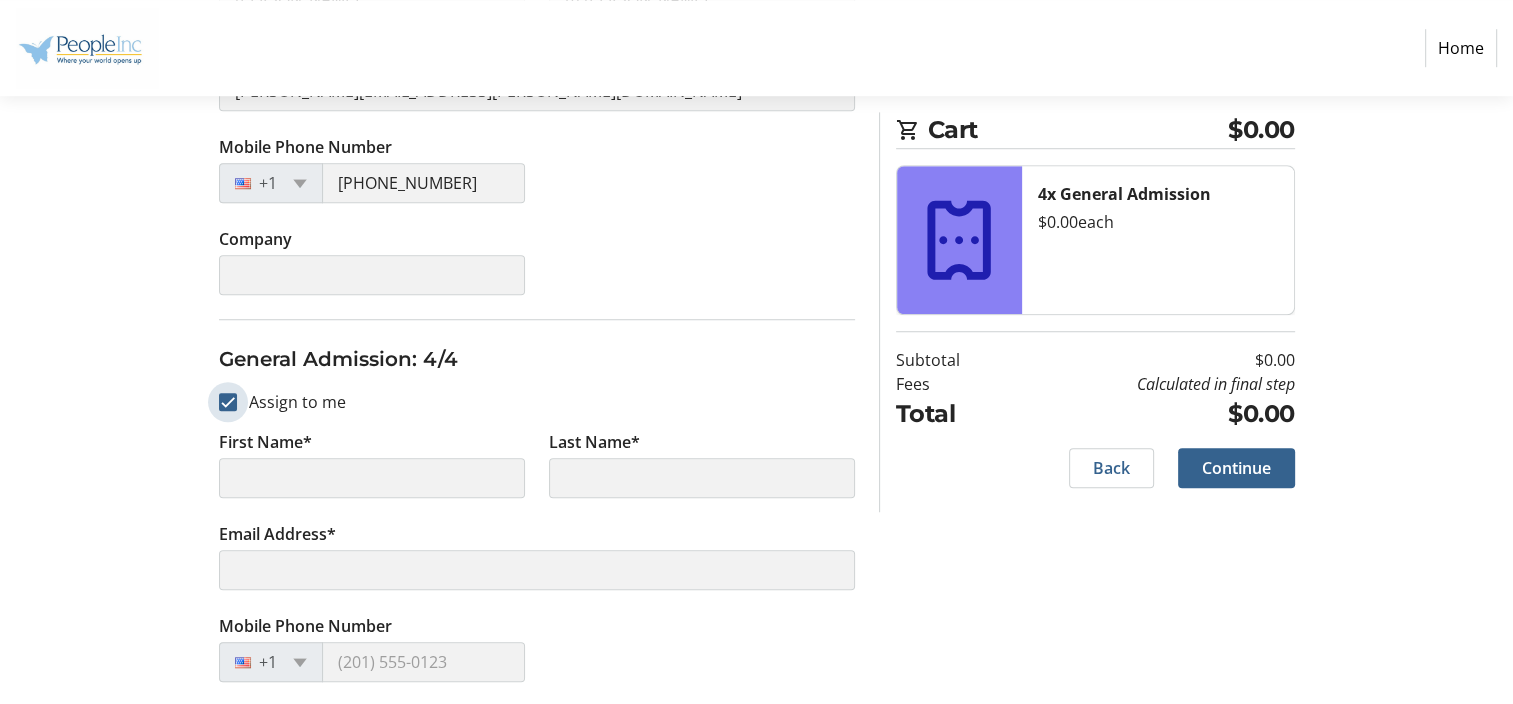 type on "[PERSON_NAME]" 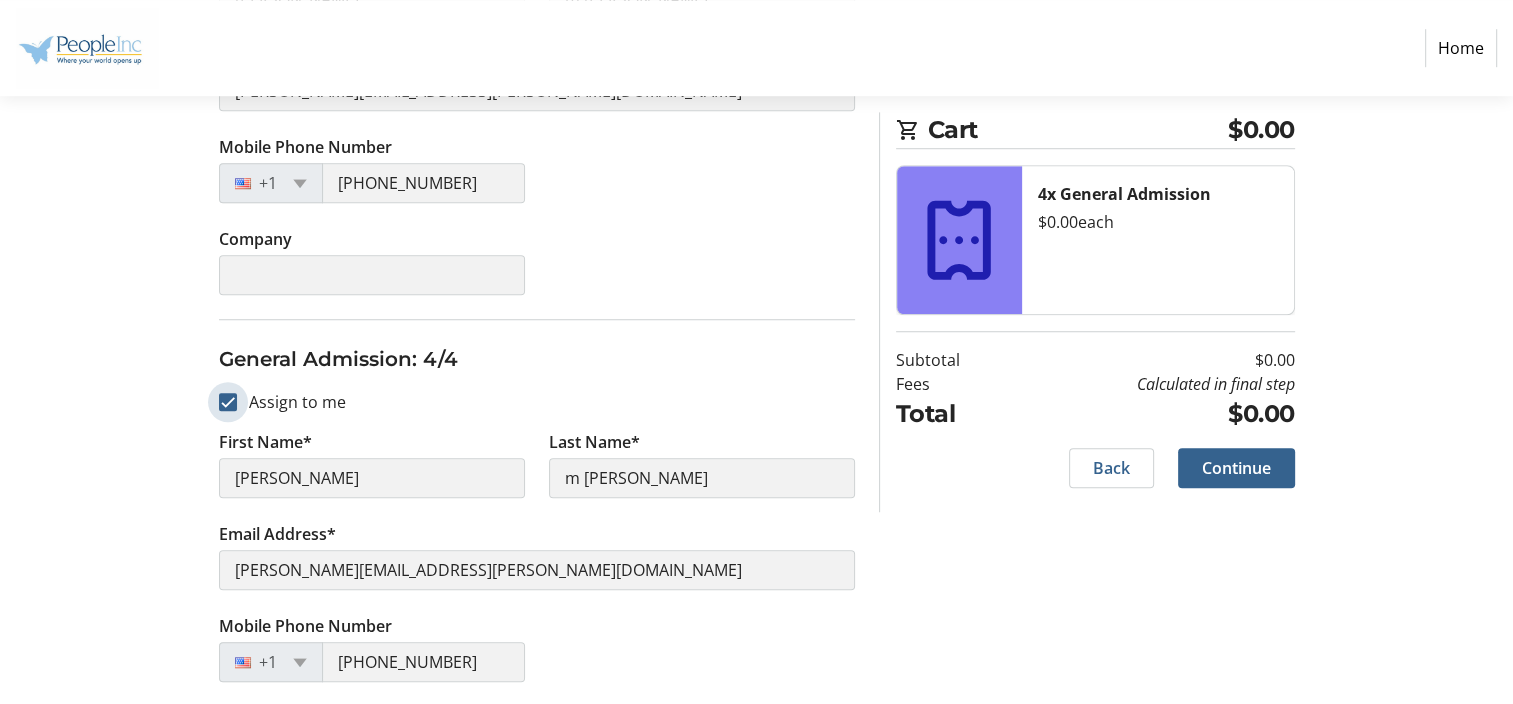 scroll, scrollTop: 1568, scrollLeft: 0, axis: vertical 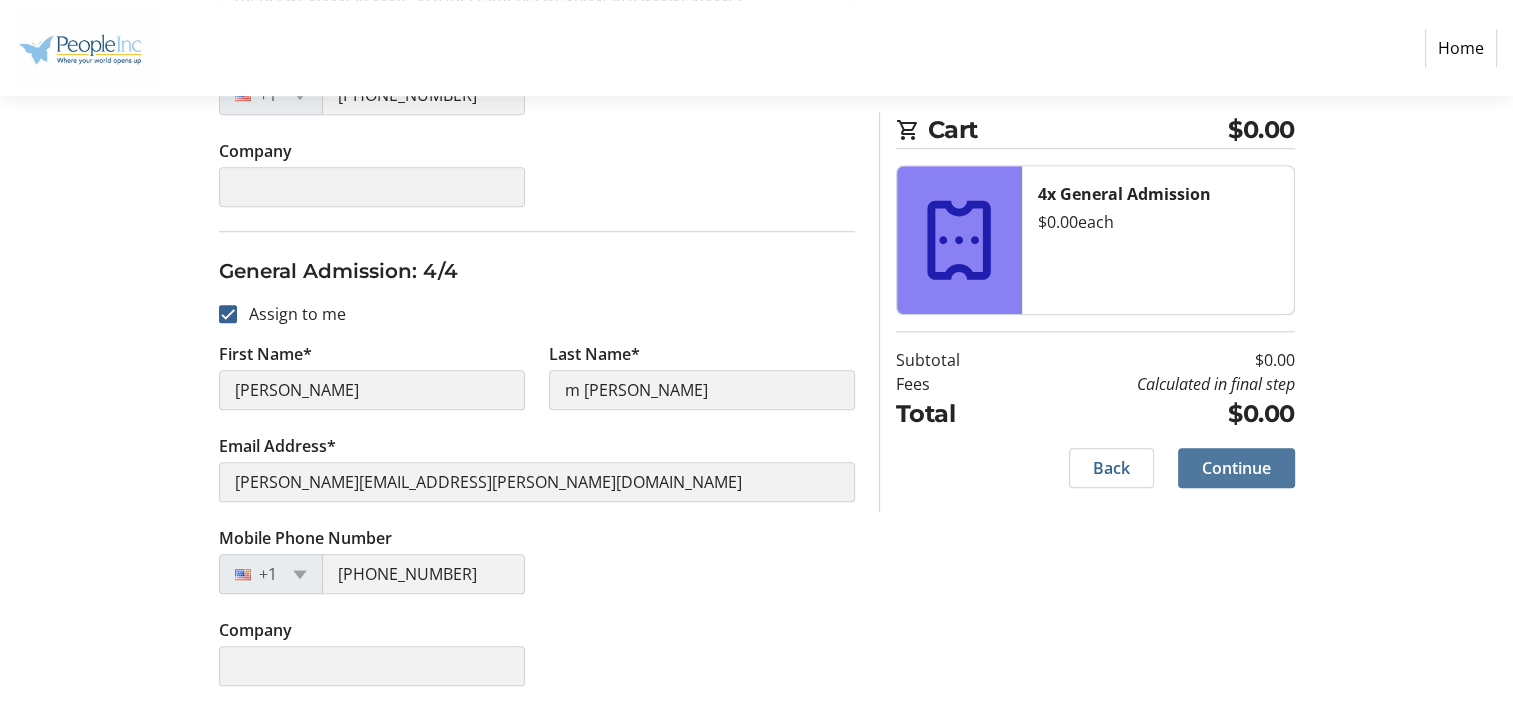 click on "Continue" 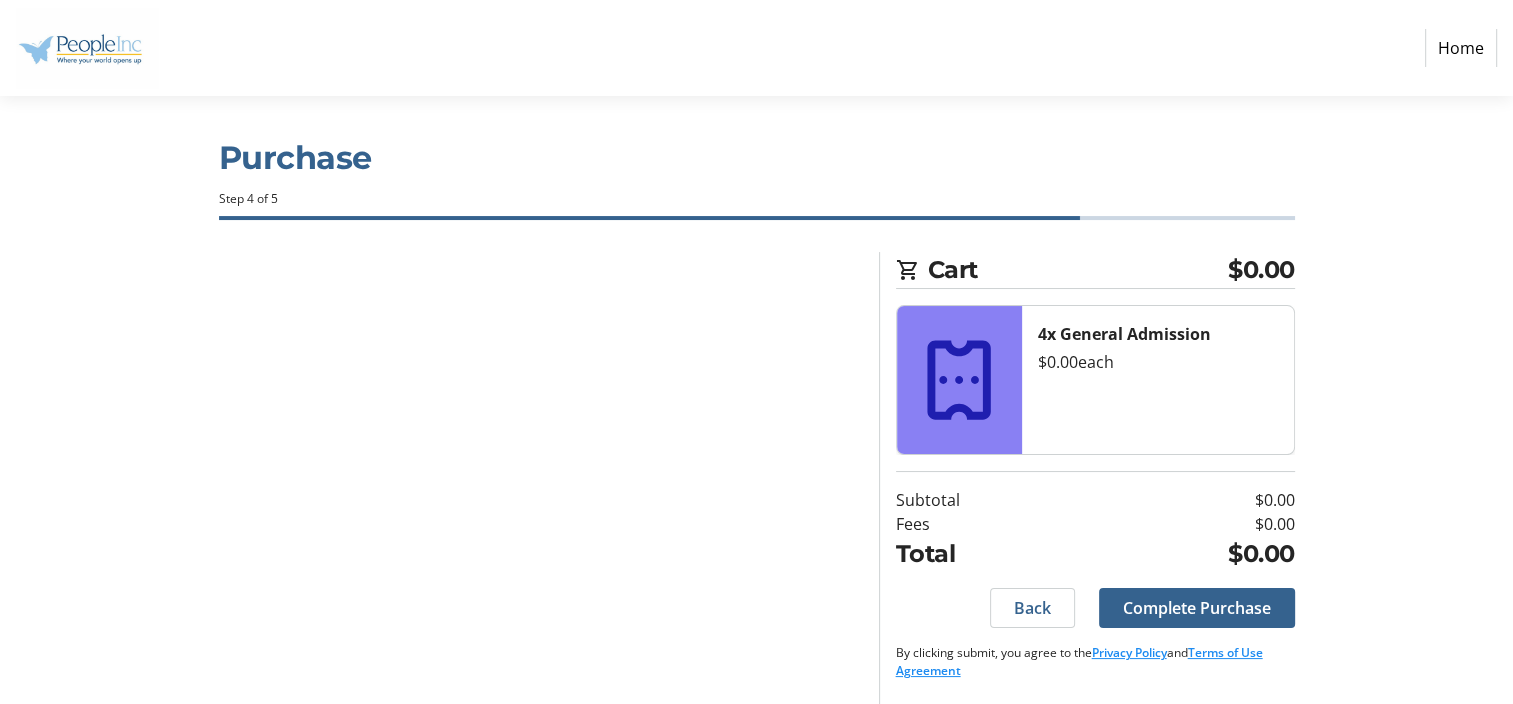 scroll, scrollTop: 9, scrollLeft: 0, axis: vertical 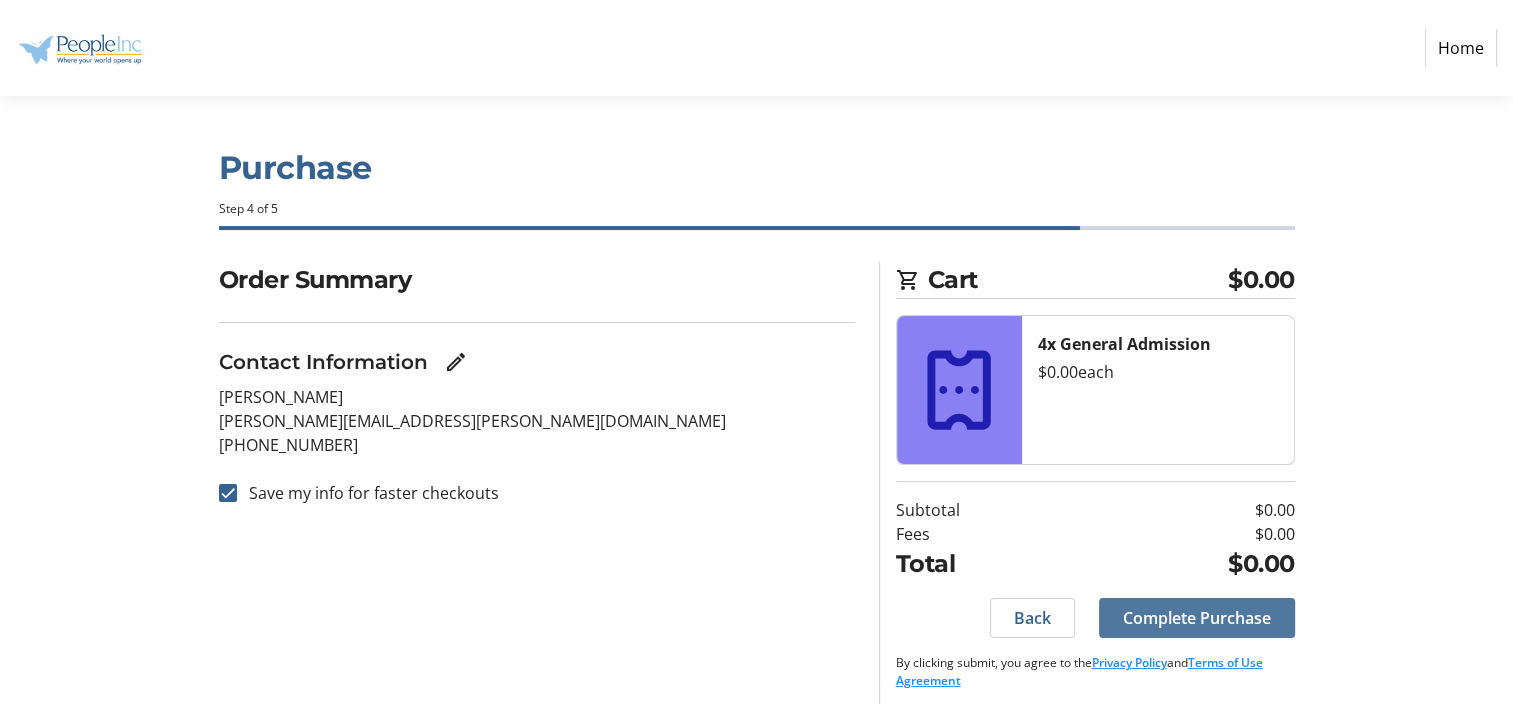 click on "Complete Purchase" 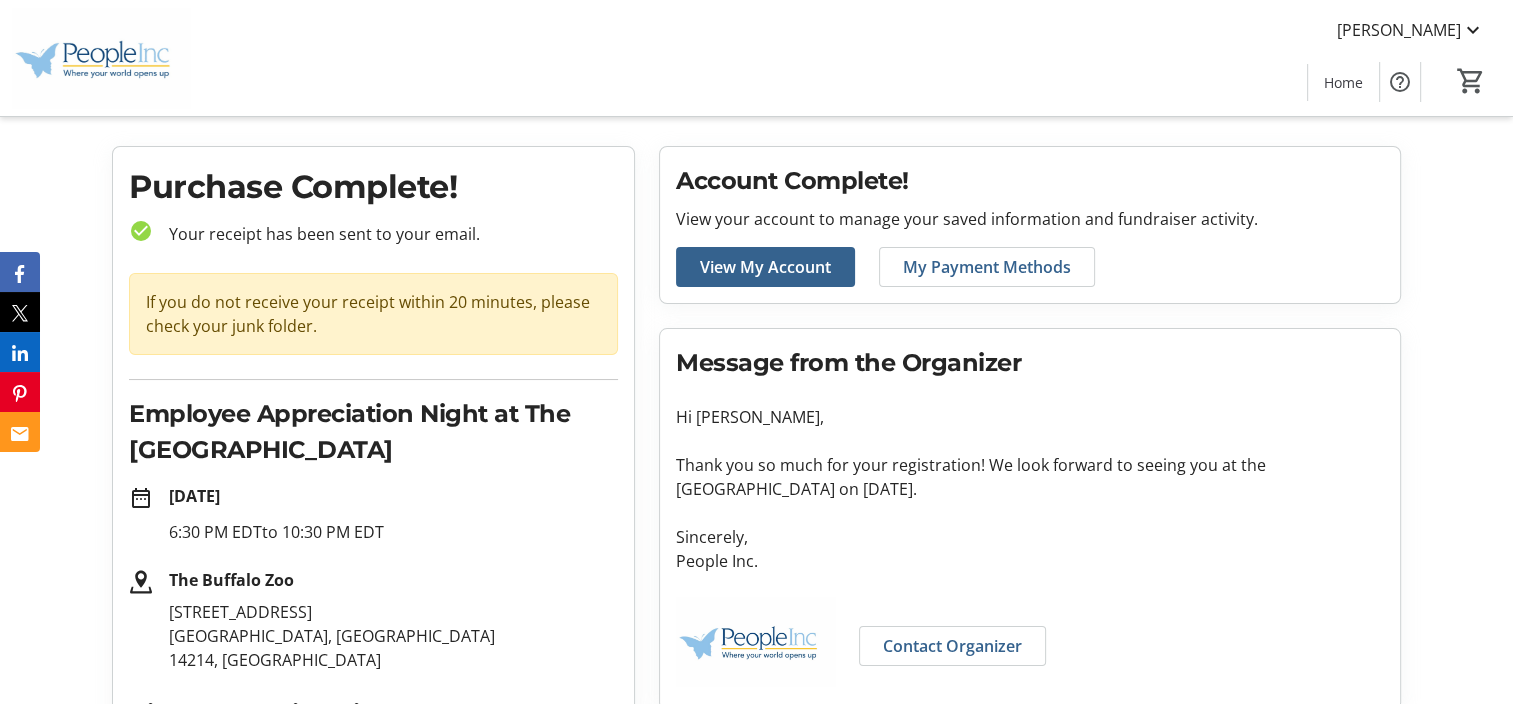 scroll, scrollTop: 0, scrollLeft: 0, axis: both 